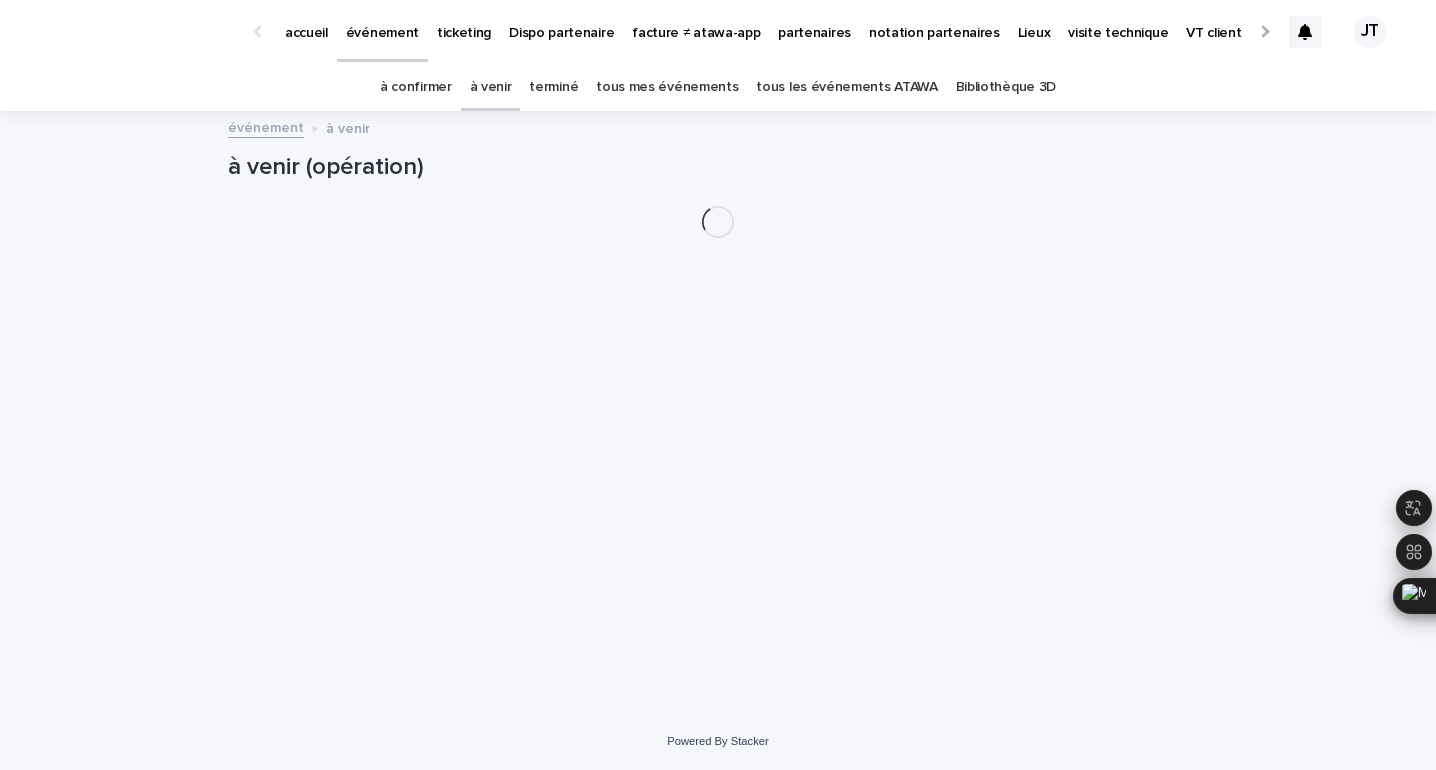 scroll, scrollTop: 0, scrollLeft: 0, axis: both 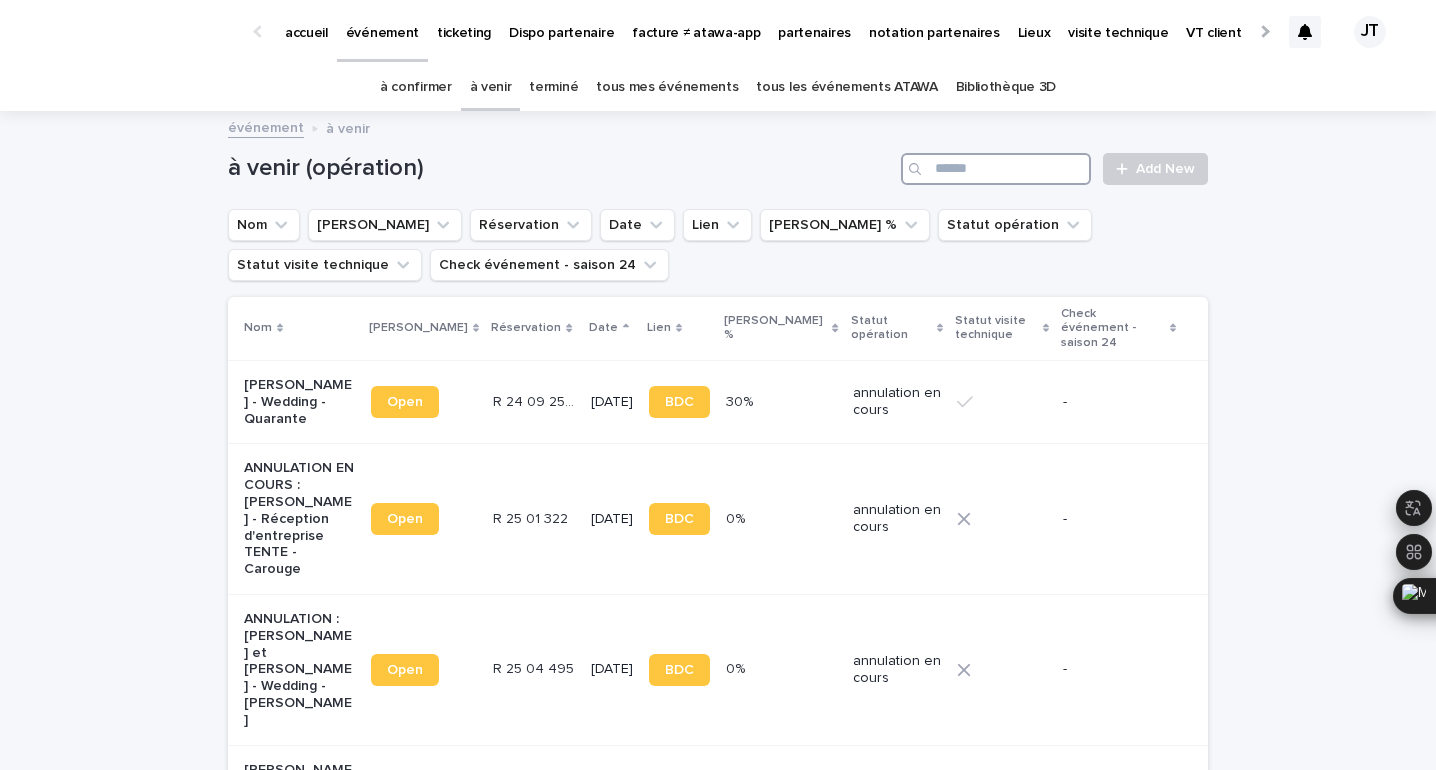 click at bounding box center (996, 169) 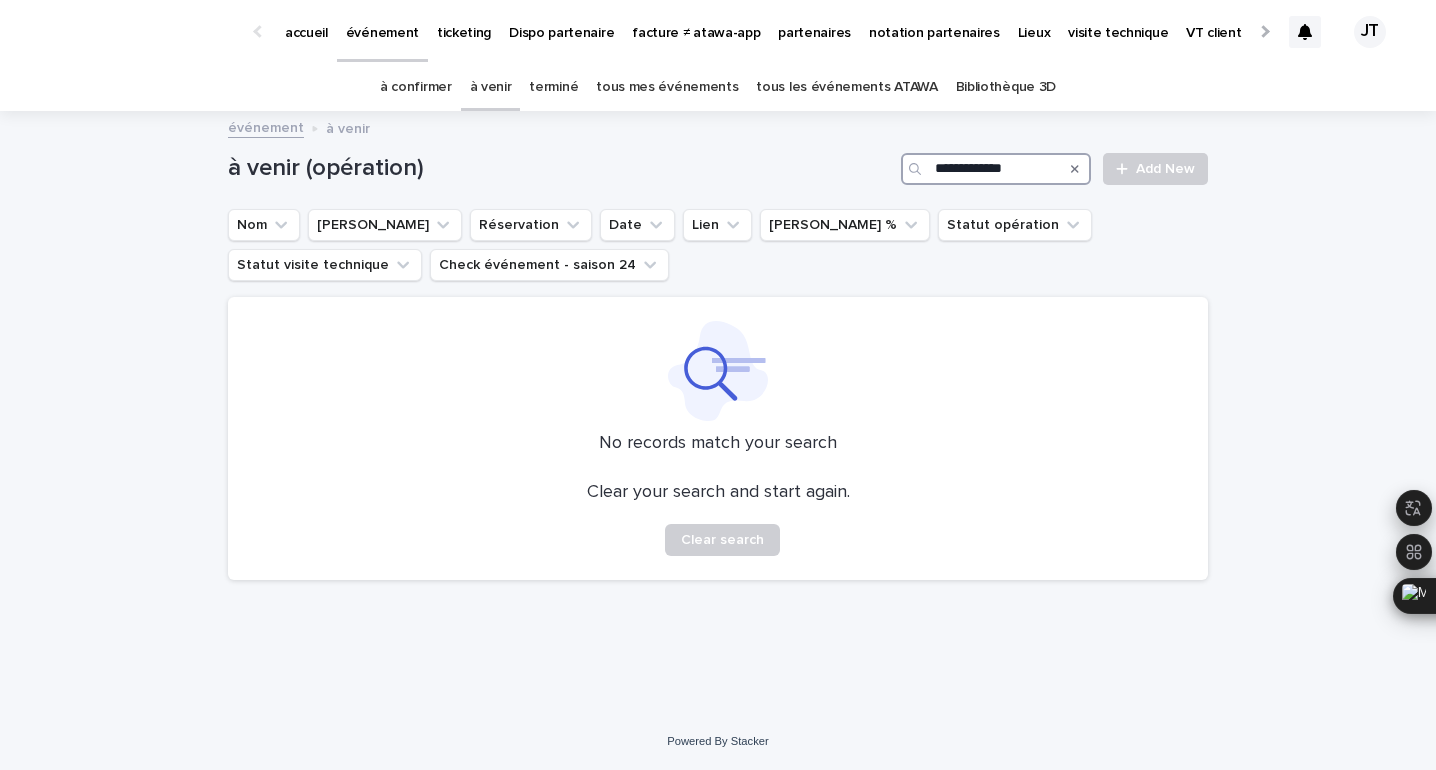 type on "**********" 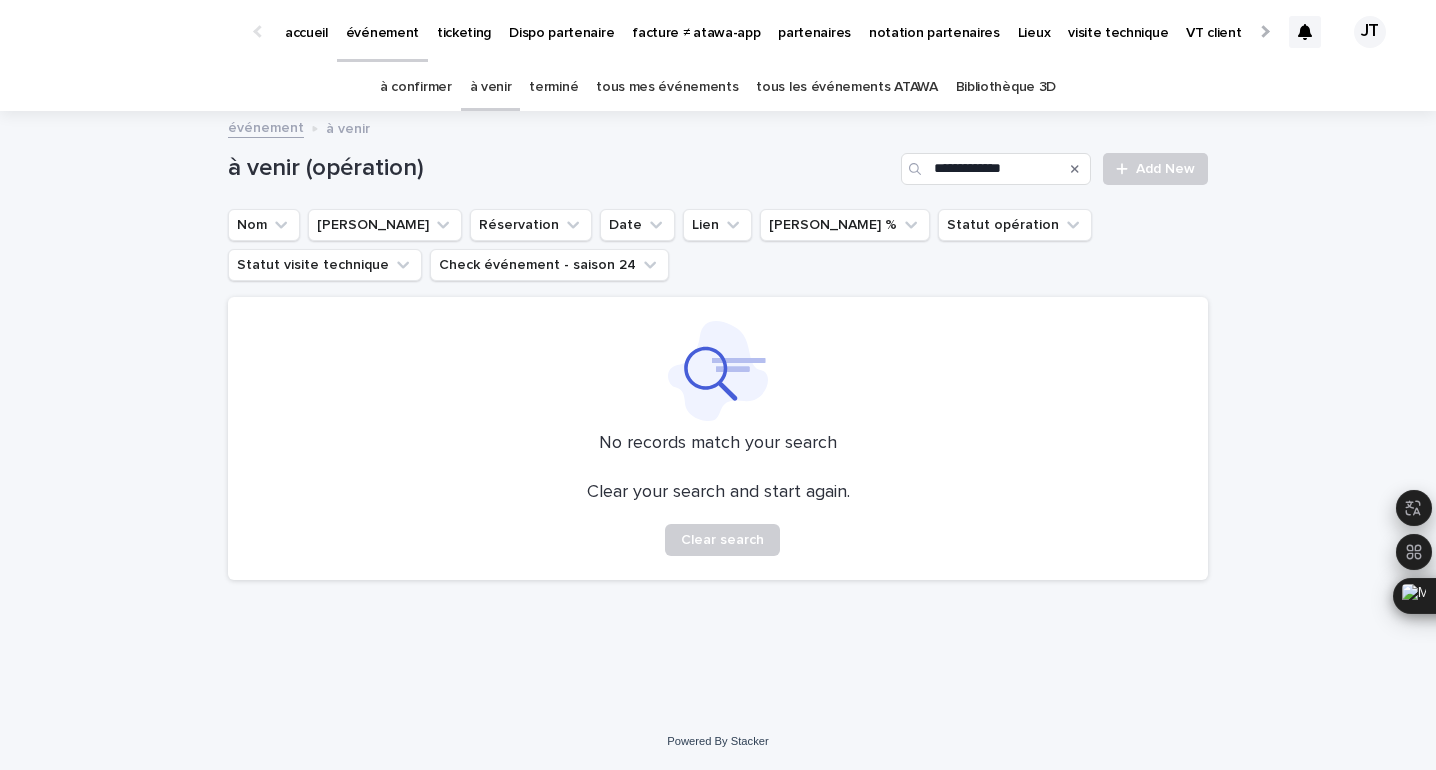 click on "terminé" at bounding box center [553, 87] 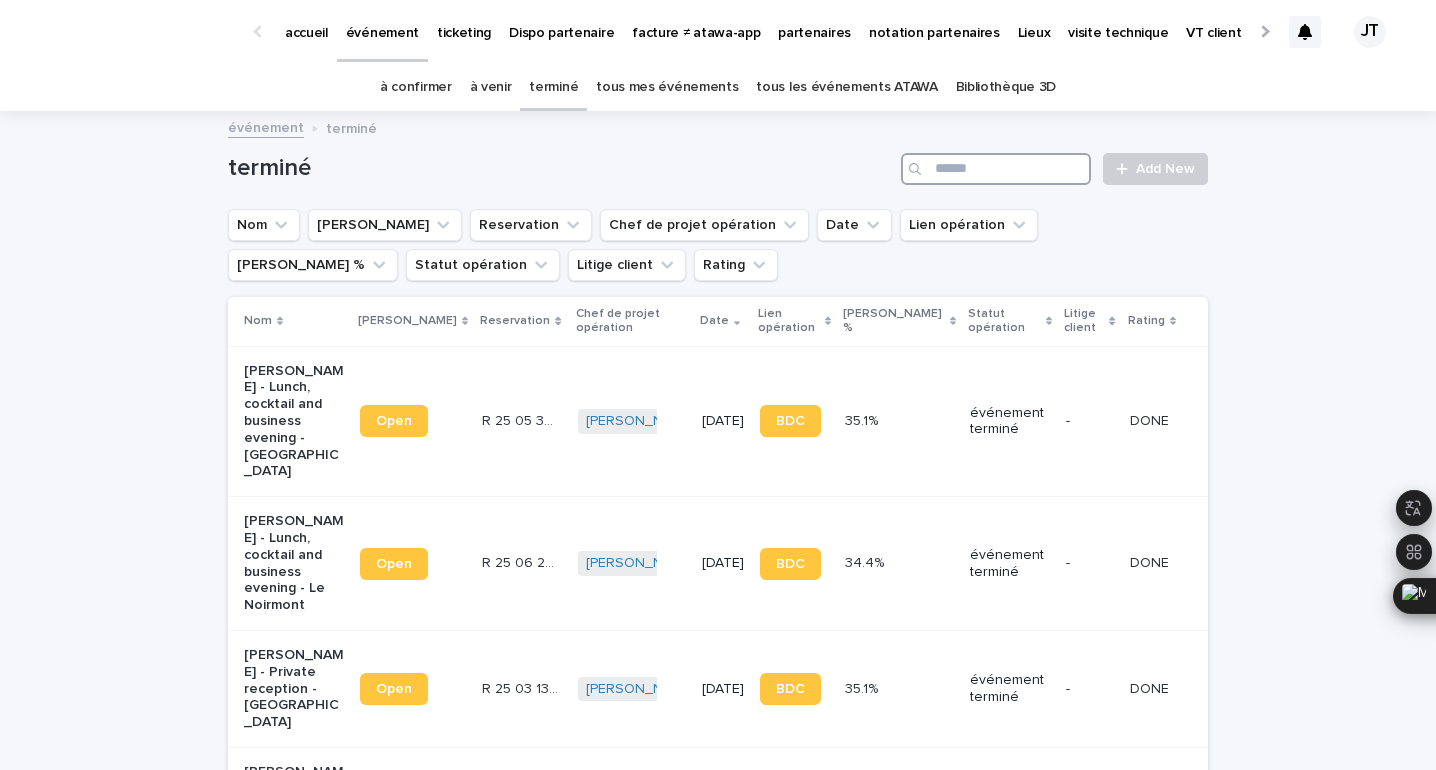 click at bounding box center [996, 169] 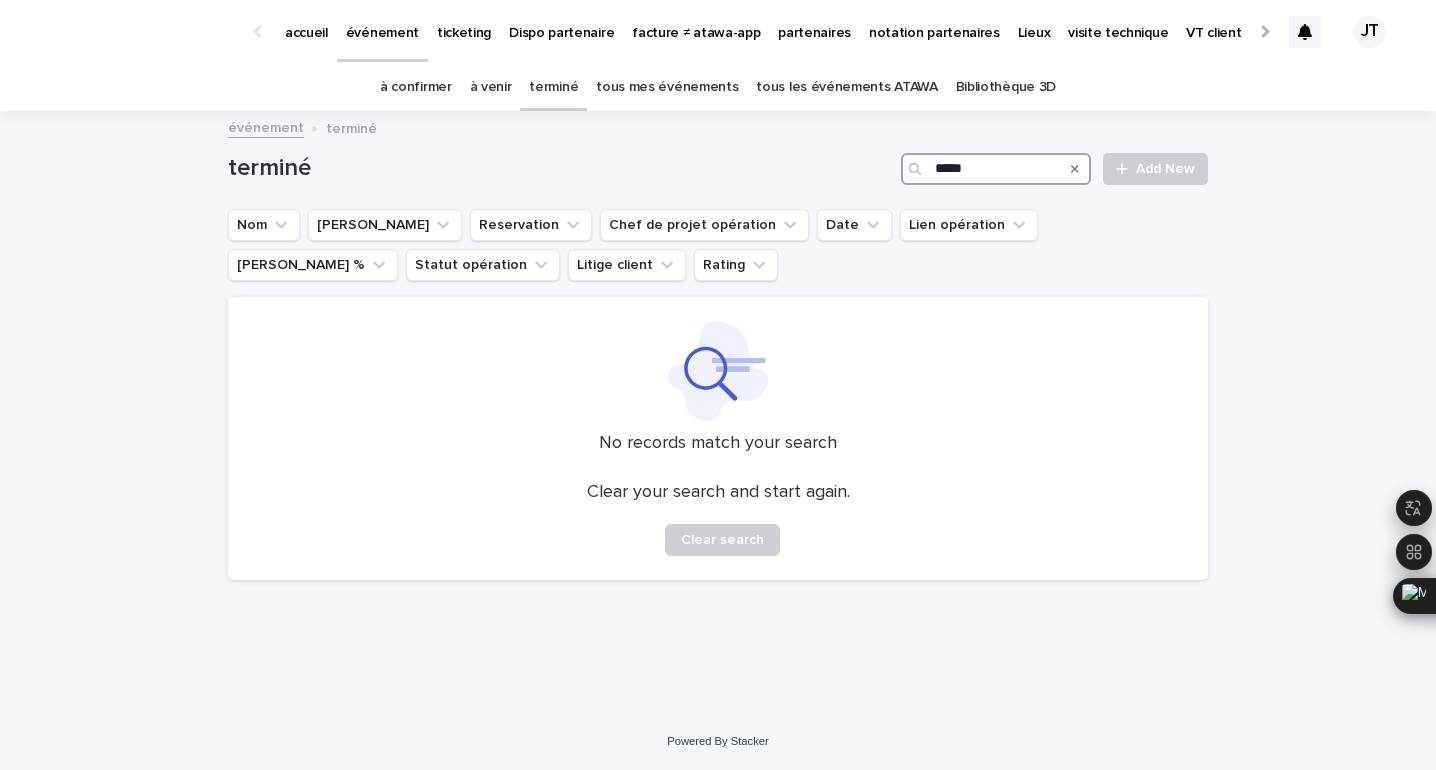 type on "*****" 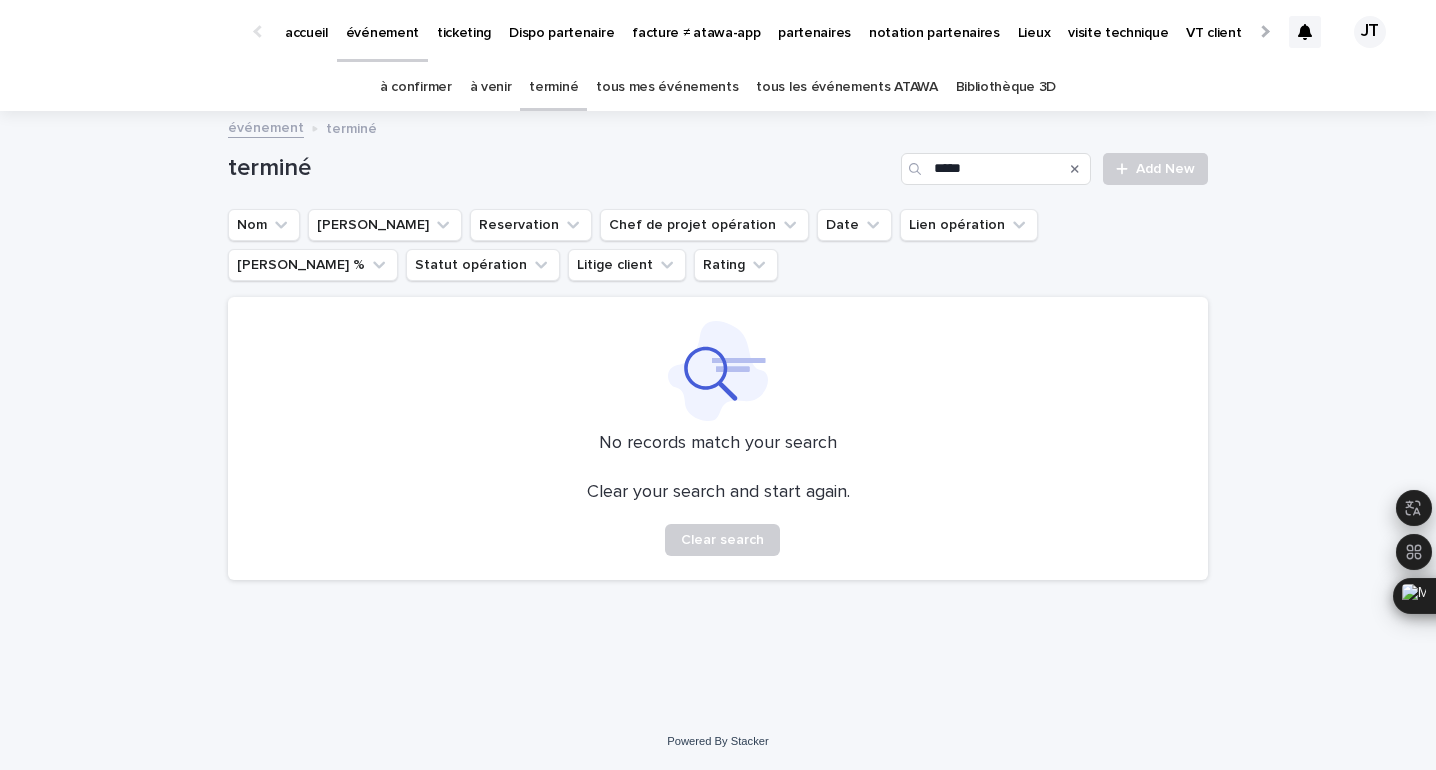 click on "à venir" at bounding box center (491, 87) 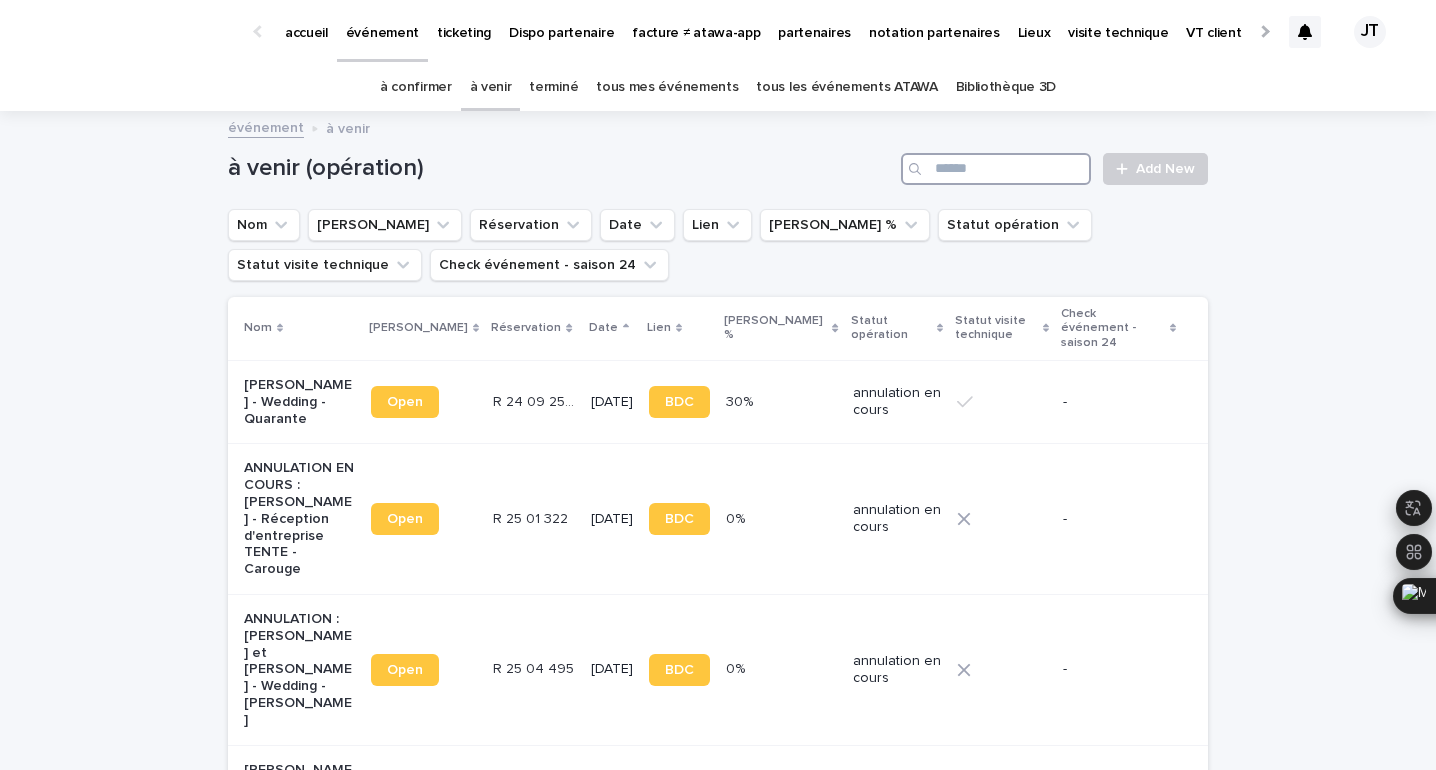 click at bounding box center [996, 169] 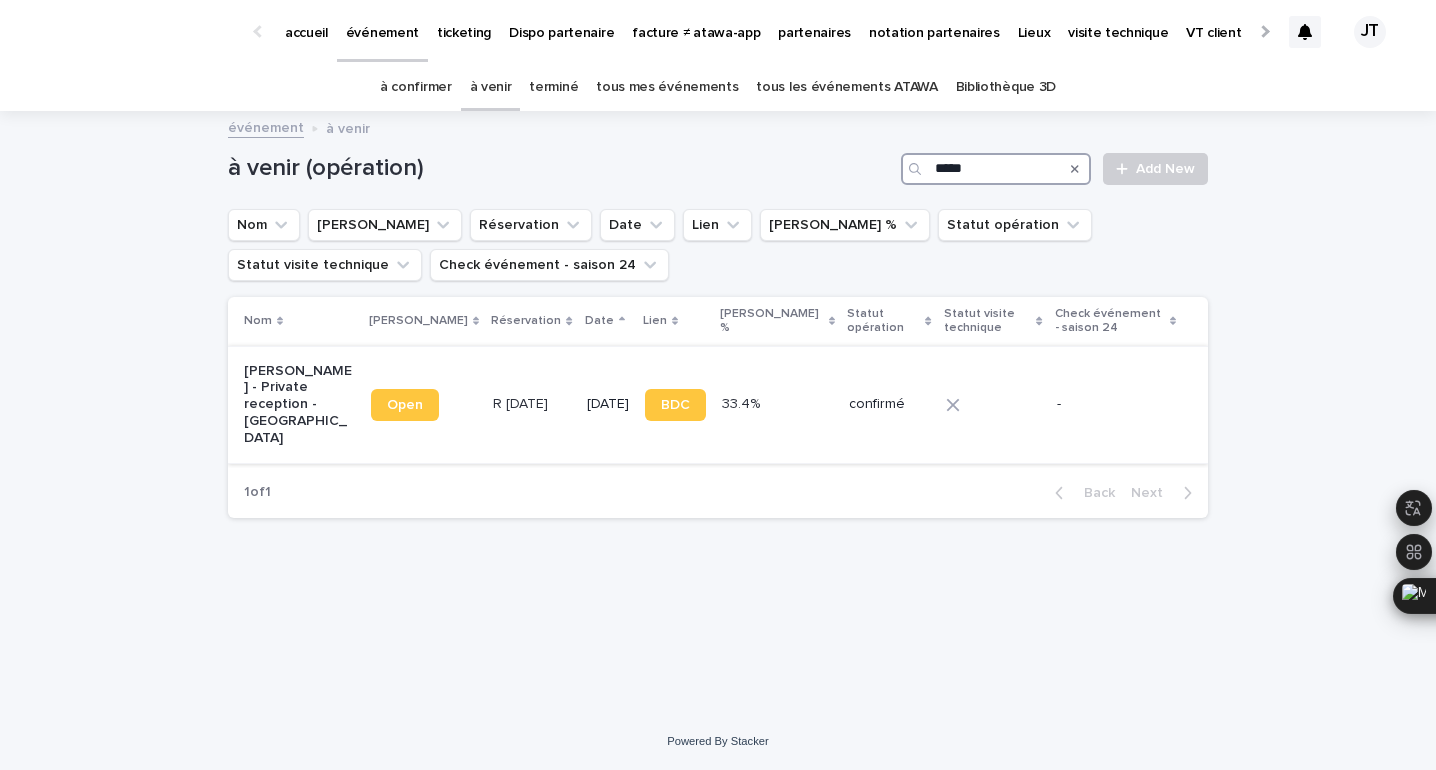 type on "*****" 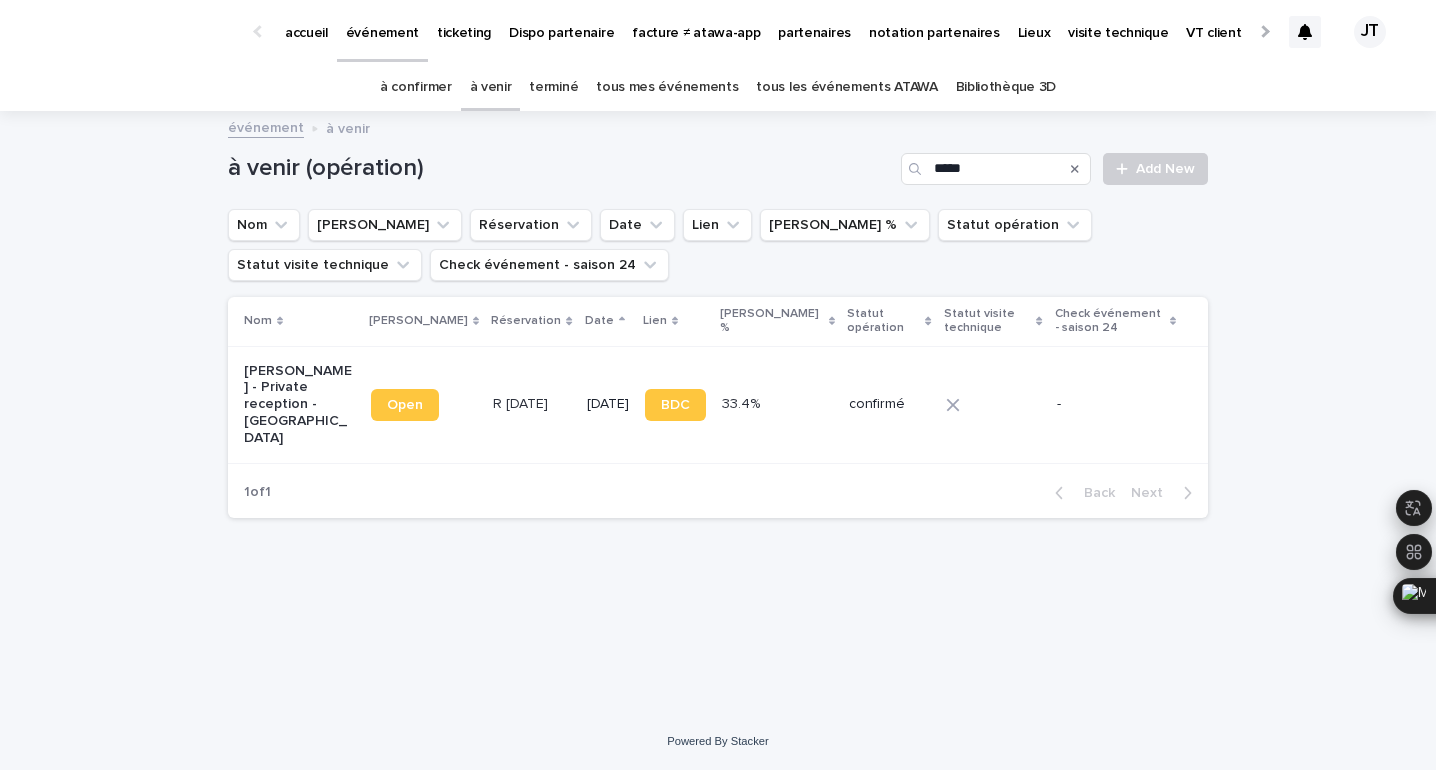 click on "R [DATE] R [DATE]" at bounding box center [531, 404] 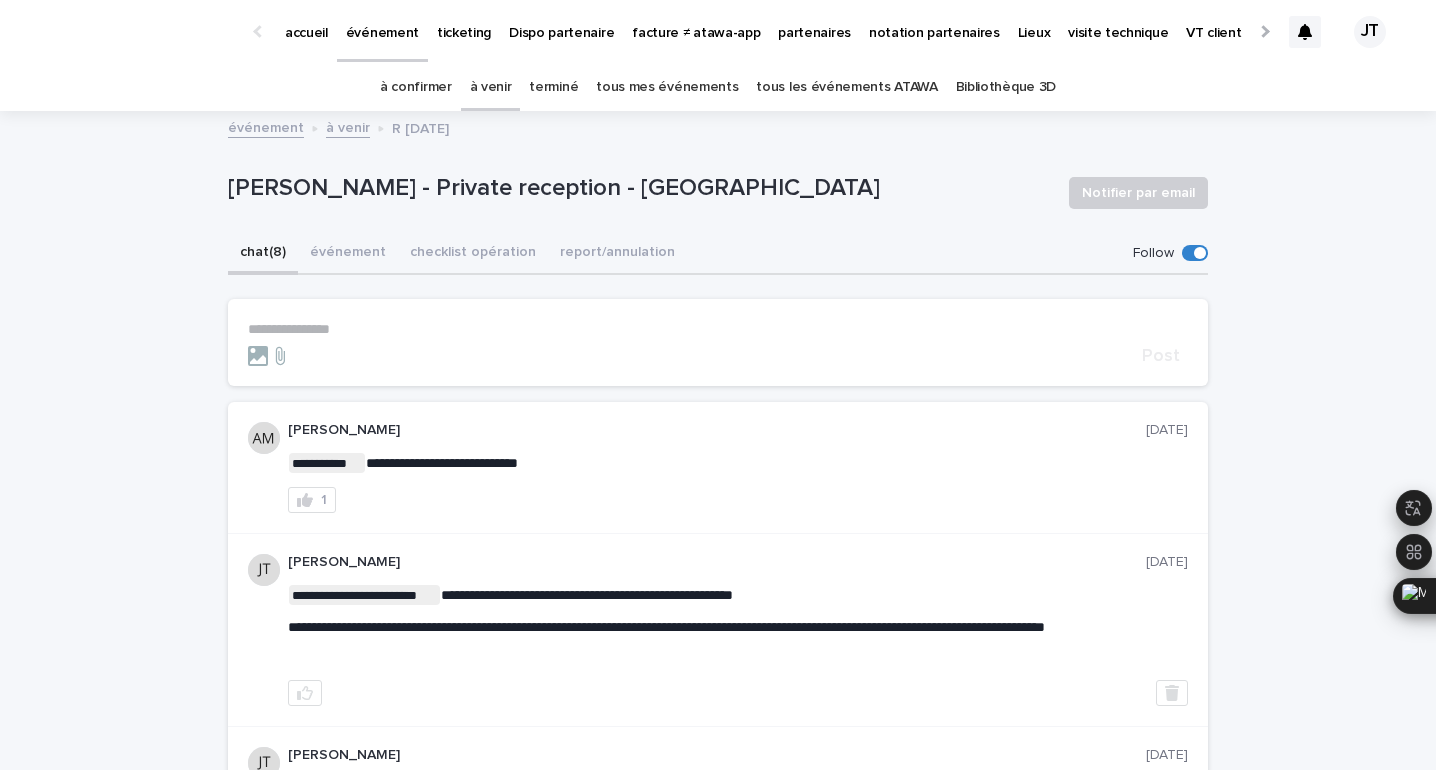 click on "événement" at bounding box center (348, 254) 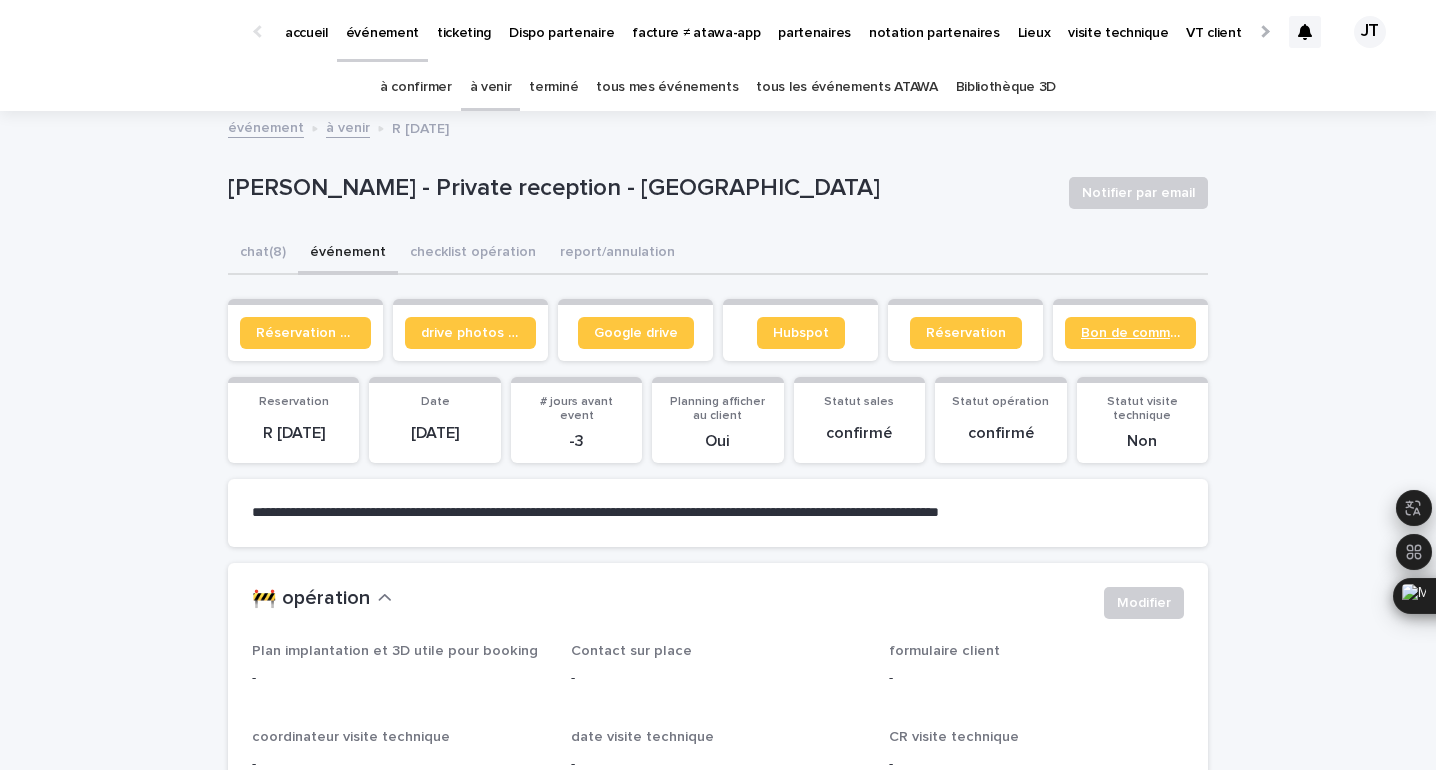 click on "Bon de commande" at bounding box center (1130, 333) 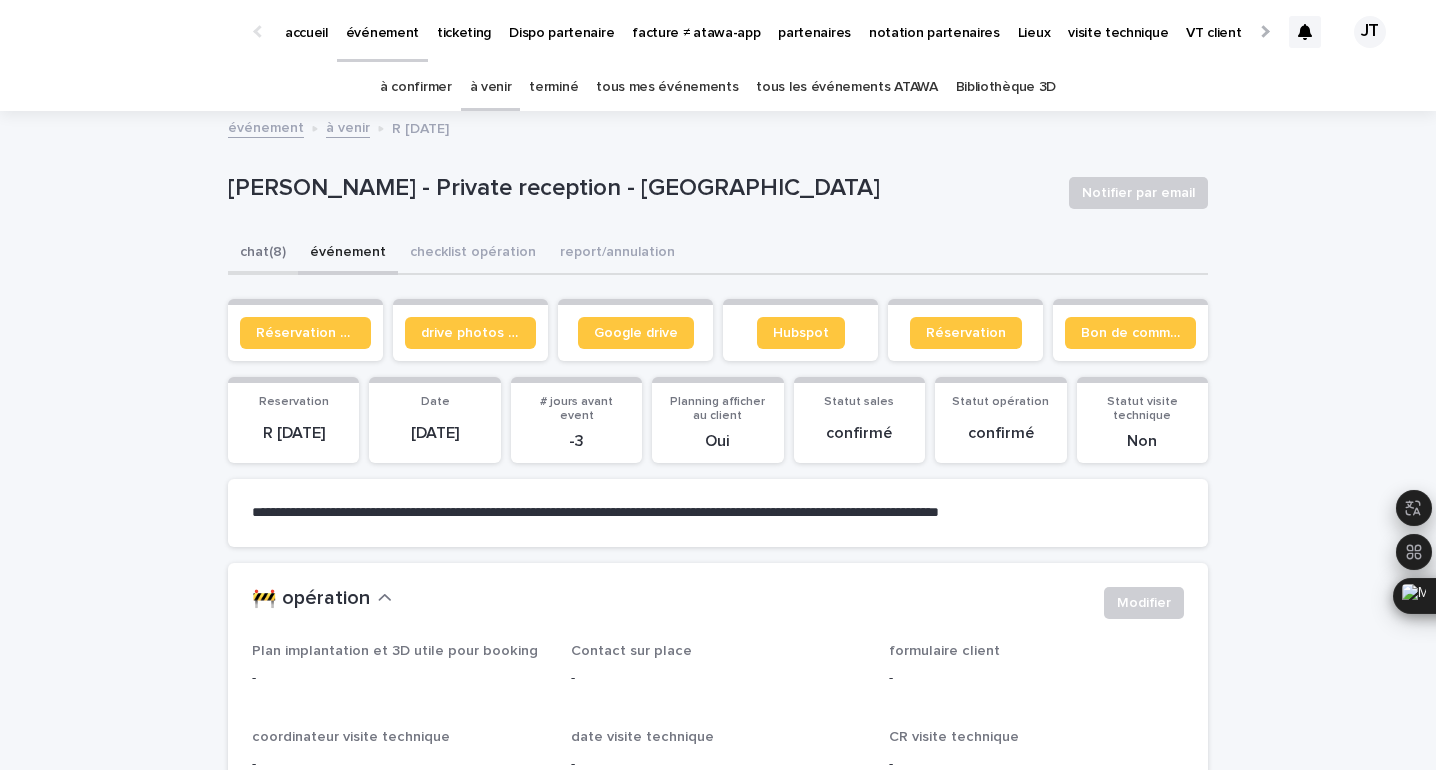 click on "chat  (8)" at bounding box center (263, 254) 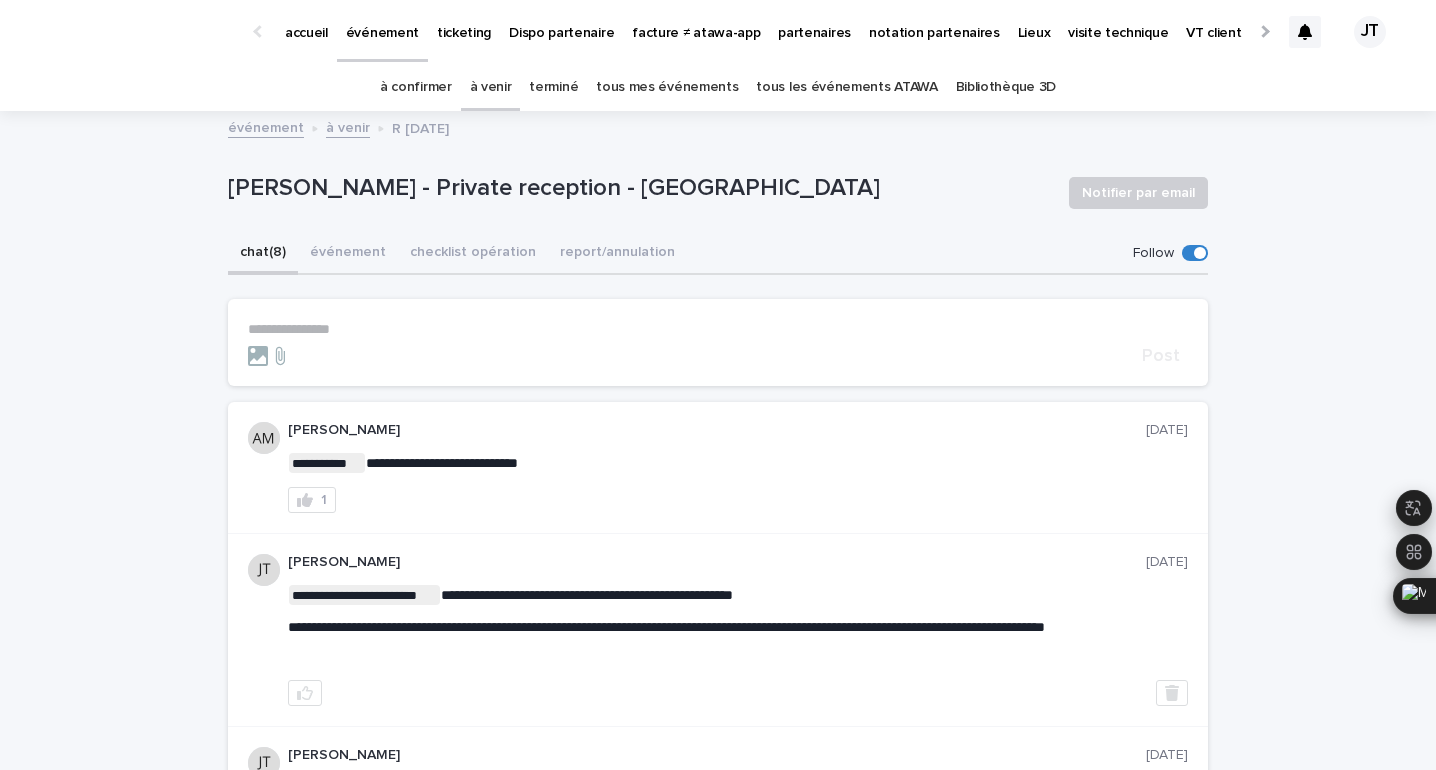 click on "**********" at bounding box center (718, 343) 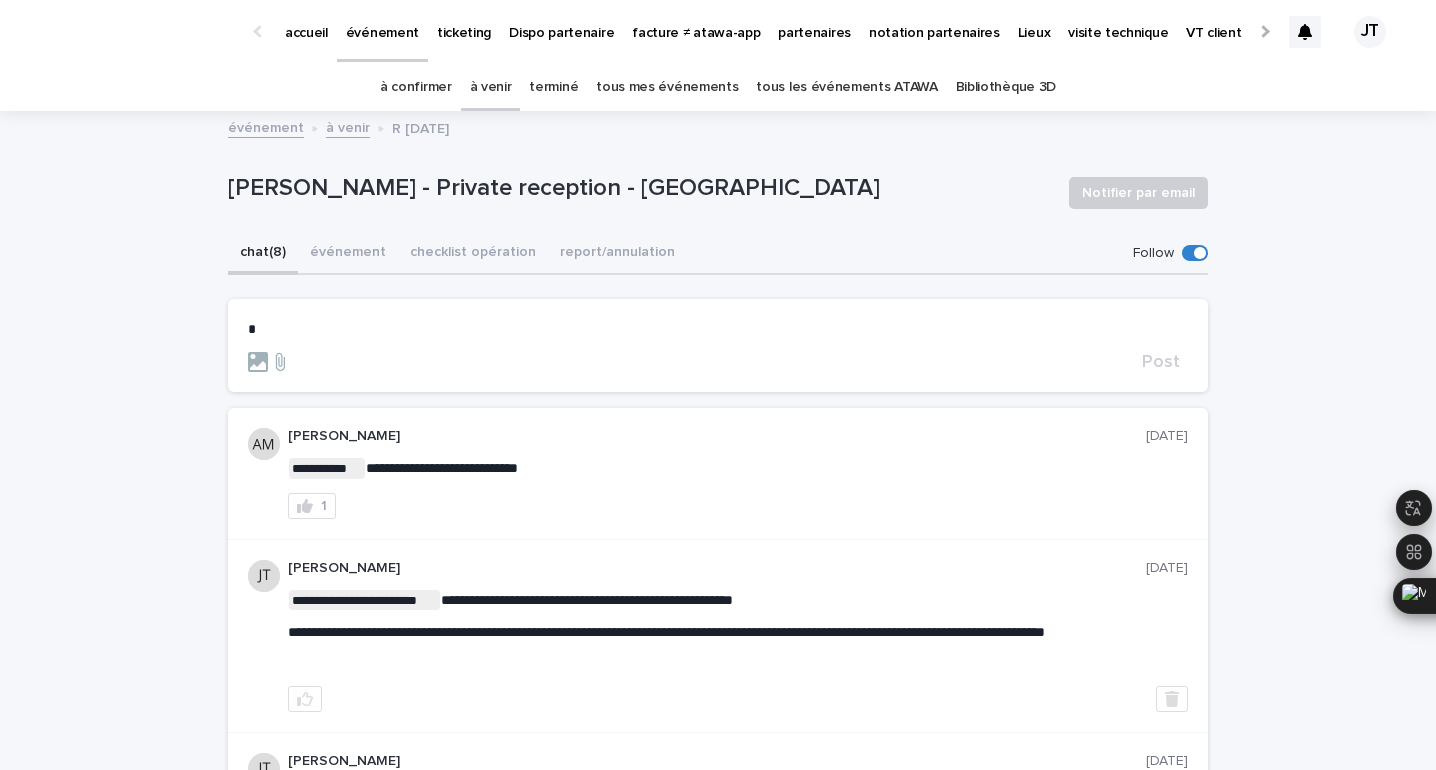 type 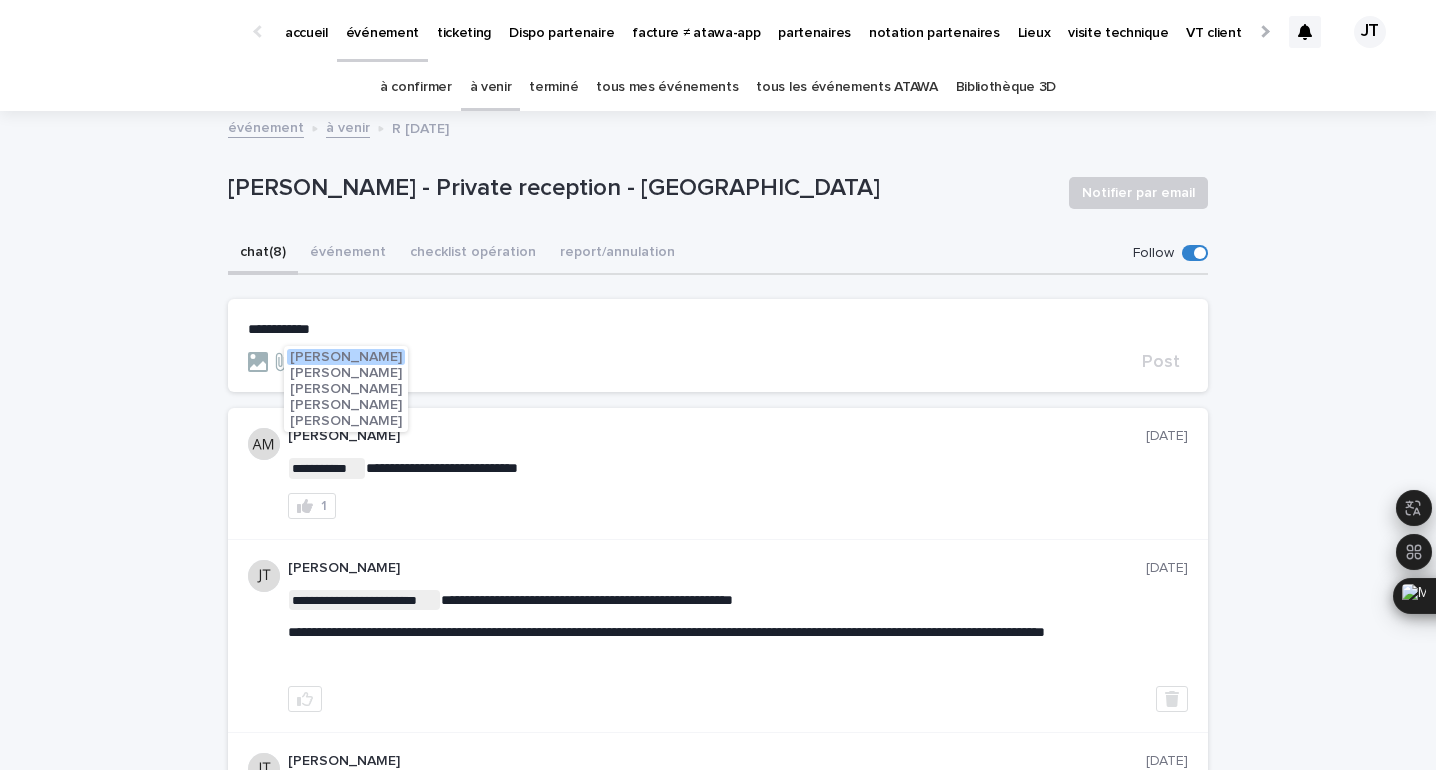 click on "[PERSON_NAME]" at bounding box center (346, 405) 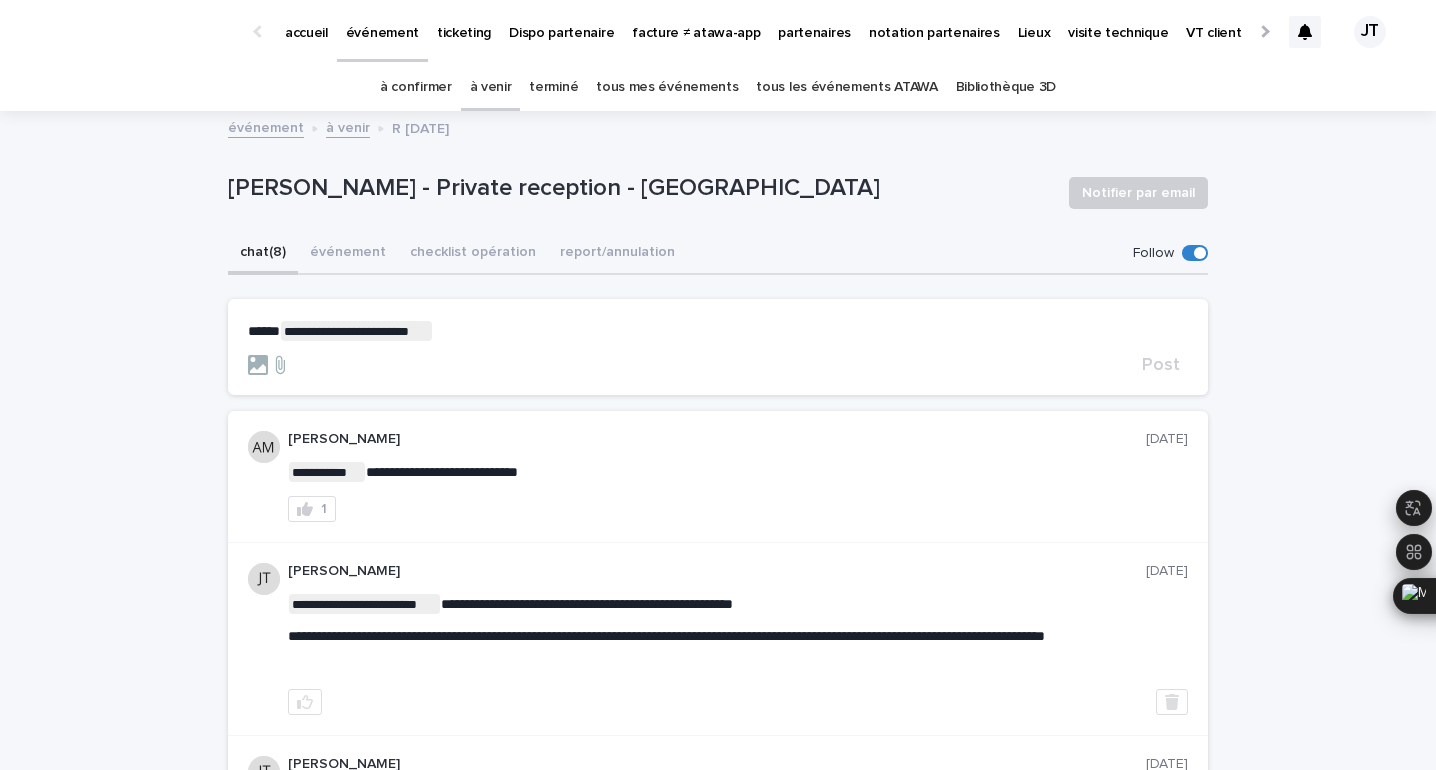 click on "**********" at bounding box center [718, 331] 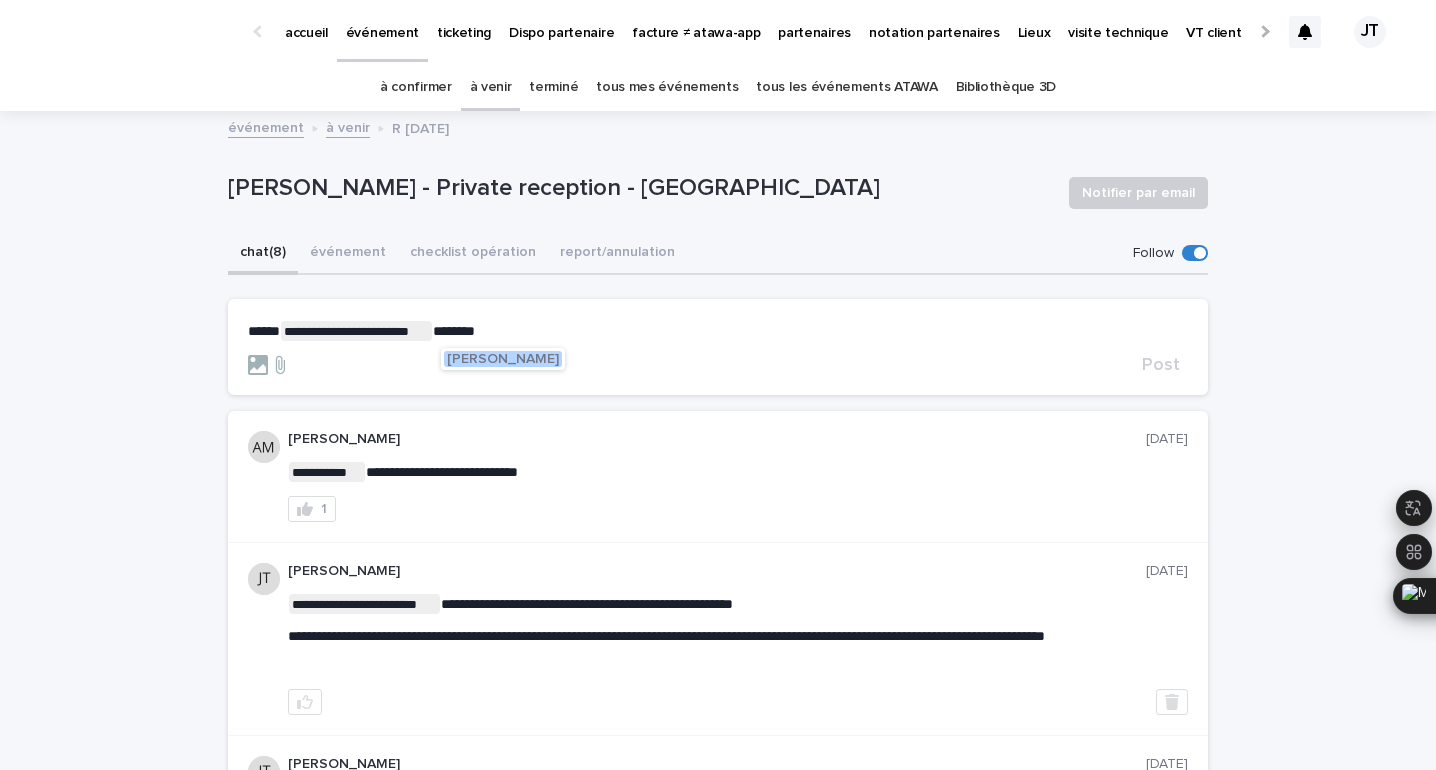 click on "[PERSON_NAME]" at bounding box center (503, 359) 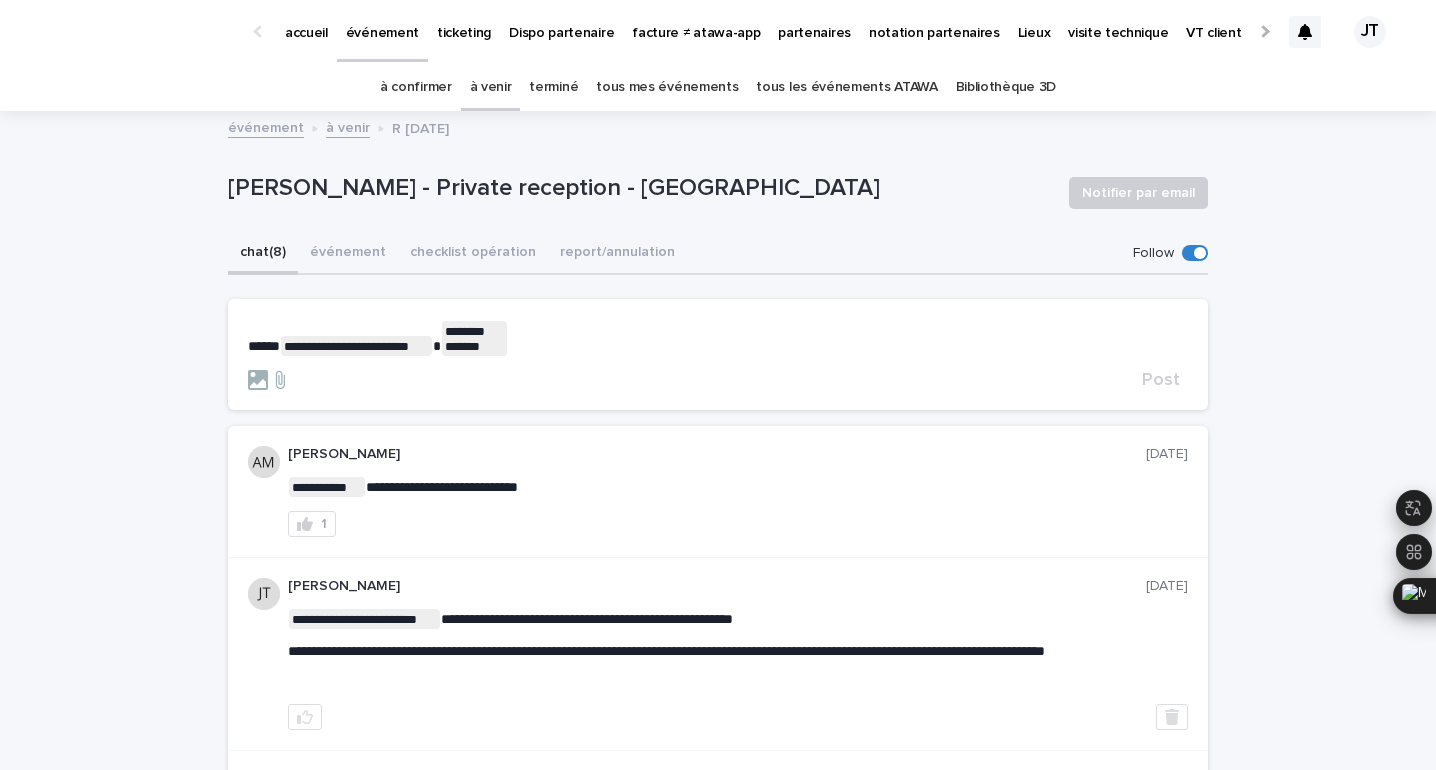 click on "**********" at bounding box center [718, 338] 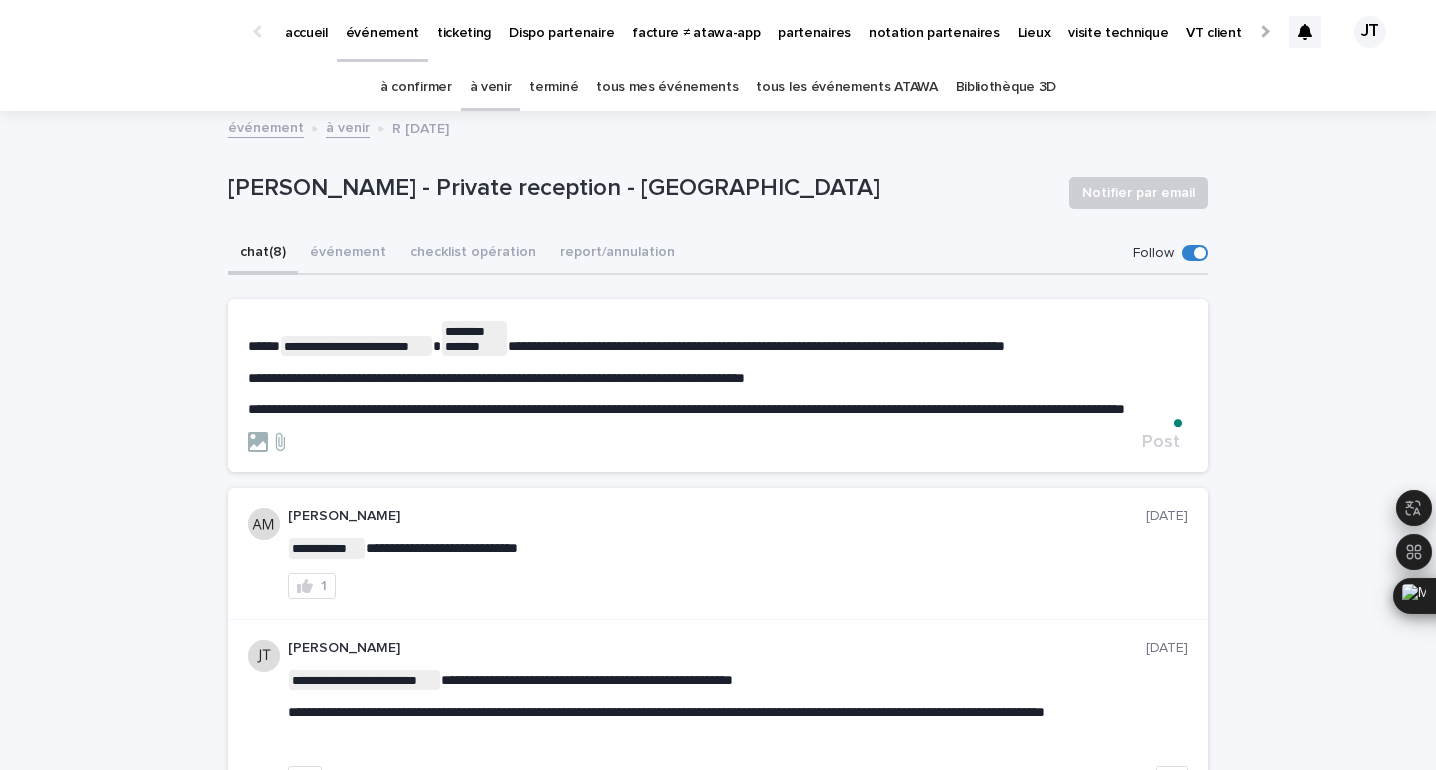 click on "**********" at bounding box center [686, 409] 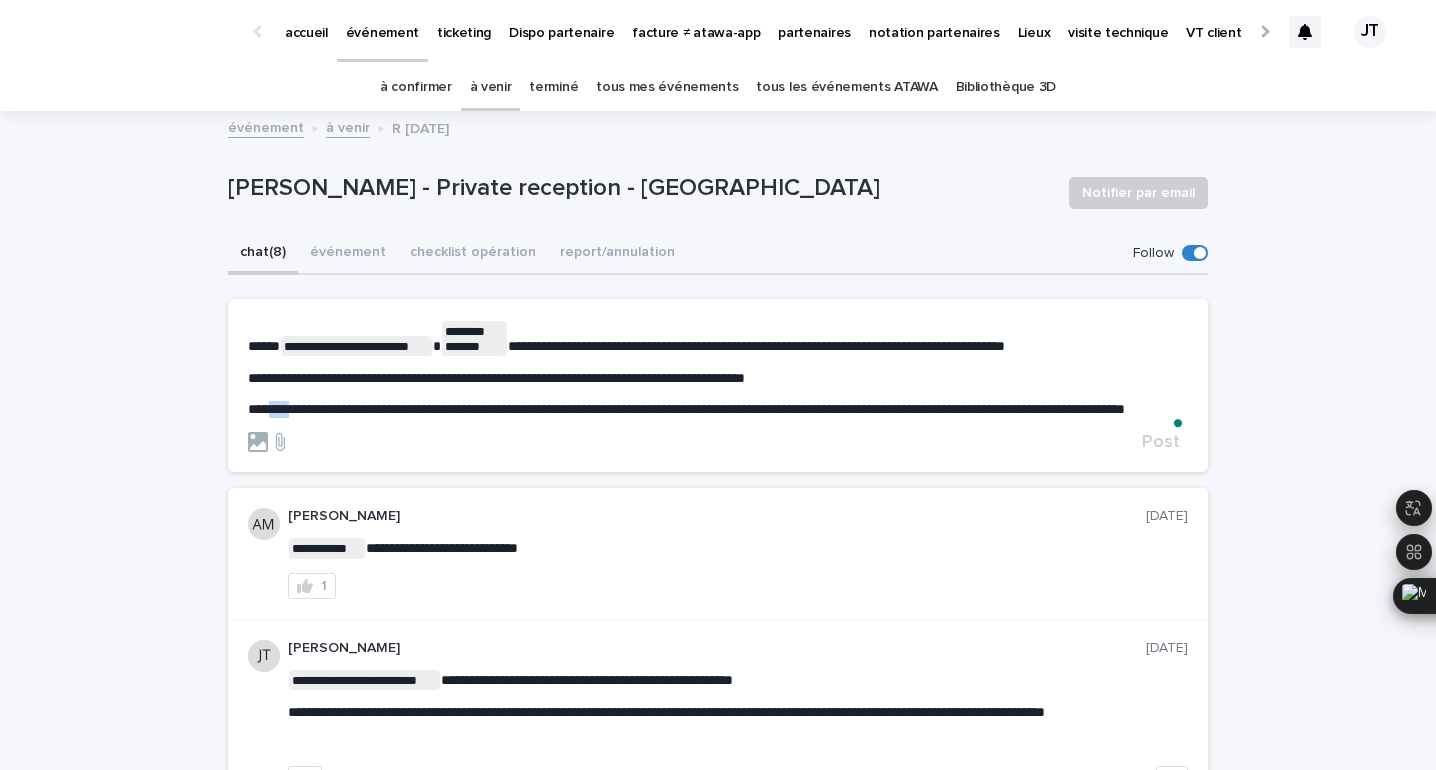 click on "**********" at bounding box center [686, 409] 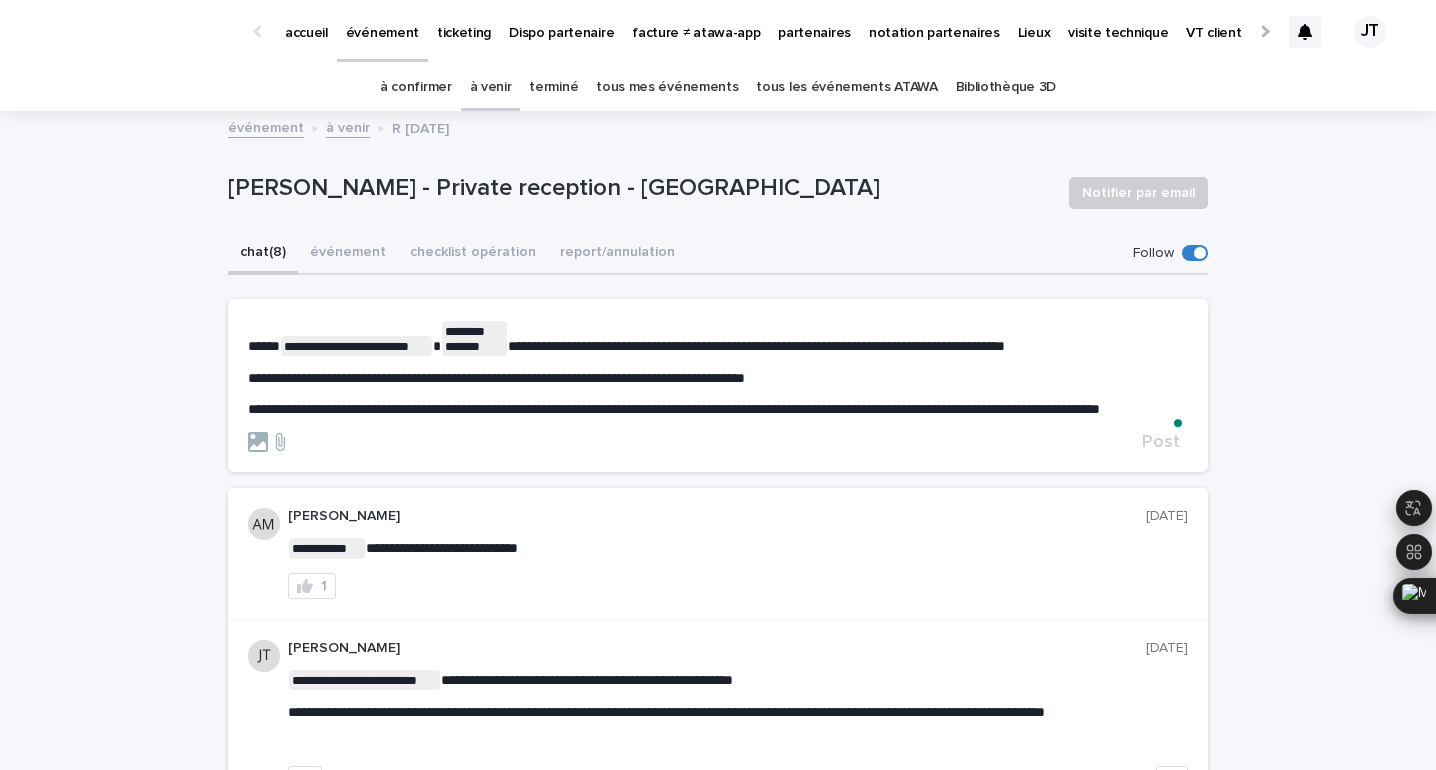 click on "**********" at bounding box center [718, 409] 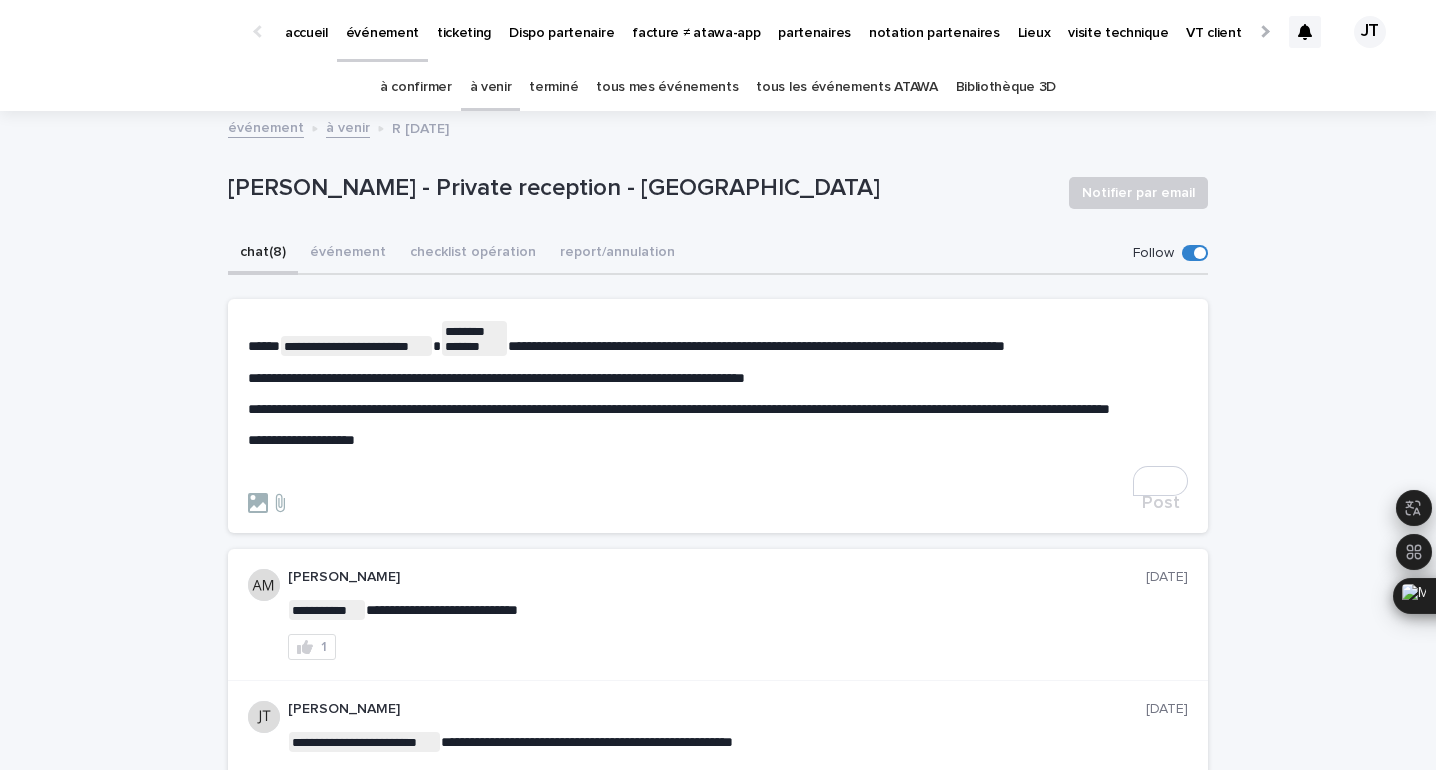 click on "**********" at bounding box center (679, 409) 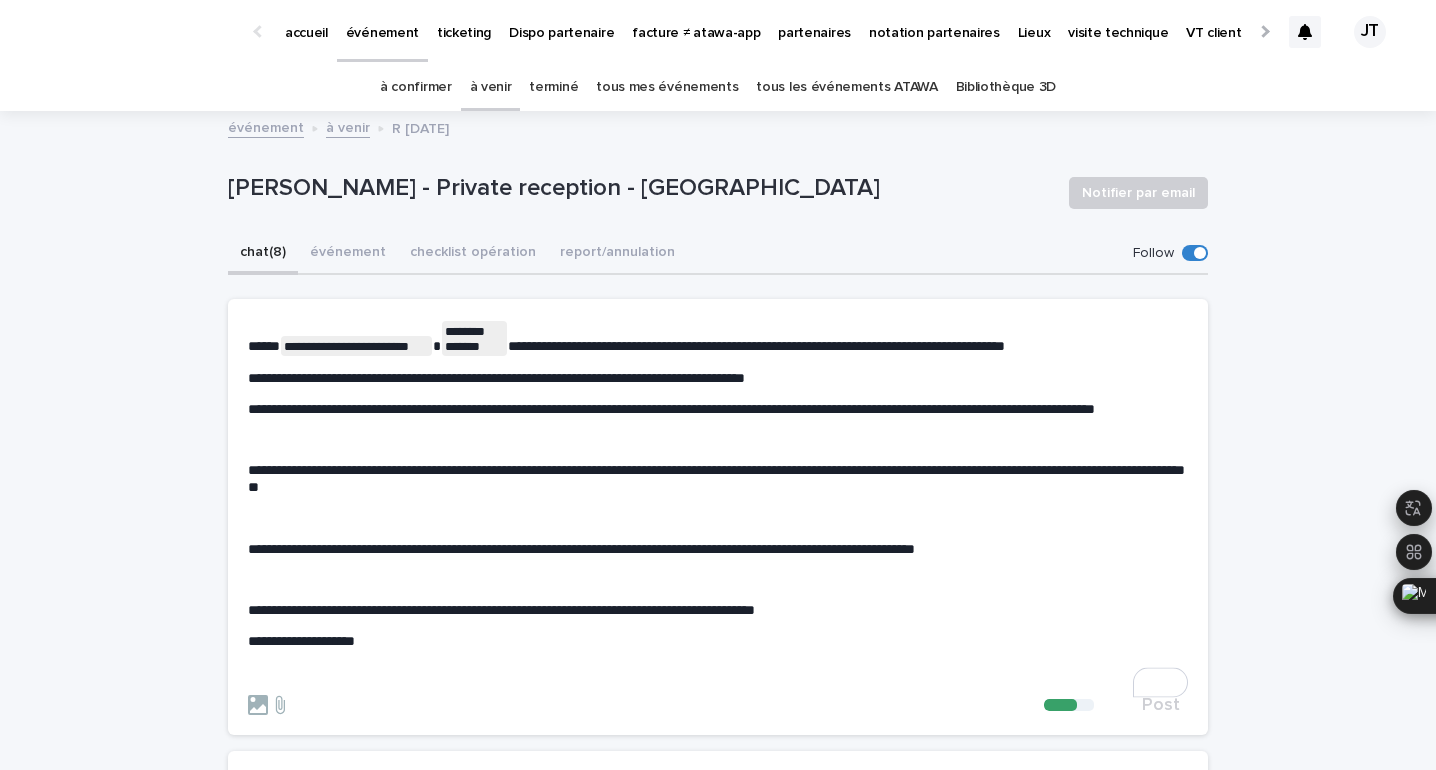 click on "﻿" at bounding box center (718, 440) 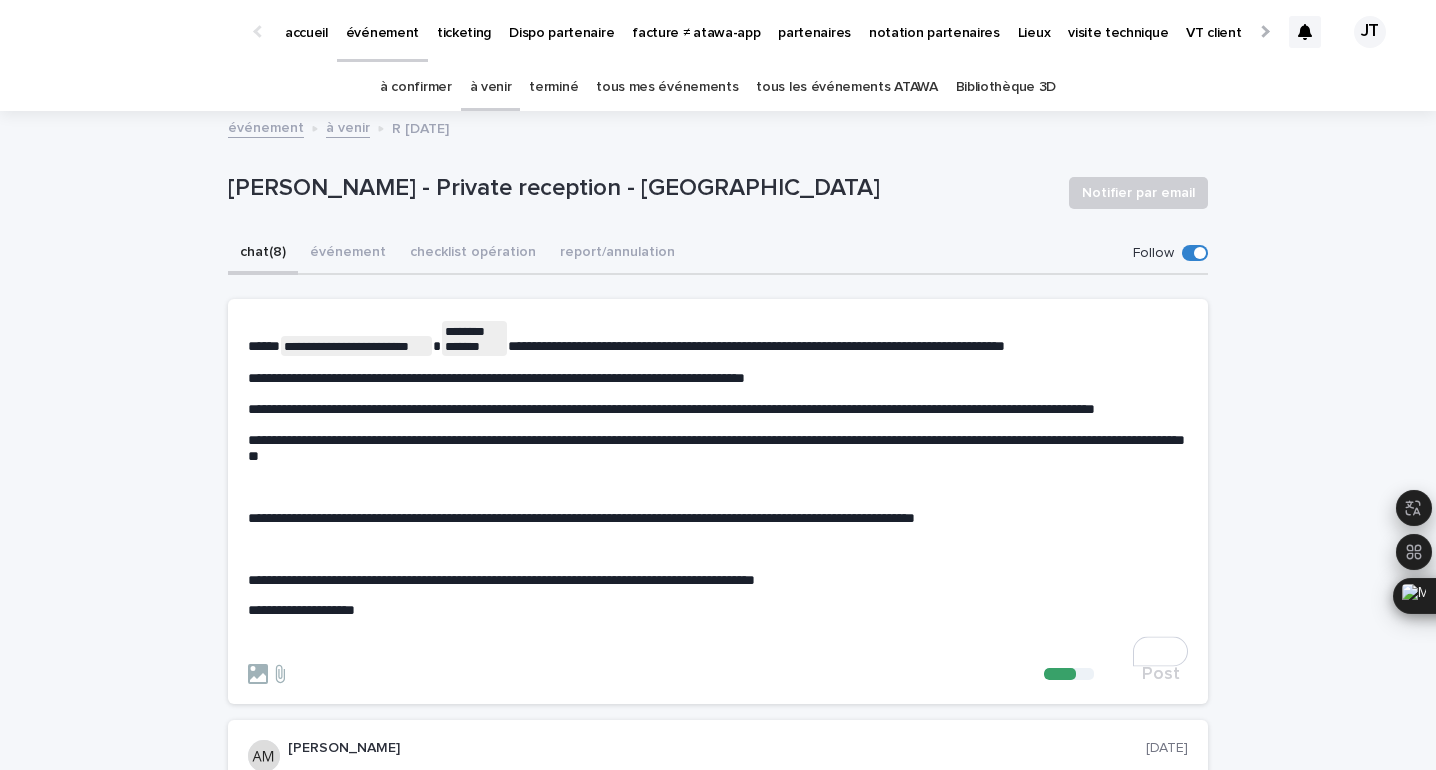 click on "﻿" at bounding box center (718, 487) 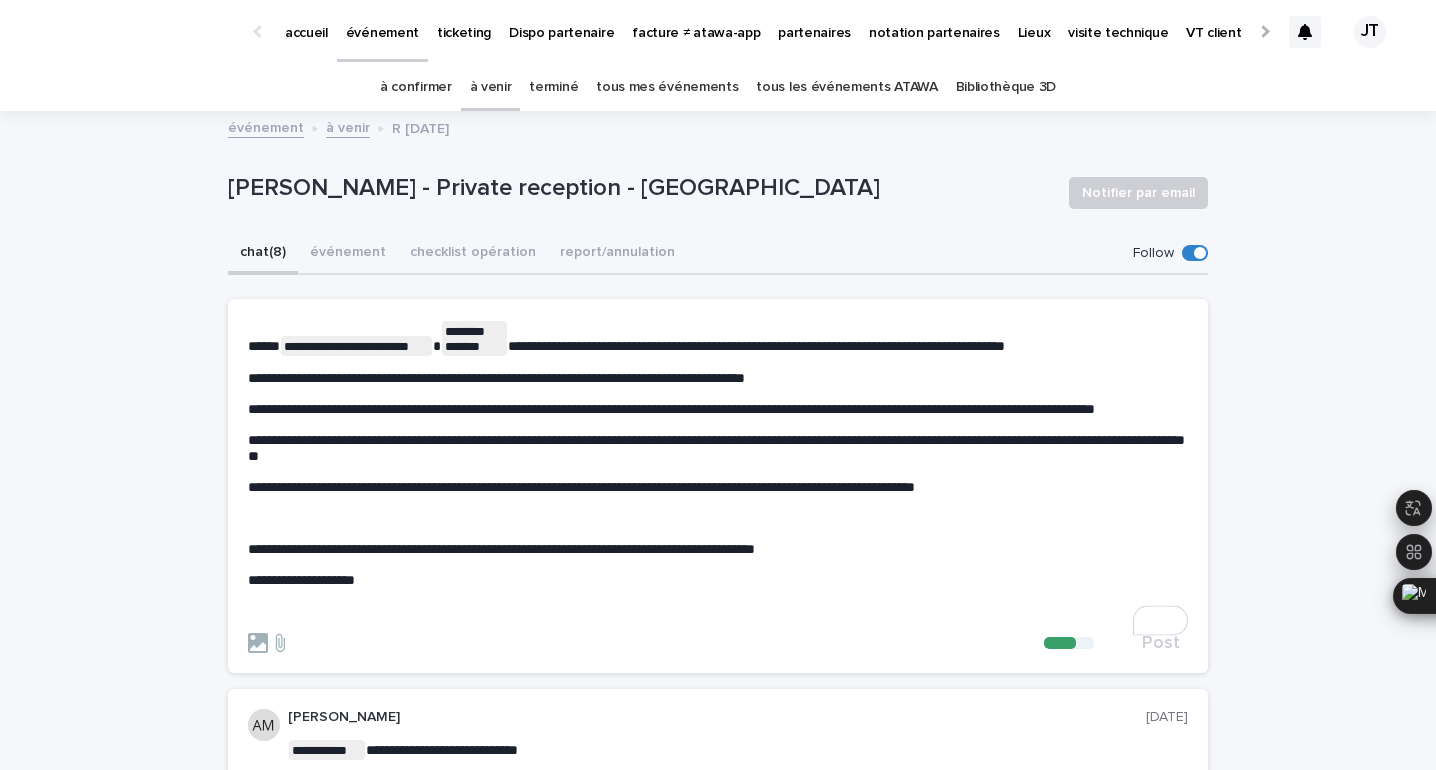 click on "﻿" at bounding box center (718, 518) 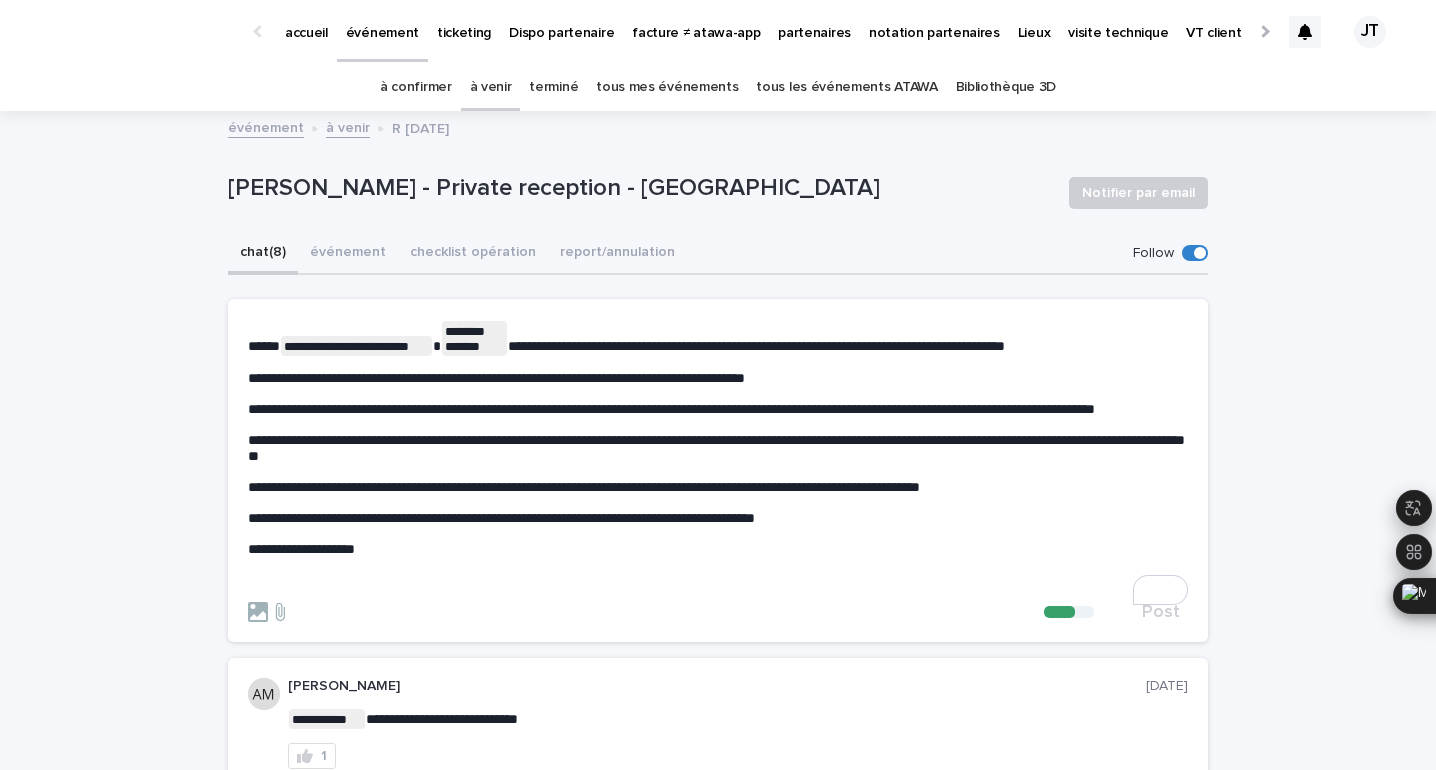click on "**********" at bounding box center [756, 346] 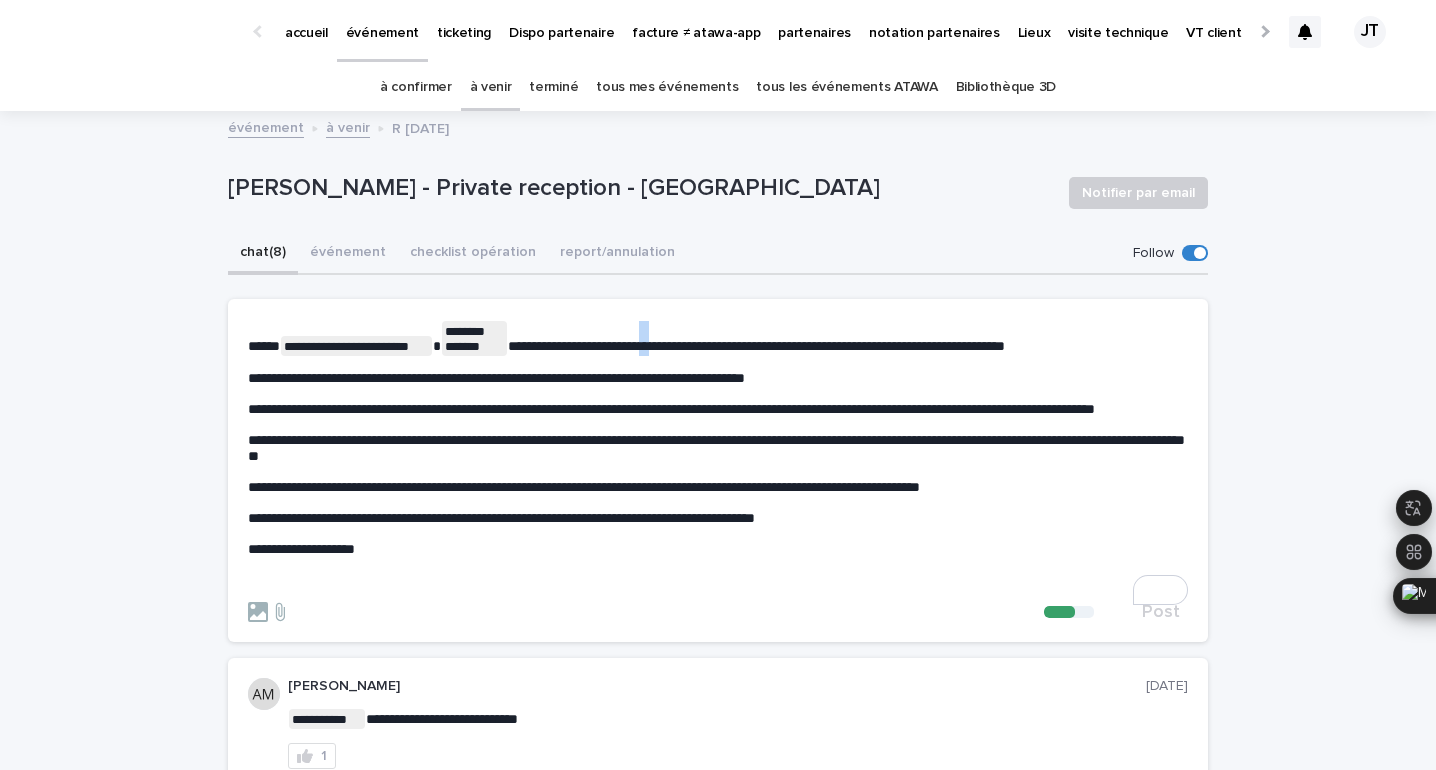 click on "**********" at bounding box center (756, 346) 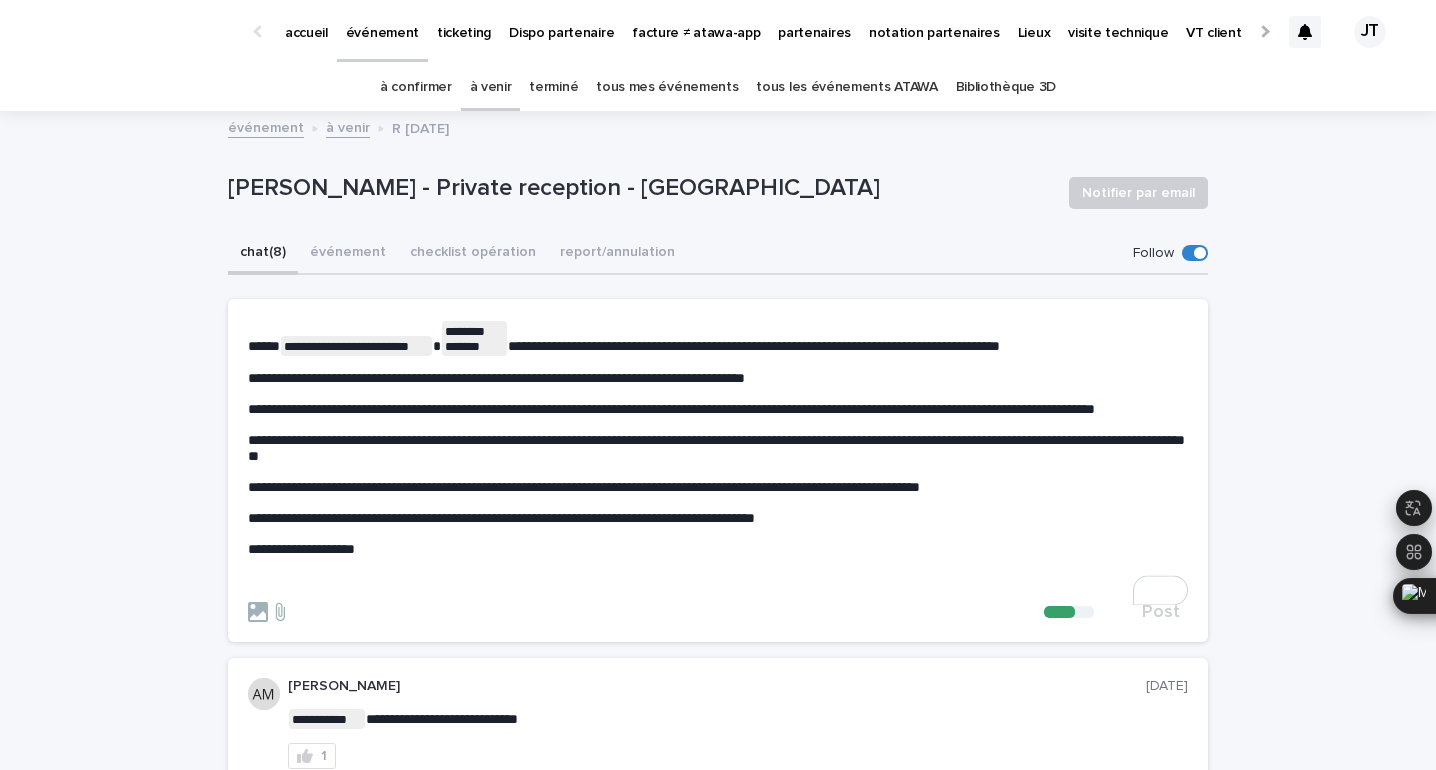 click on "**********" at bounding box center [718, 455] 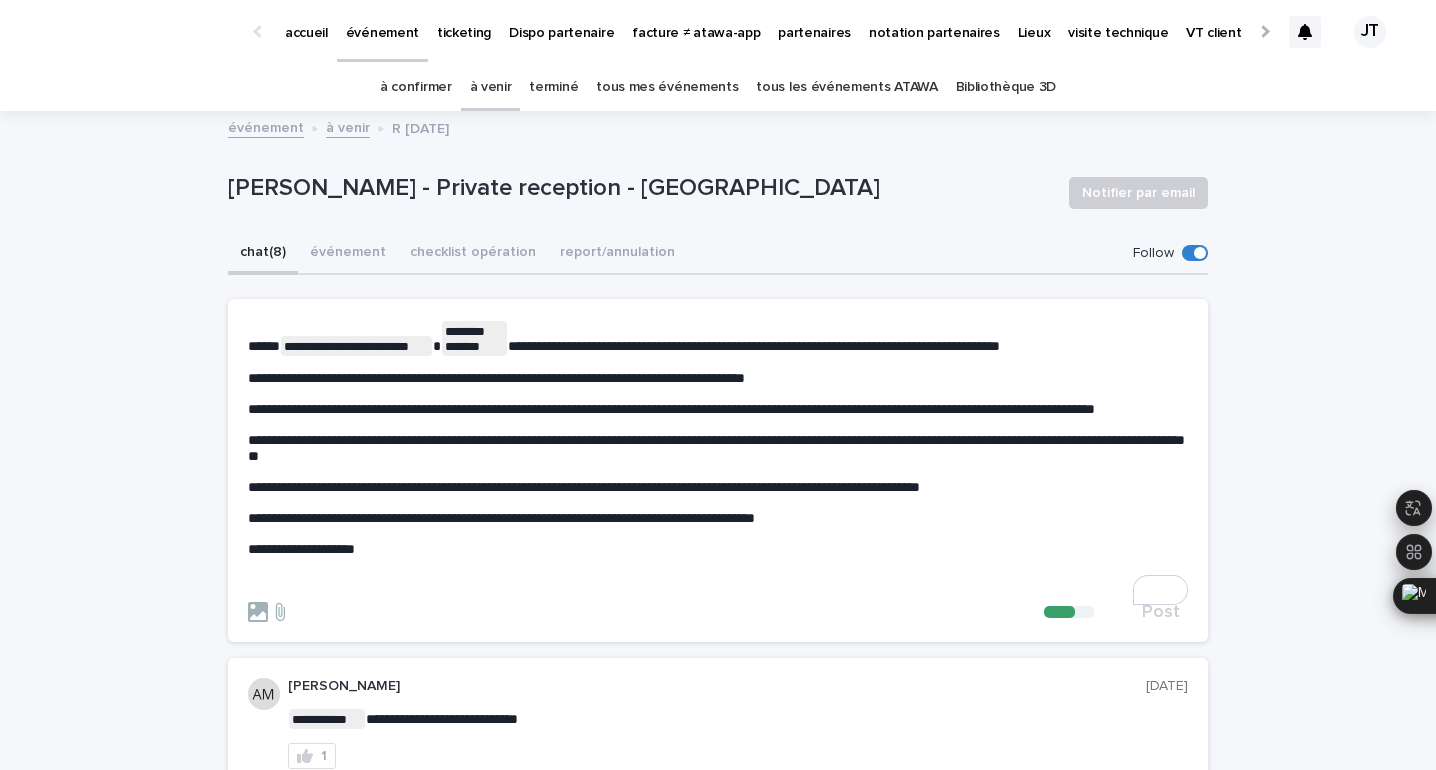 click on "**********" at bounding box center [718, 487] 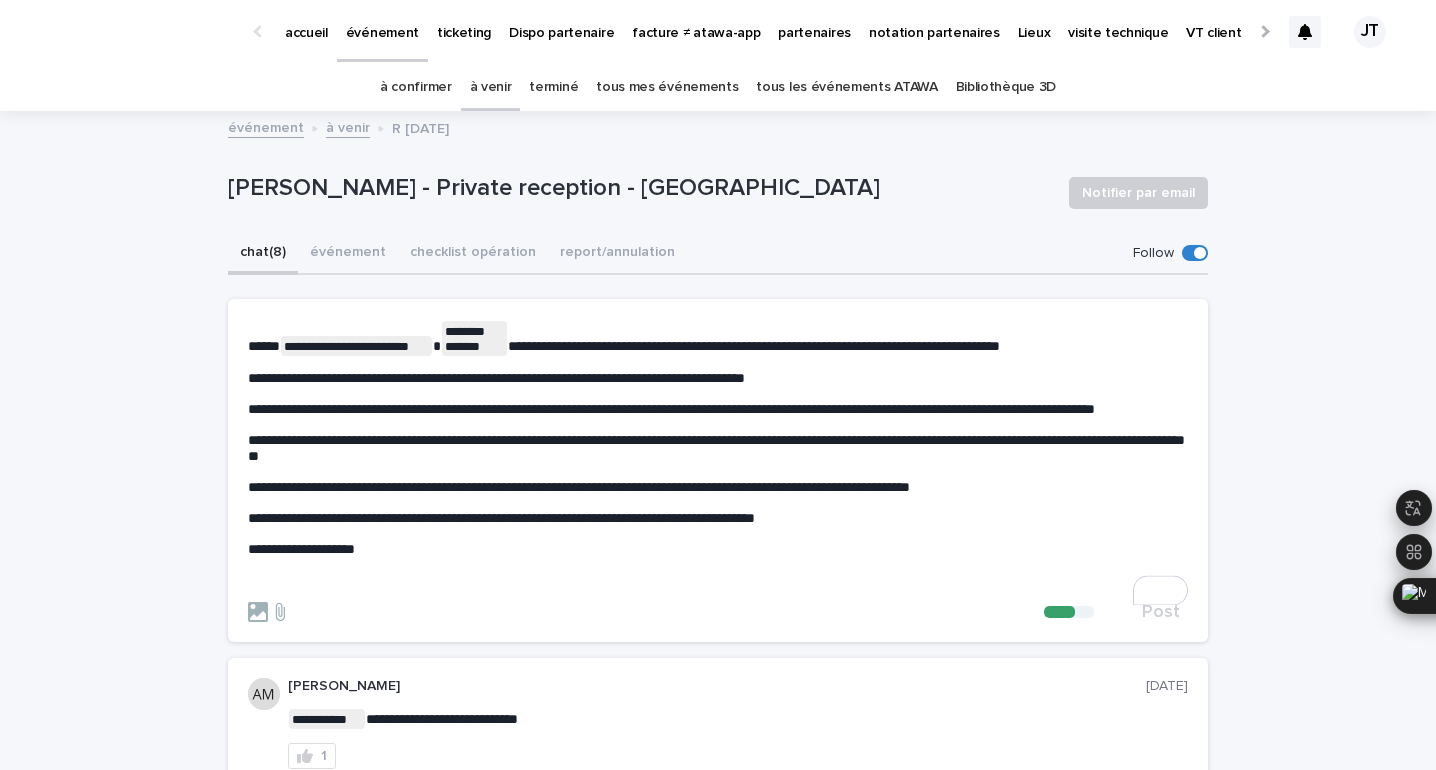 click on "**********" at bounding box center [718, 549] 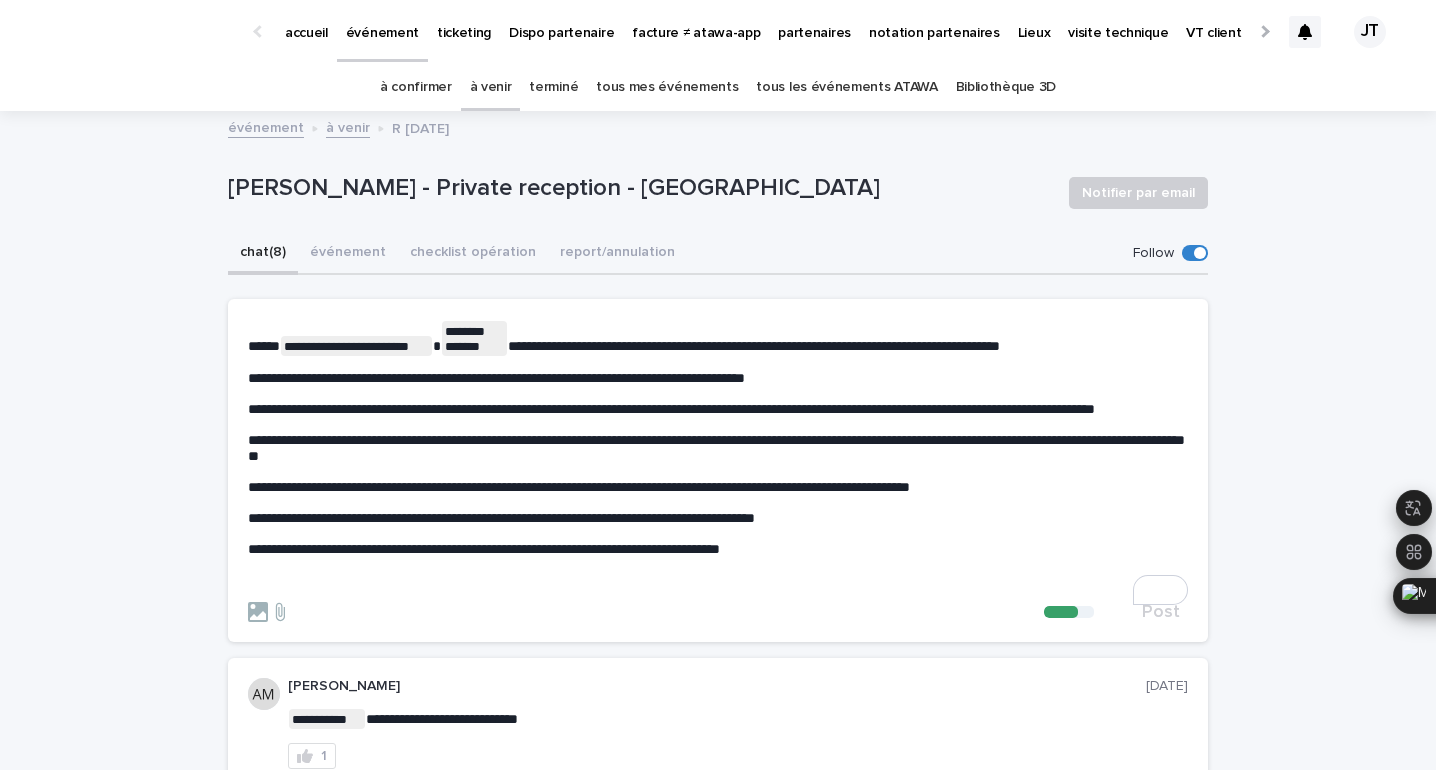 click on "**********" at bounding box center [484, 549] 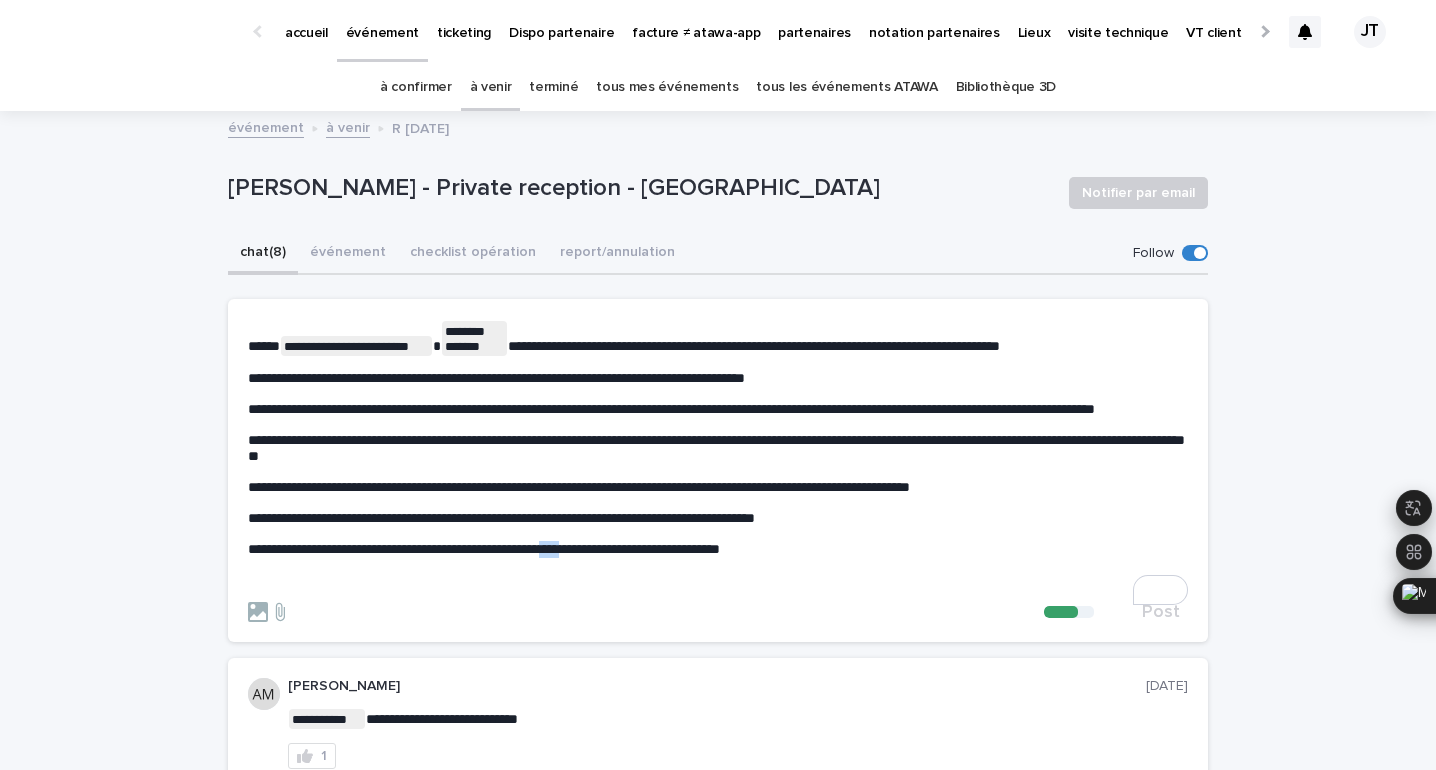 click on "**********" at bounding box center (484, 549) 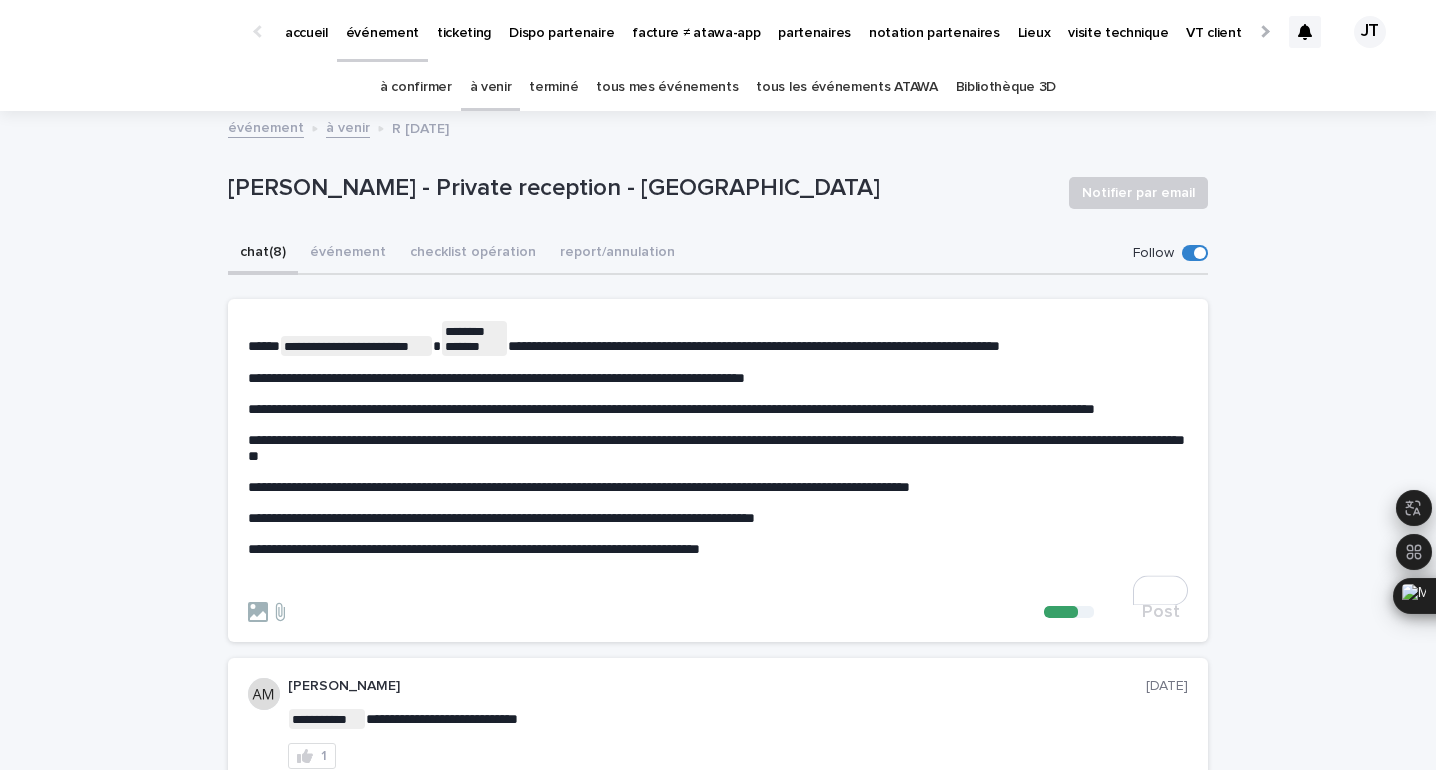 click on "**********" at bounding box center [474, 549] 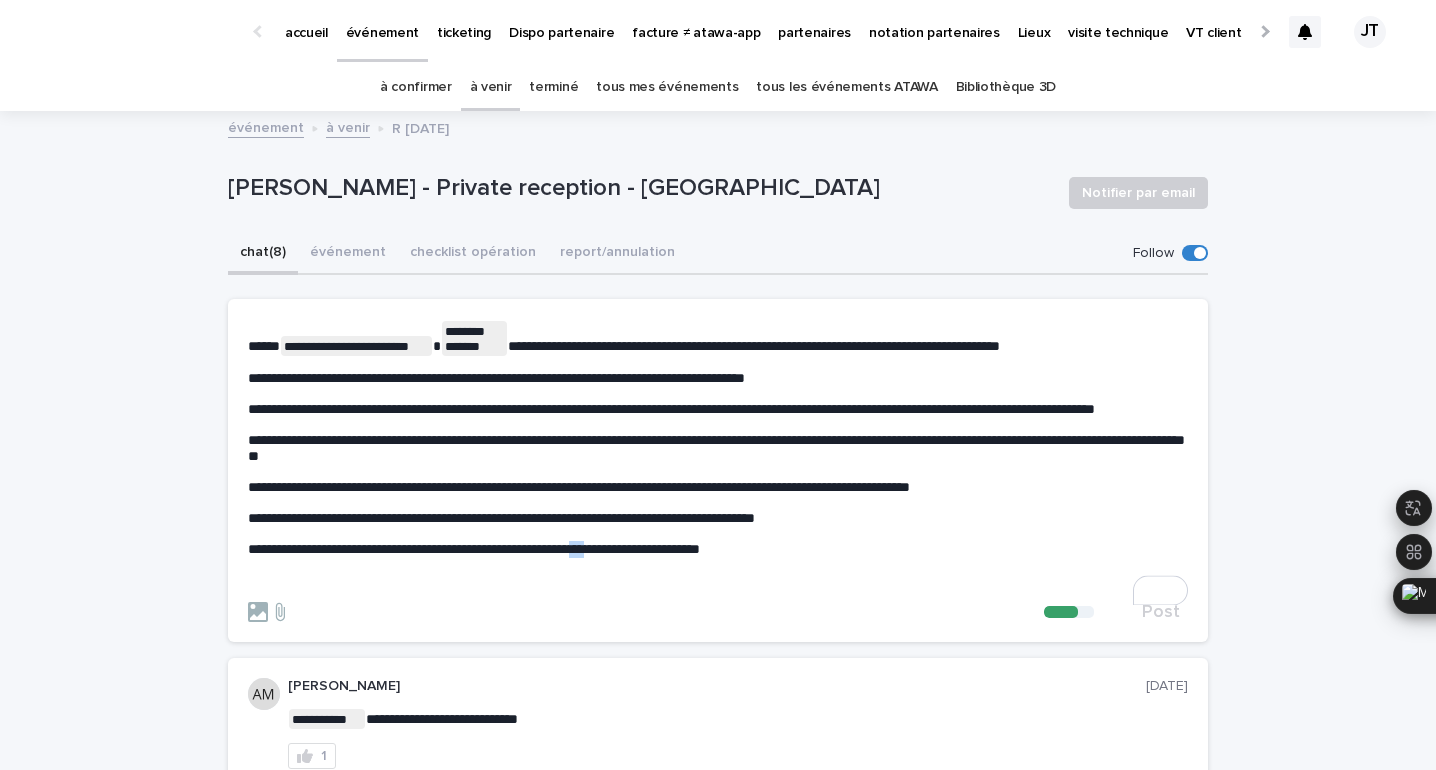 click on "**********" at bounding box center [474, 549] 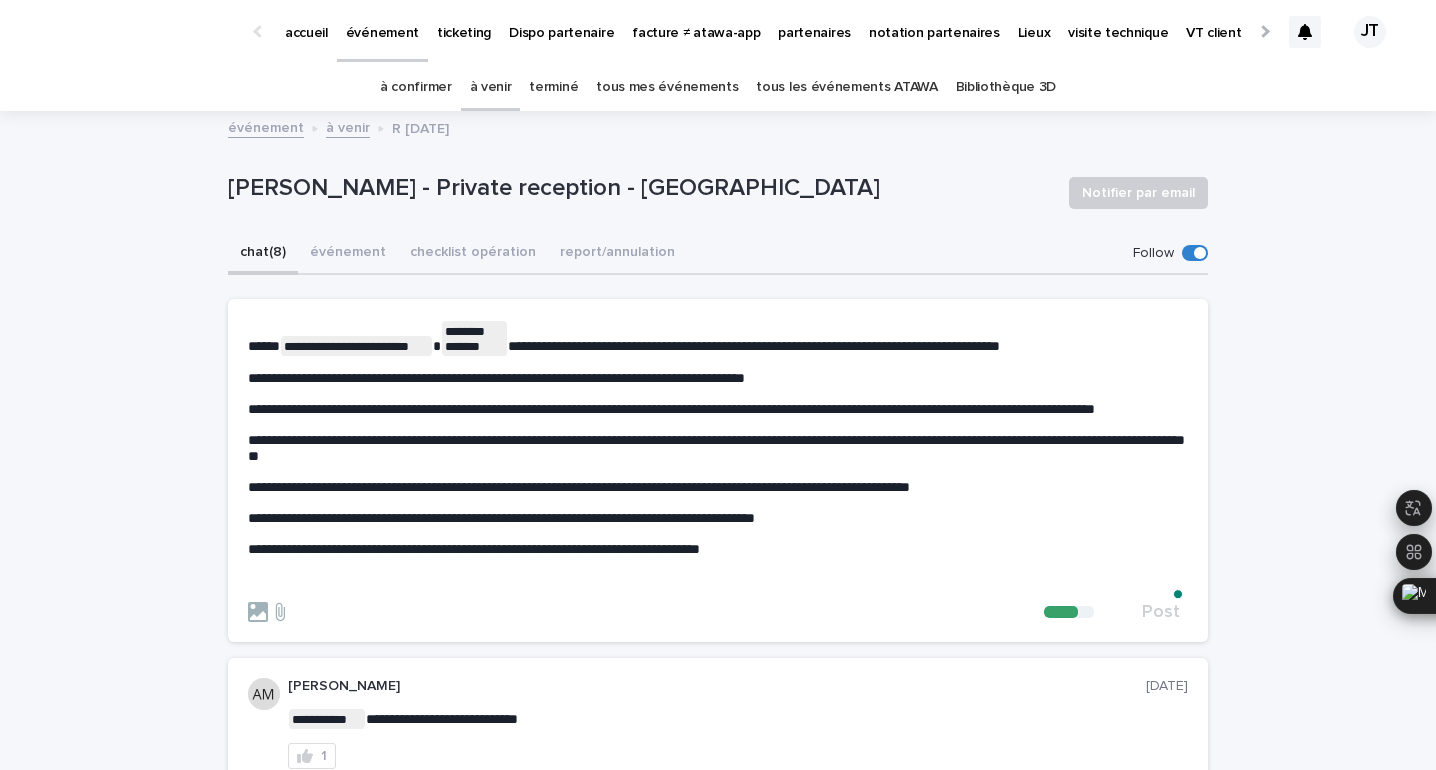 click on "**********" at bounding box center (718, 549) 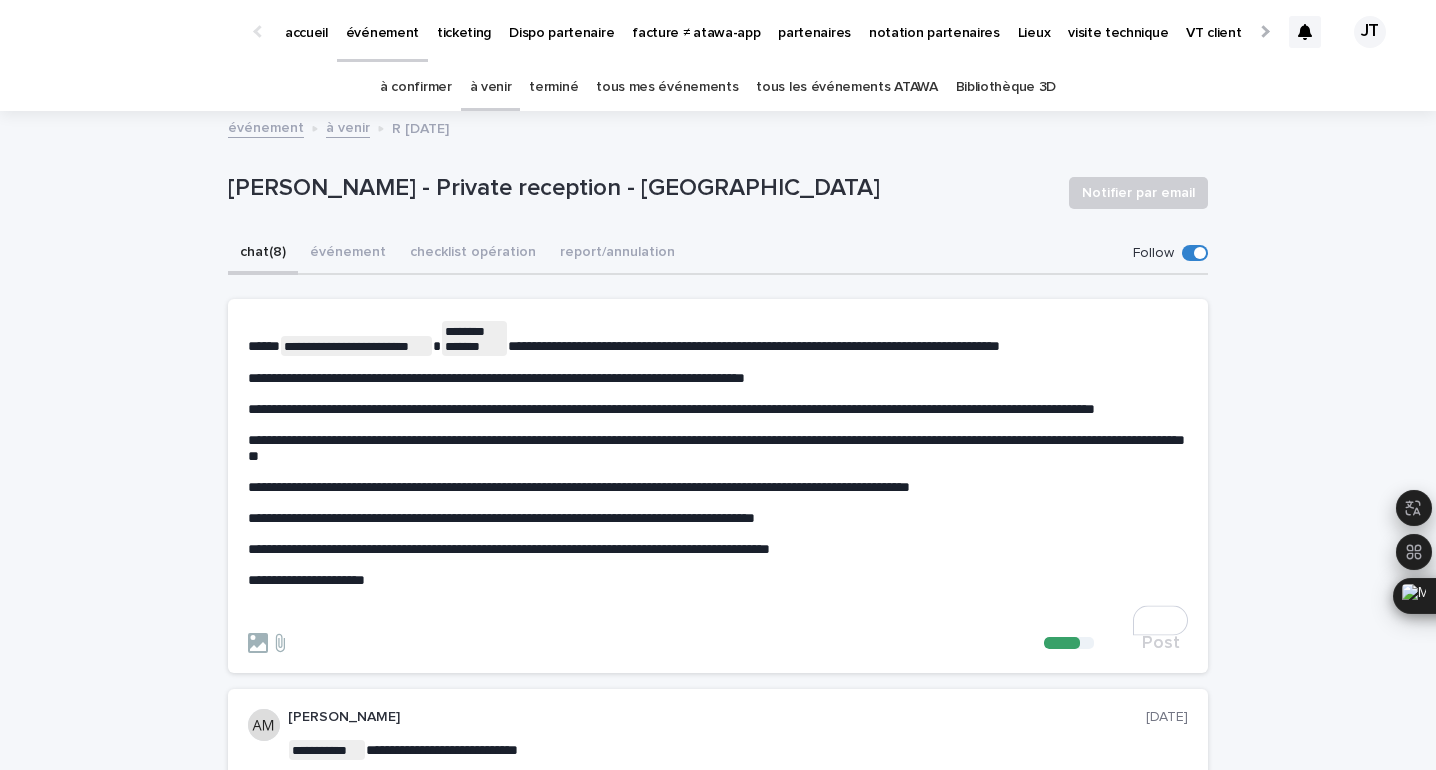 click on "**********" at bounding box center (718, 518) 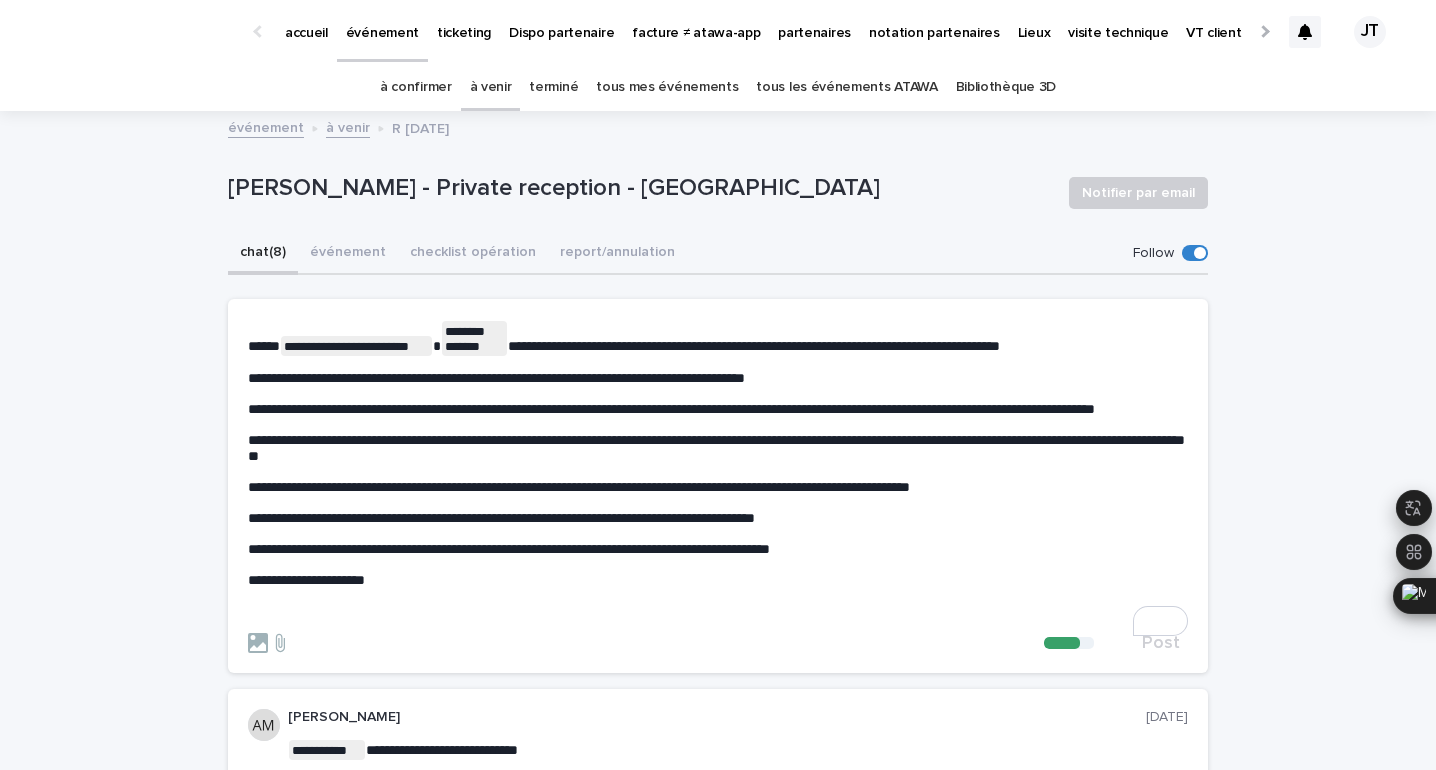 click on "********* *" 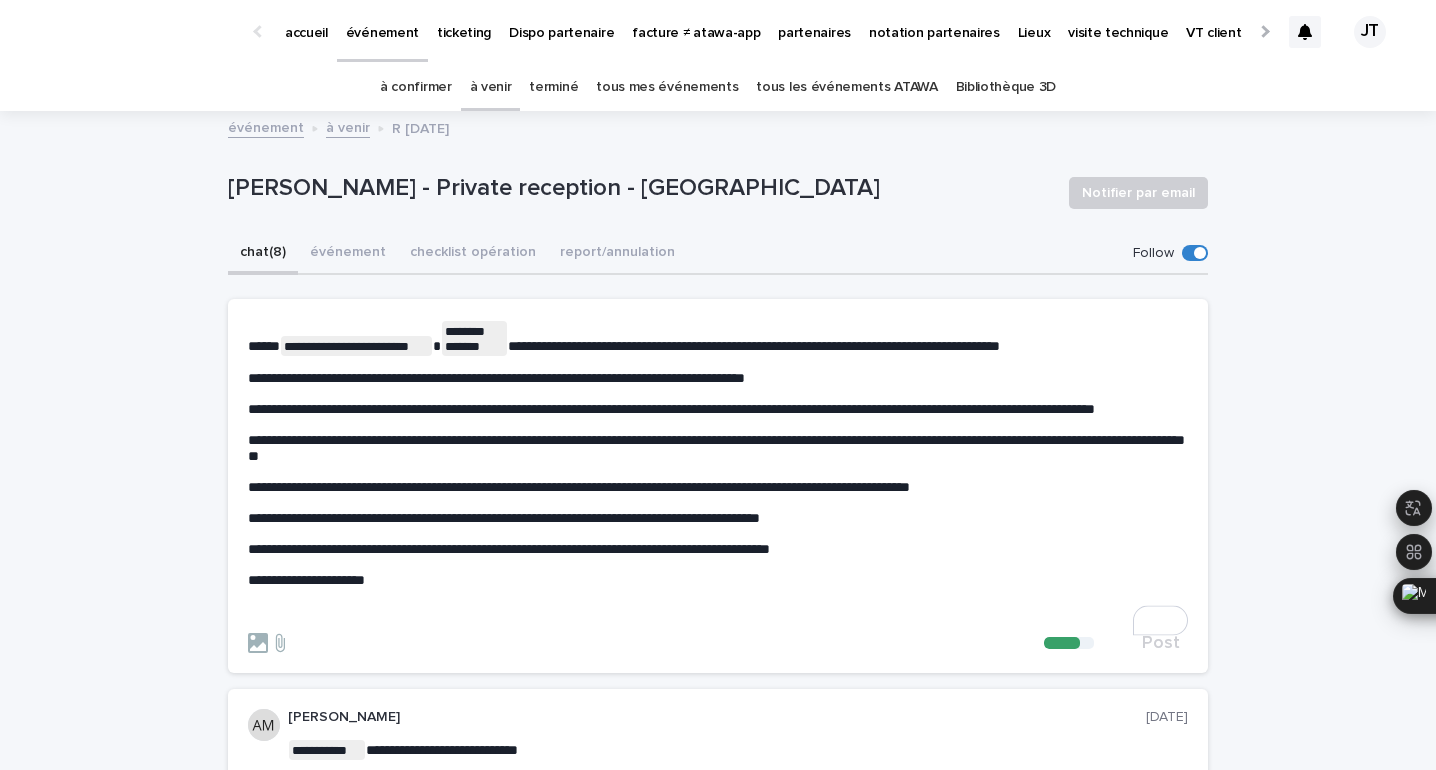 click on "**********" at bounding box center (718, 470) 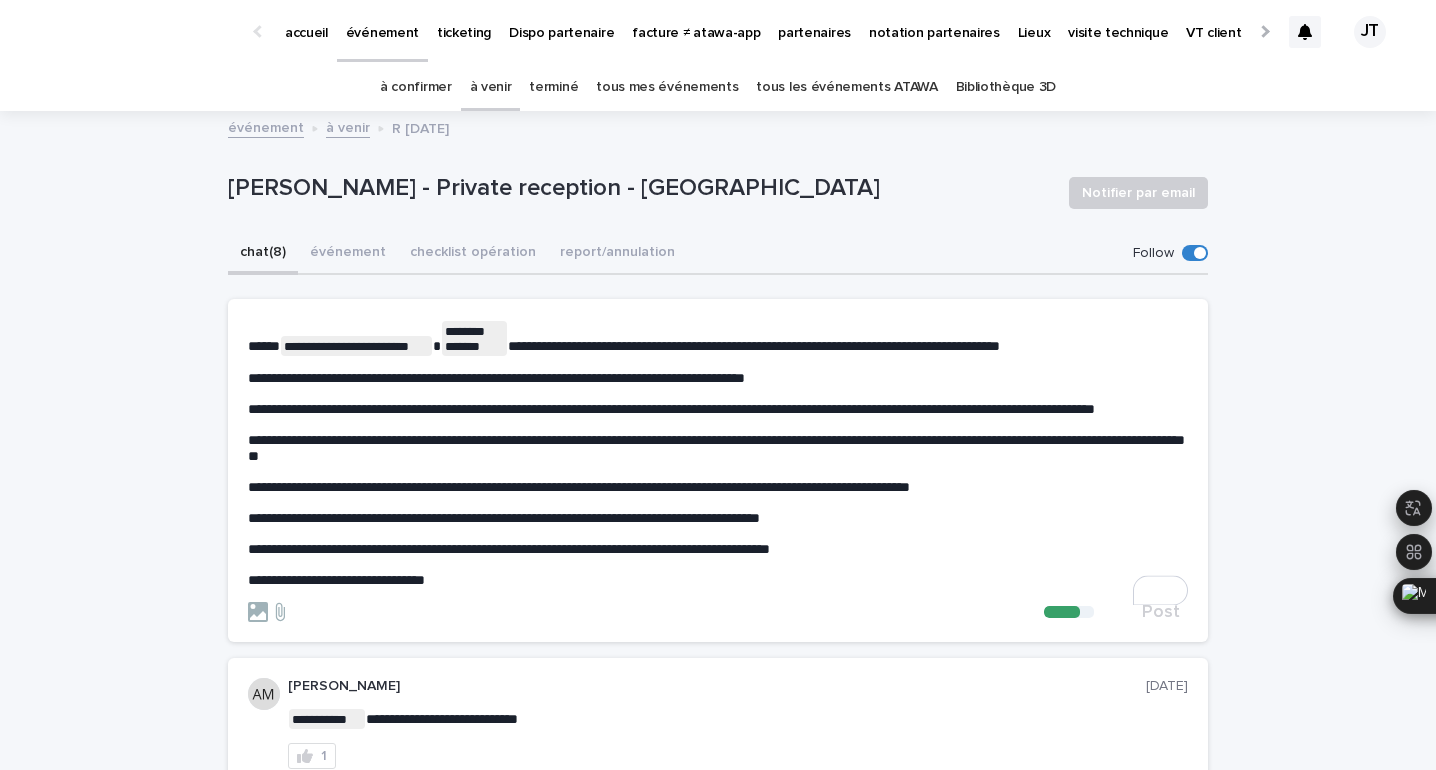 click on "**********" at bounding box center [336, 580] 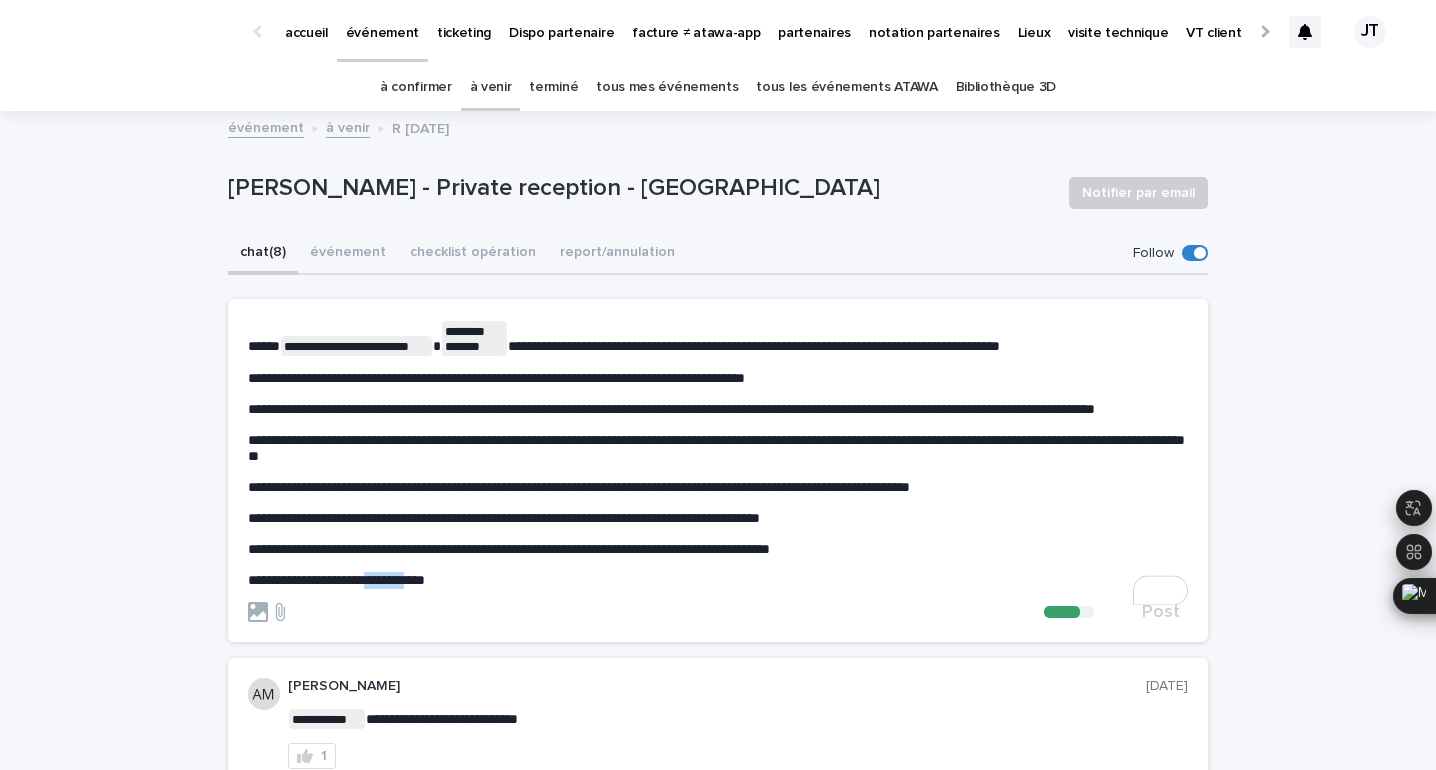 click on "**********" at bounding box center (336, 580) 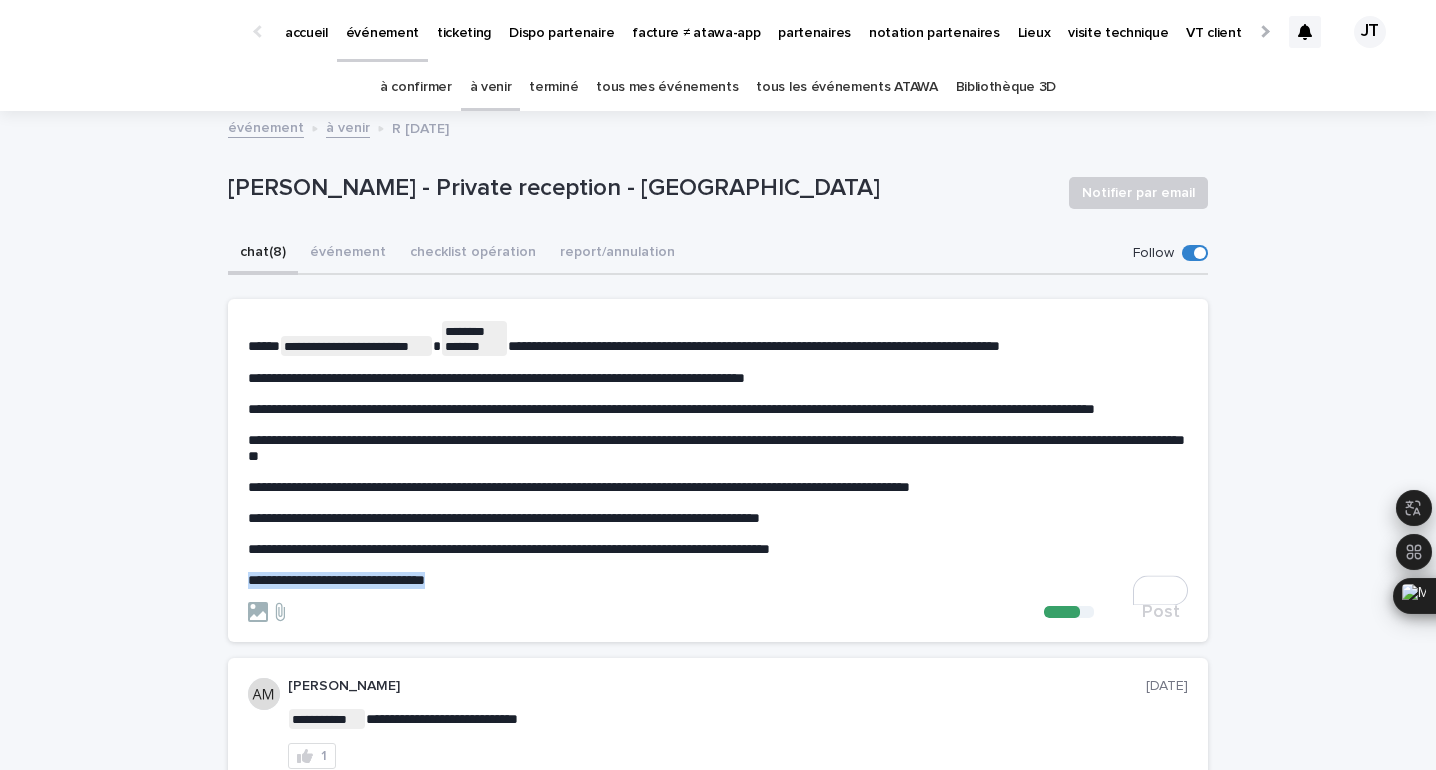 click on "**********" at bounding box center (336, 580) 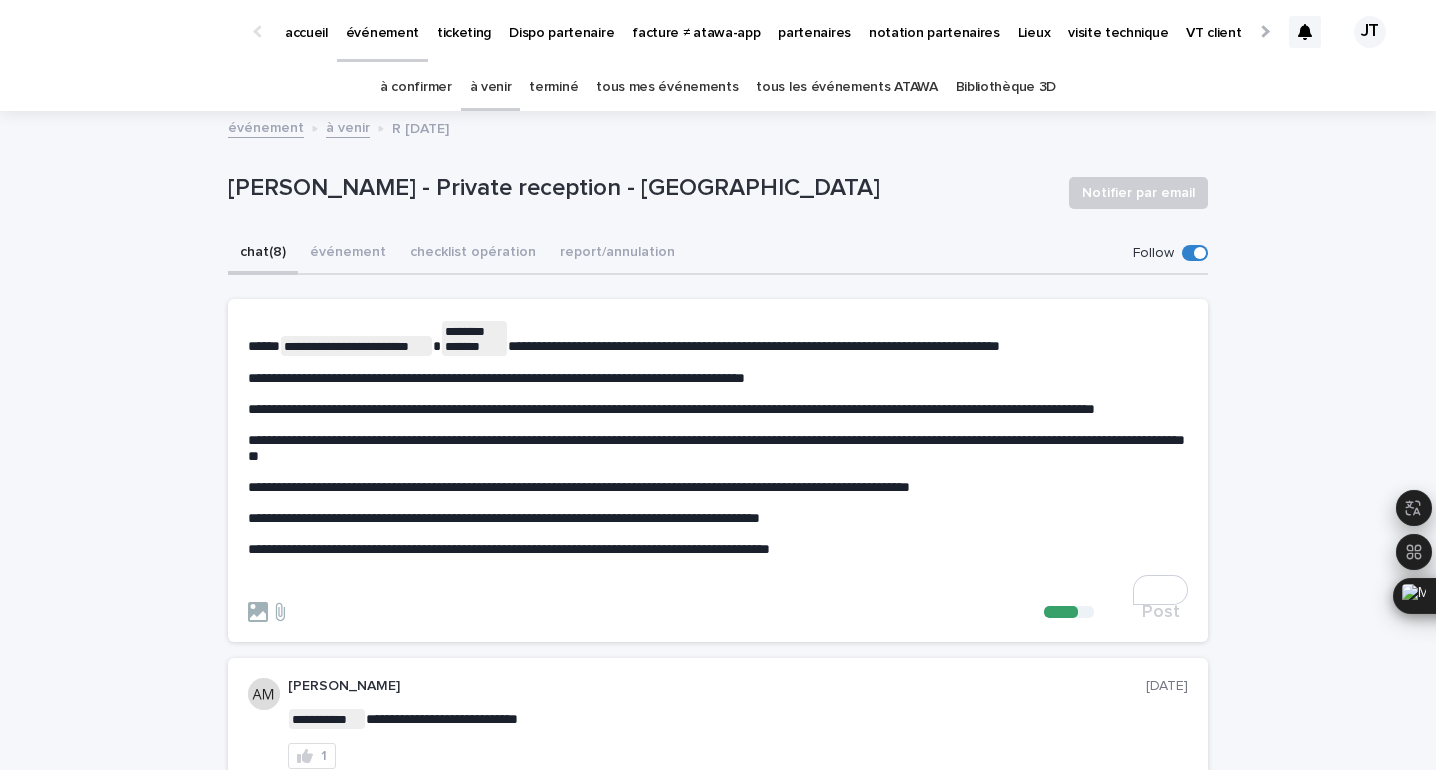 click on "**********" at bounding box center (496, 378) 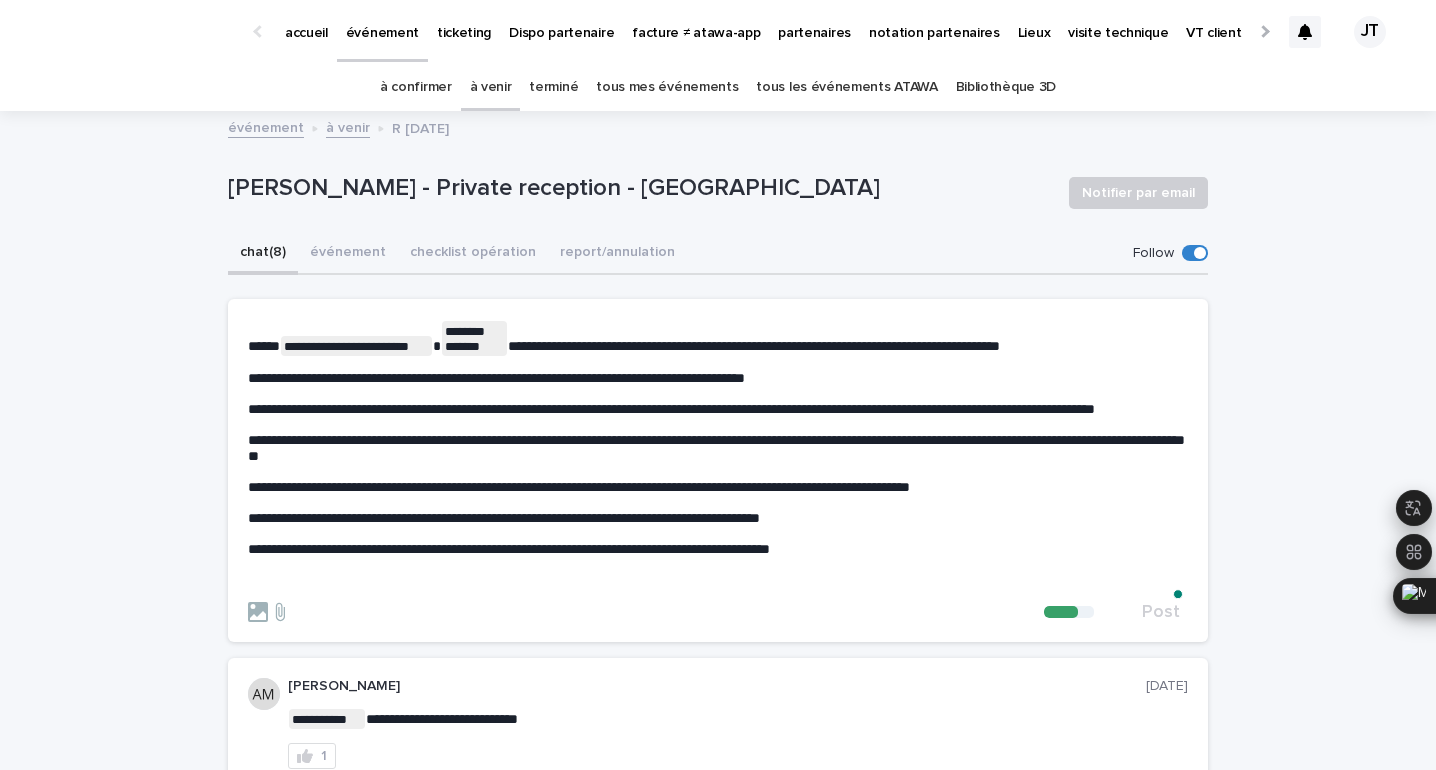 click on "**********" at bounding box center [718, 455] 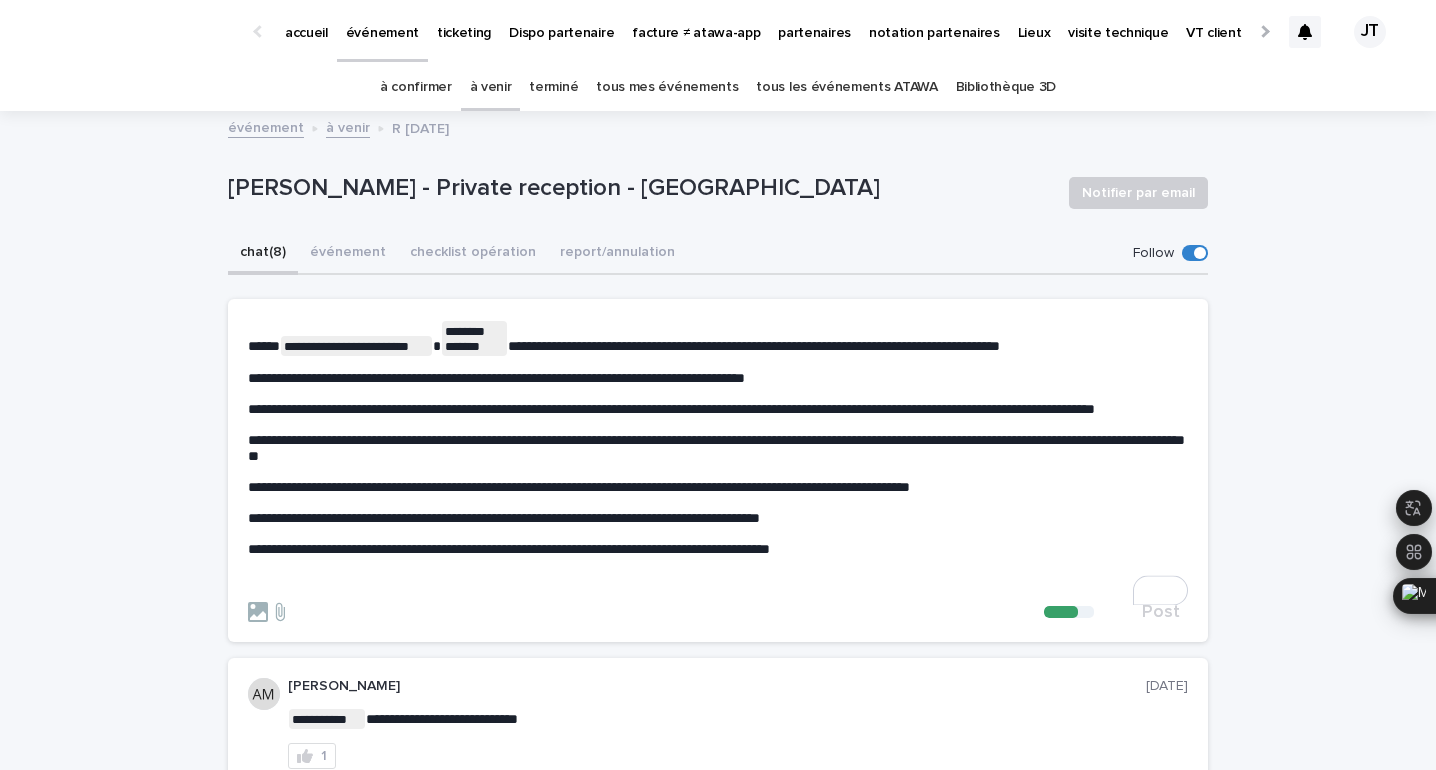 click on "**********" at bounding box center (718, 455) 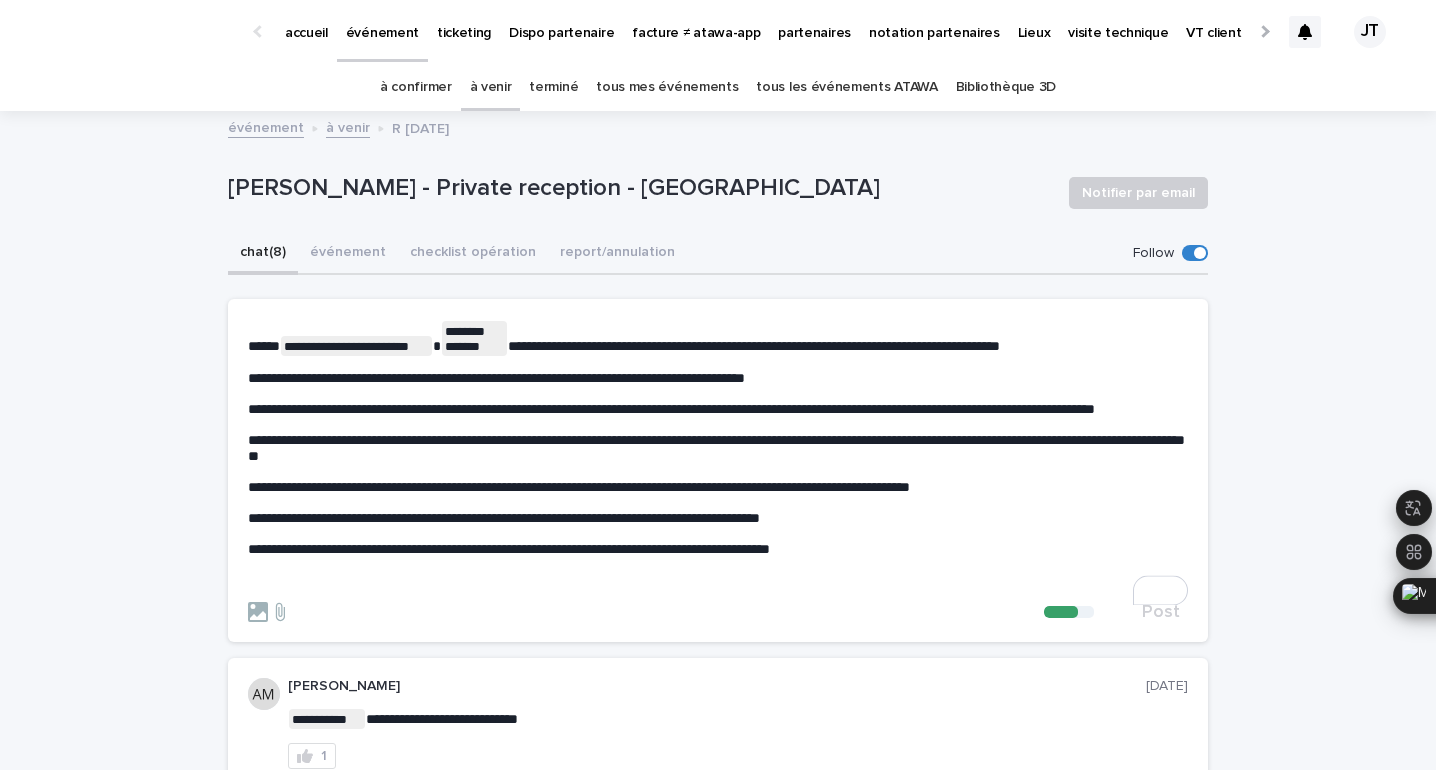 click on "﻿" at bounding box center (718, 580) 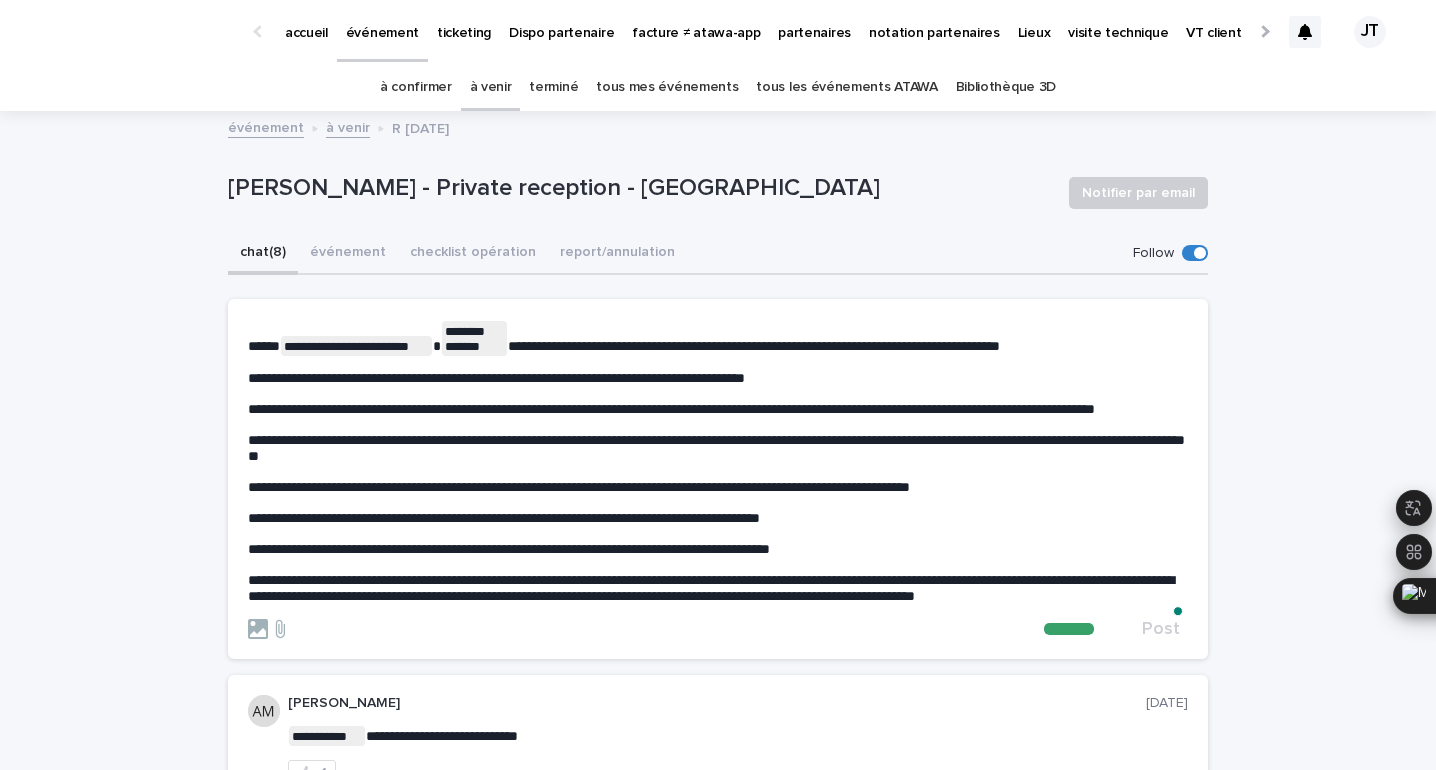 click on "**********" at bounding box center (579, 487) 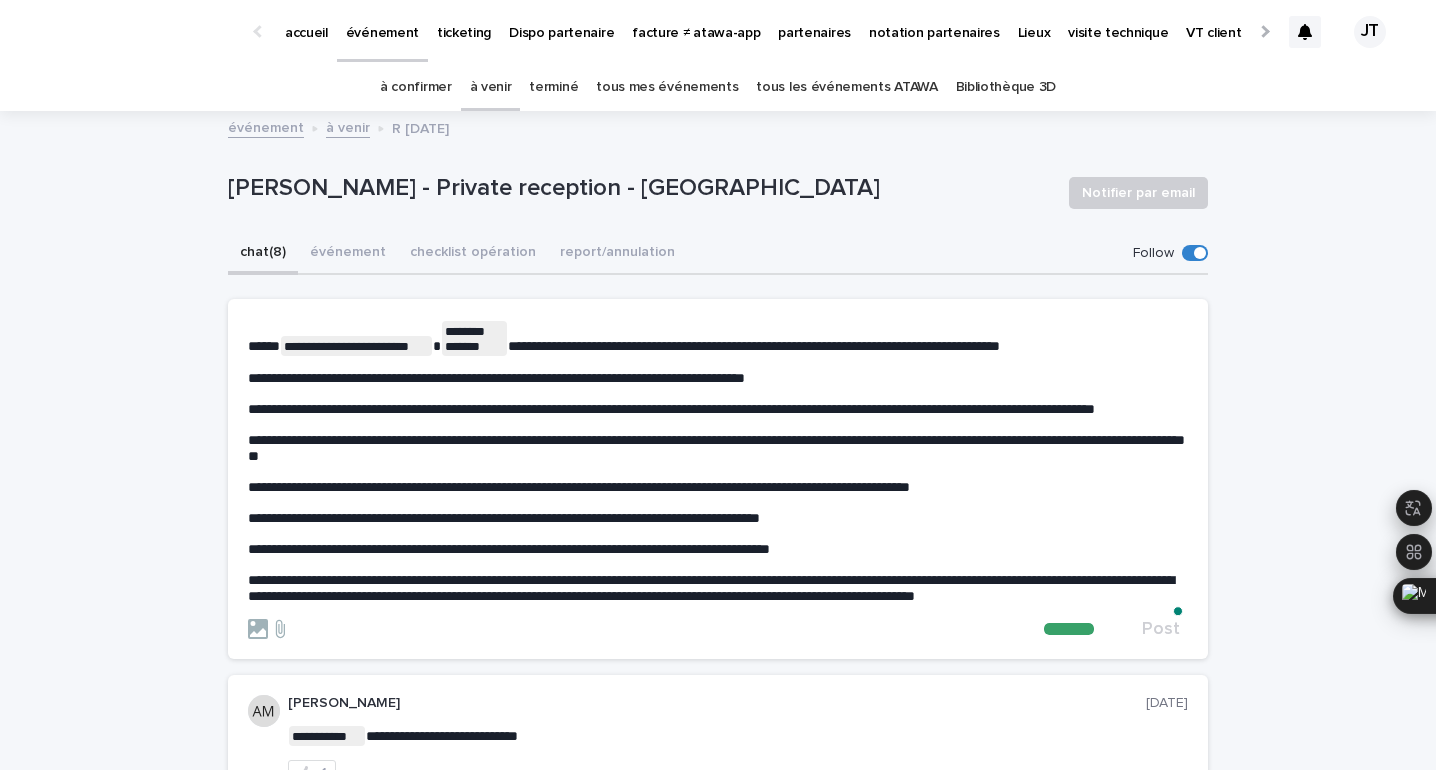 click on "********" 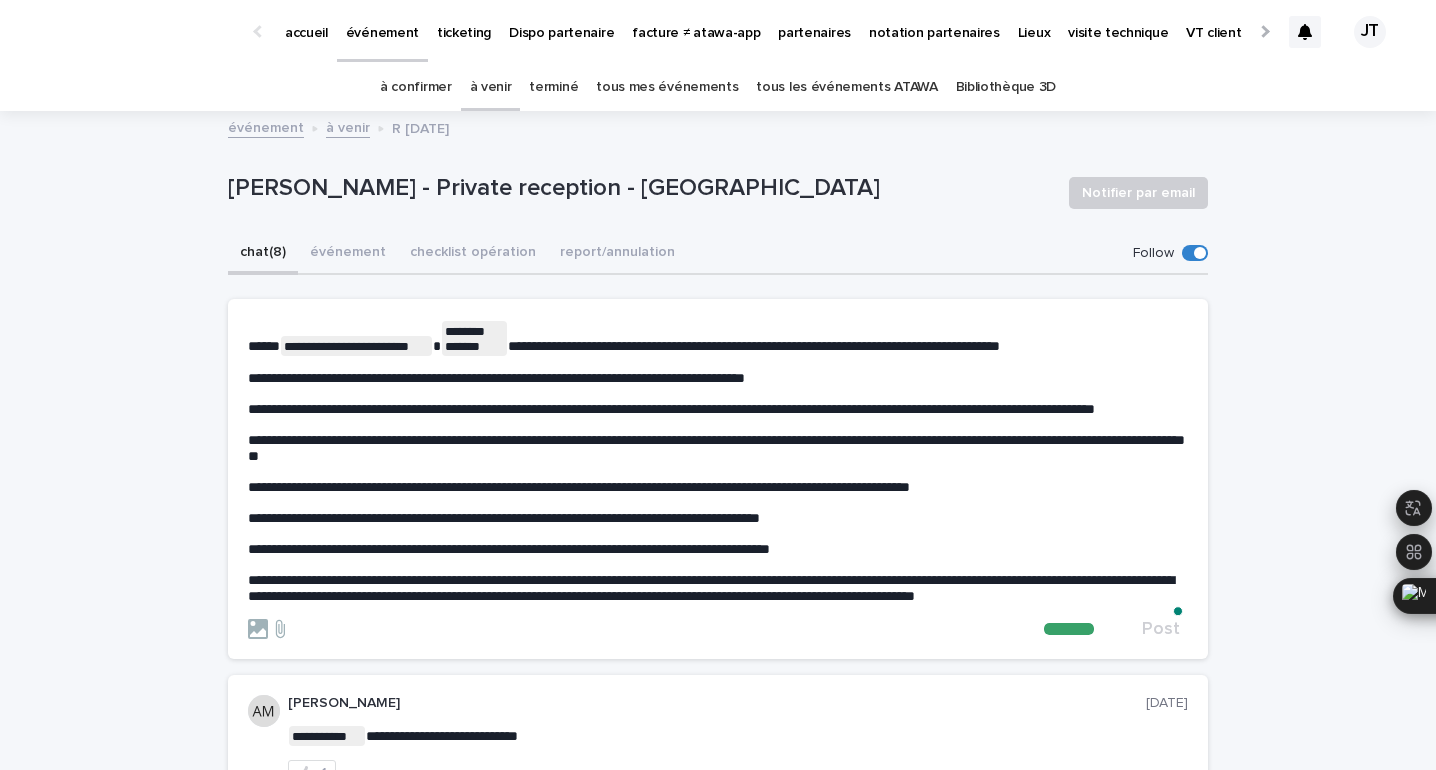click on "**********" at bounding box center (504, 518) 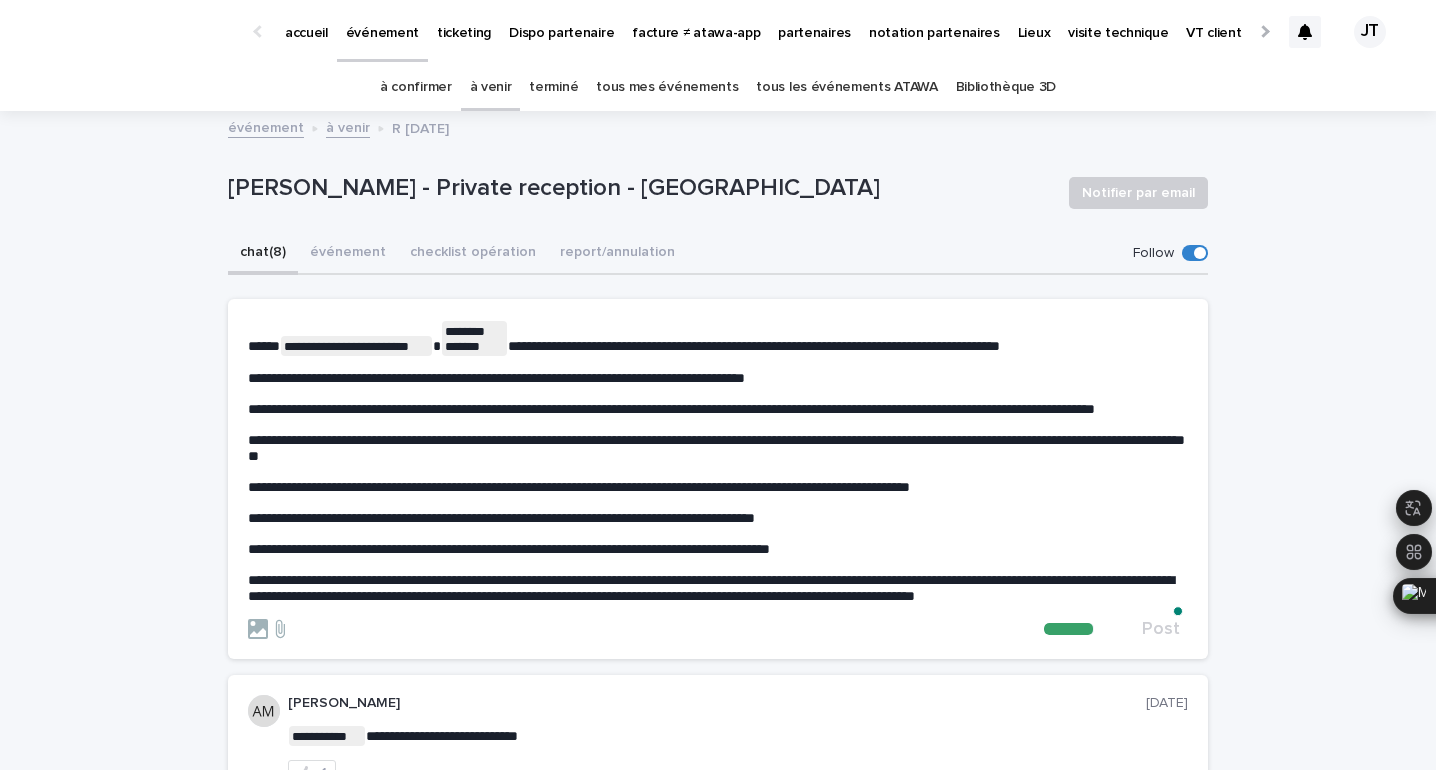 click on "**********" at bounding box center [718, 463] 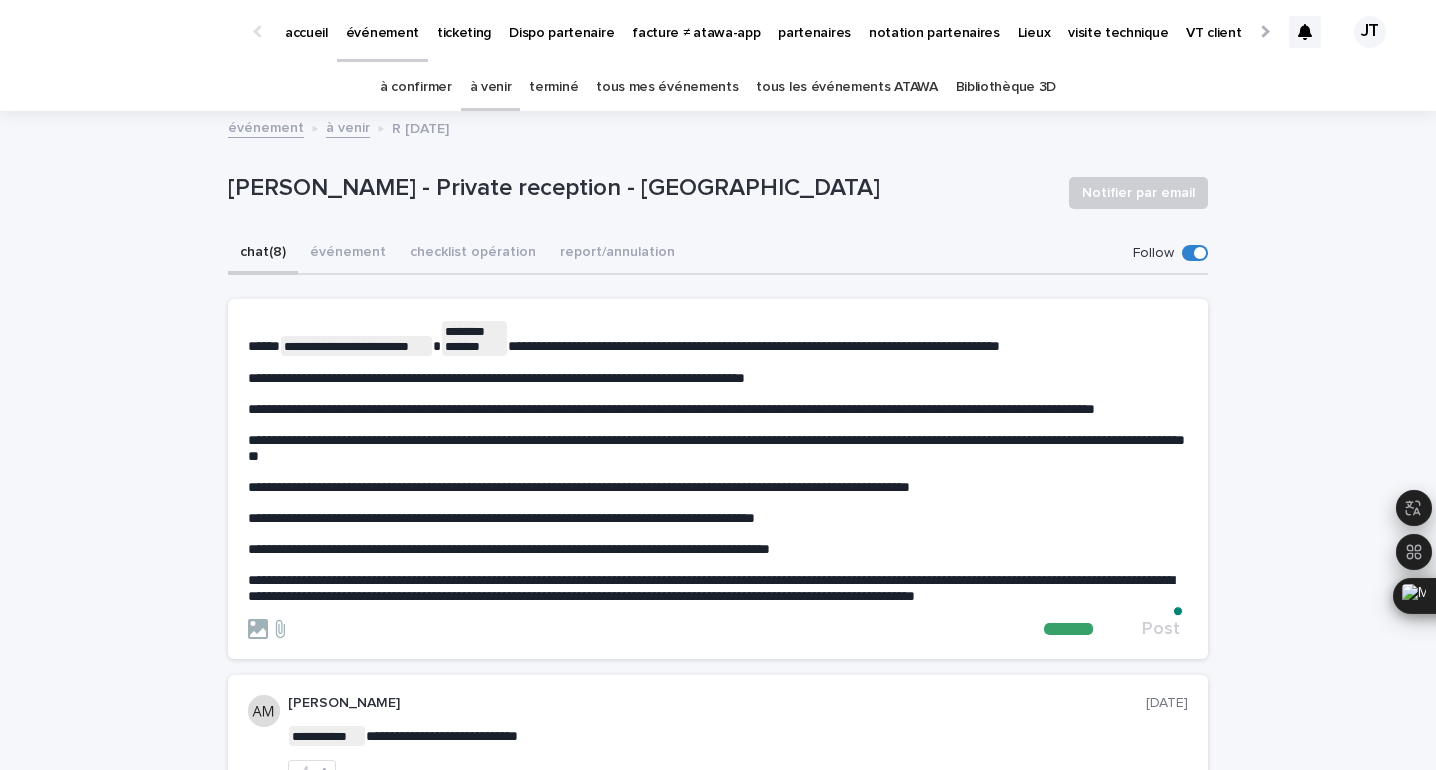 click on "**********" at bounding box center (711, 588) 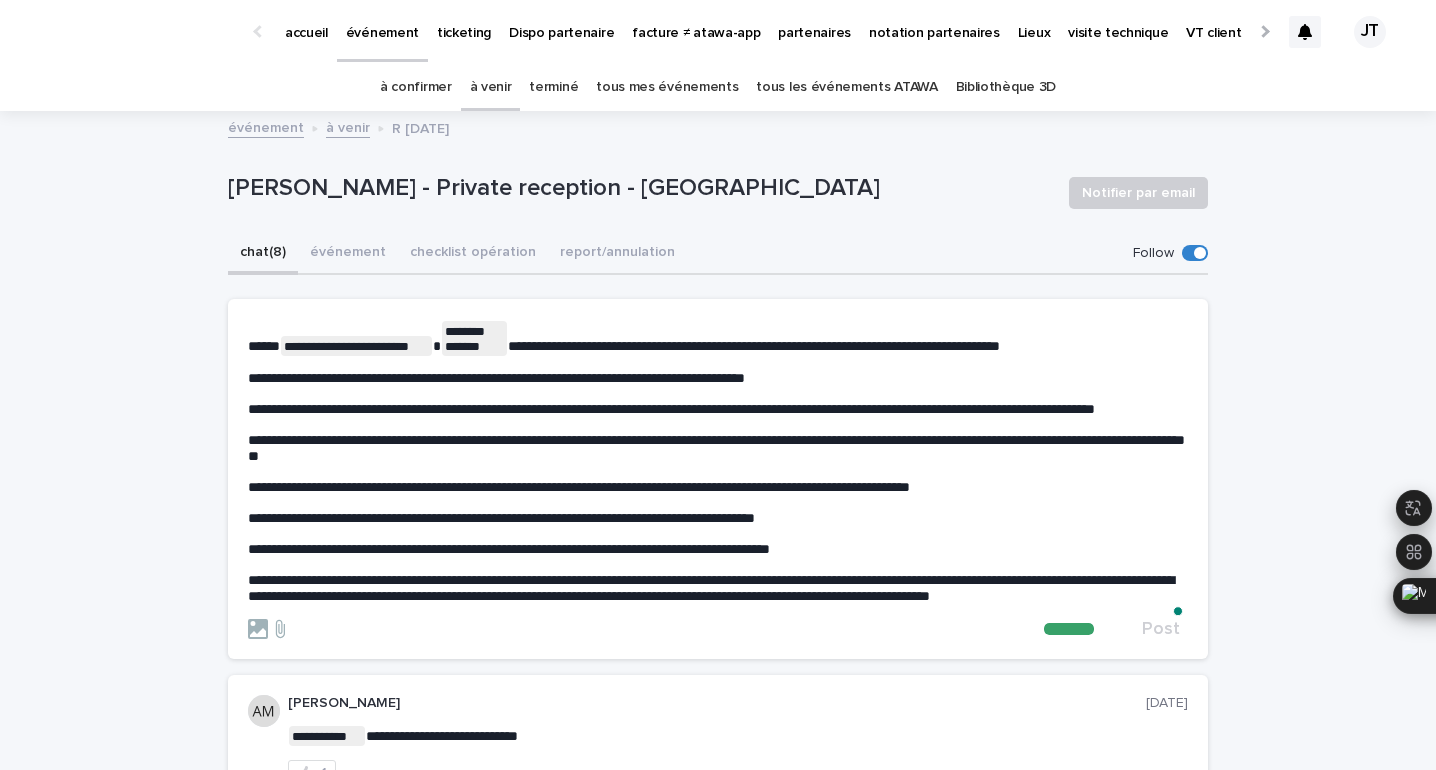 click at bounding box center [646, 629] 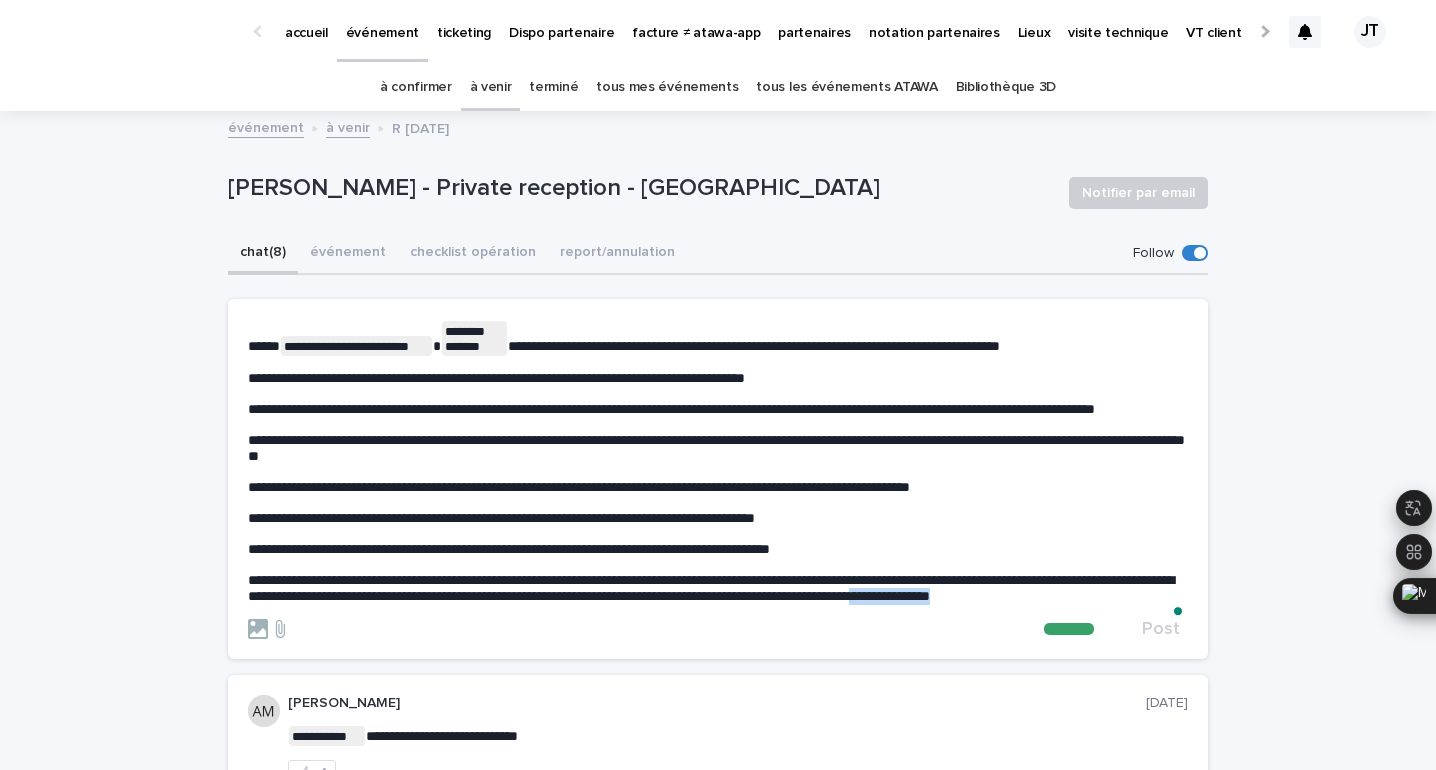 drag, startPoint x: 1109, startPoint y: 612, endPoint x: 1215, endPoint y: 624, distance: 106.677086 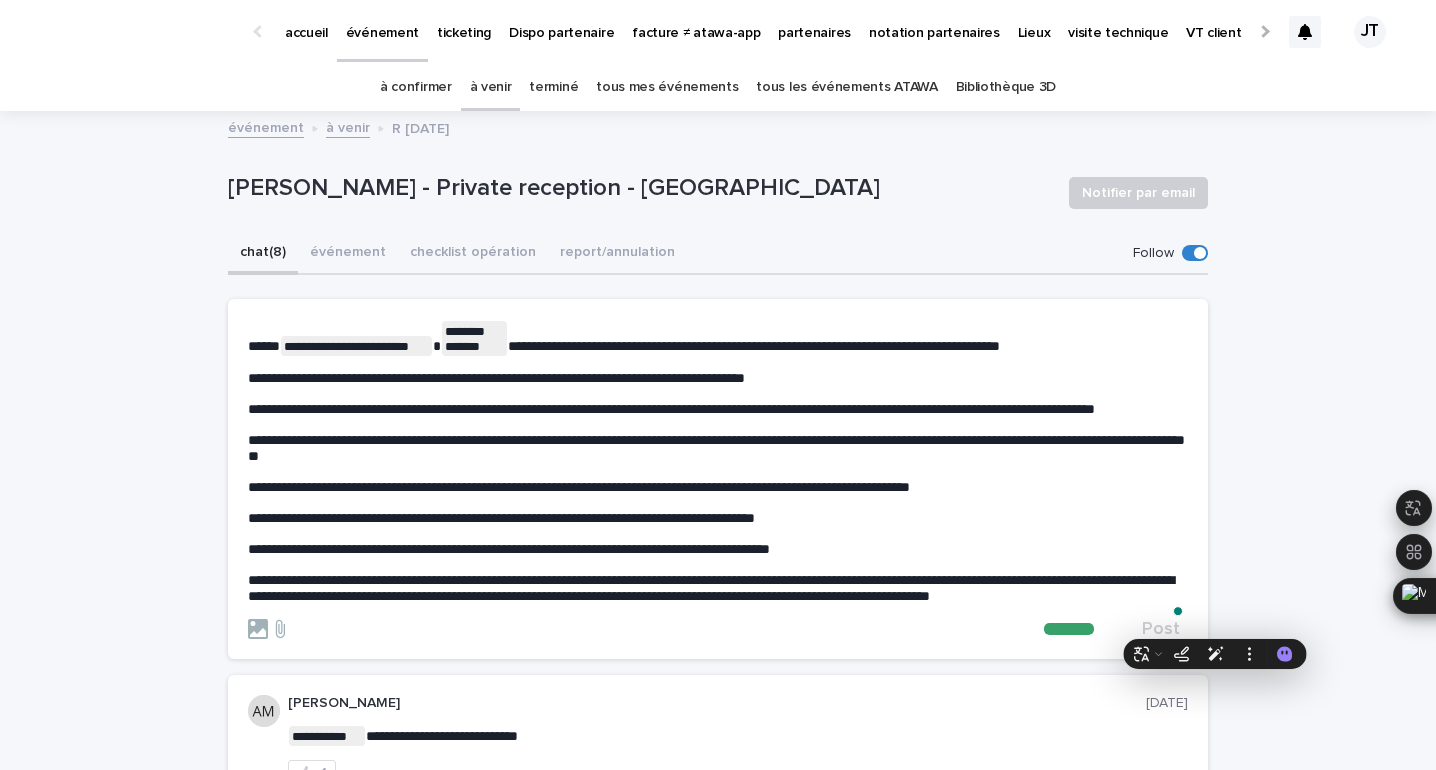 click on "**********" at bounding box center (711, 588) 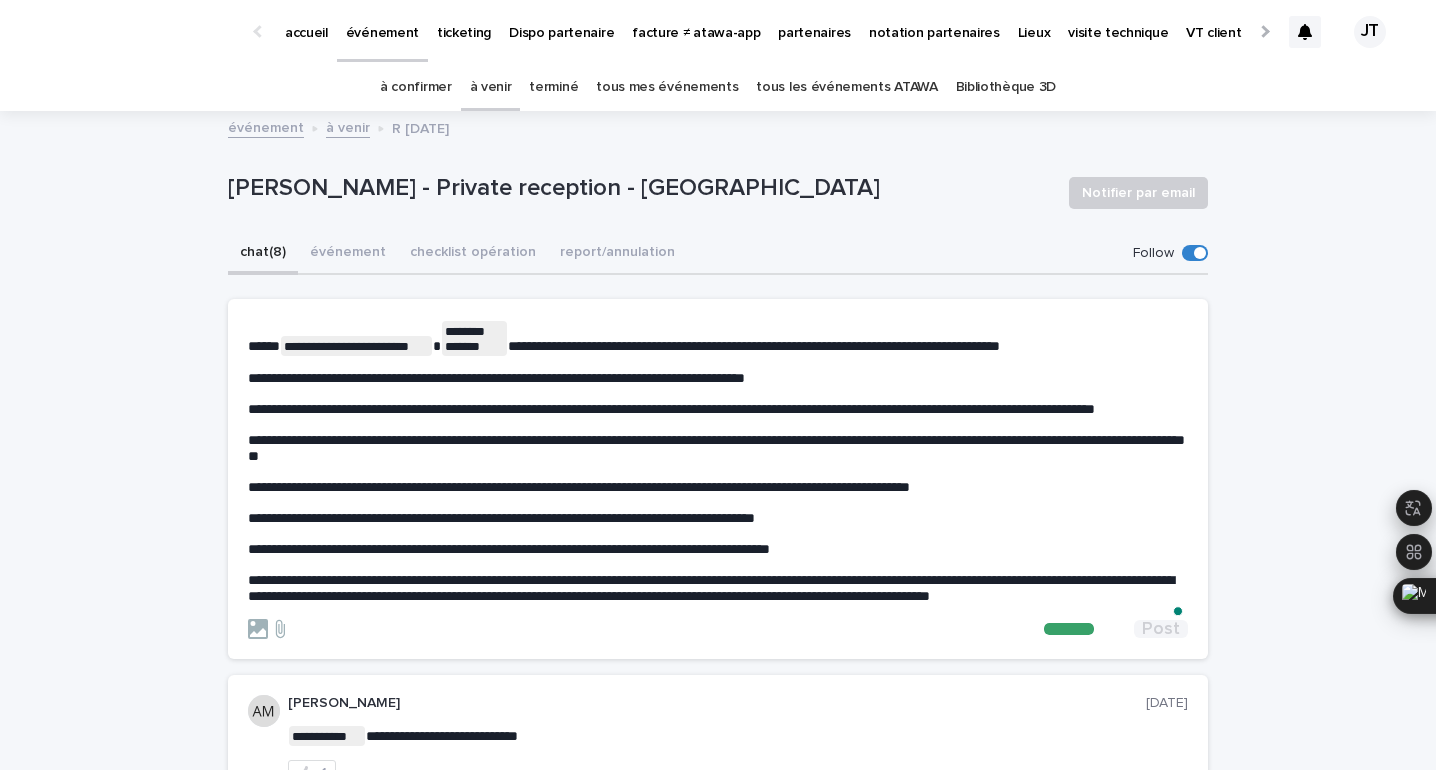 click on "Post" at bounding box center [1161, 629] 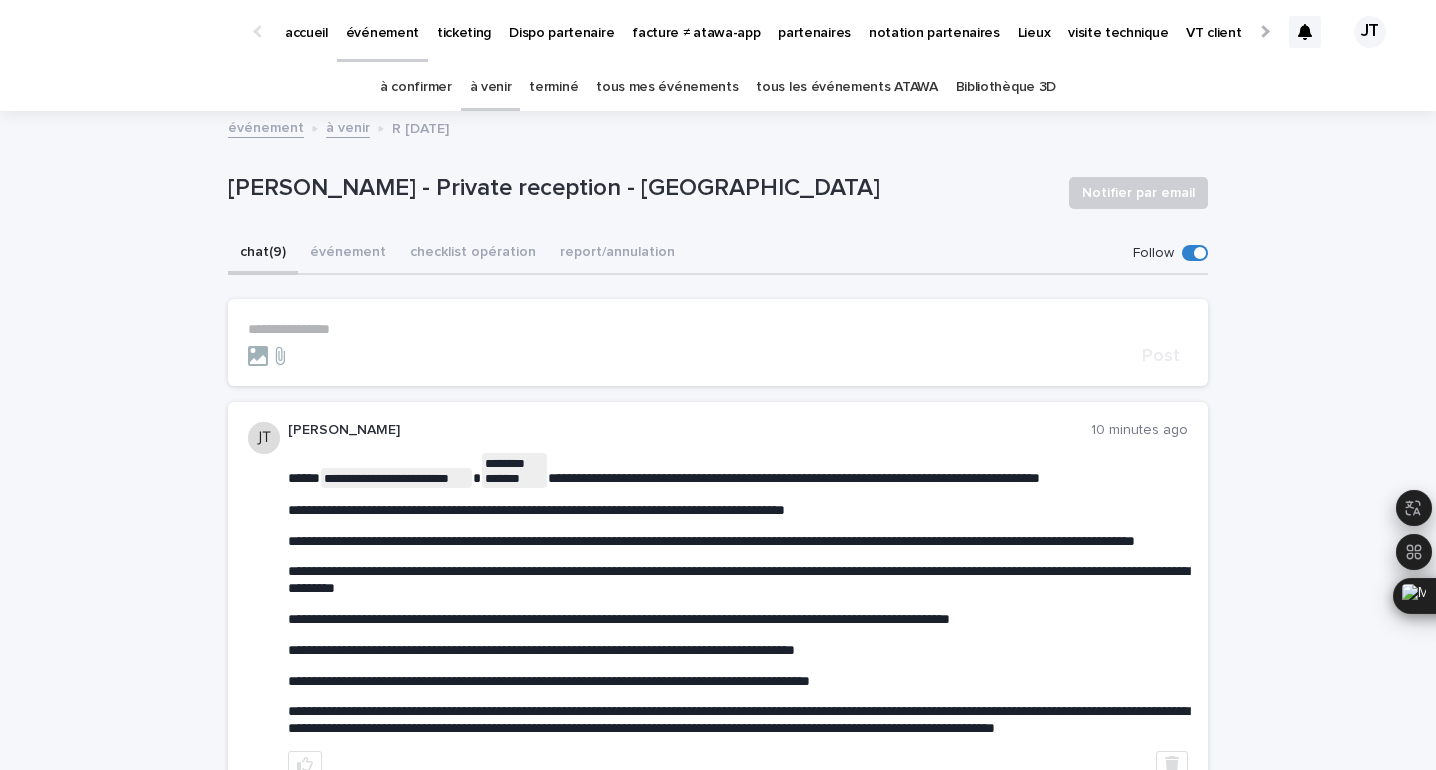 click on "à venir" at bounding box center [491, 87] 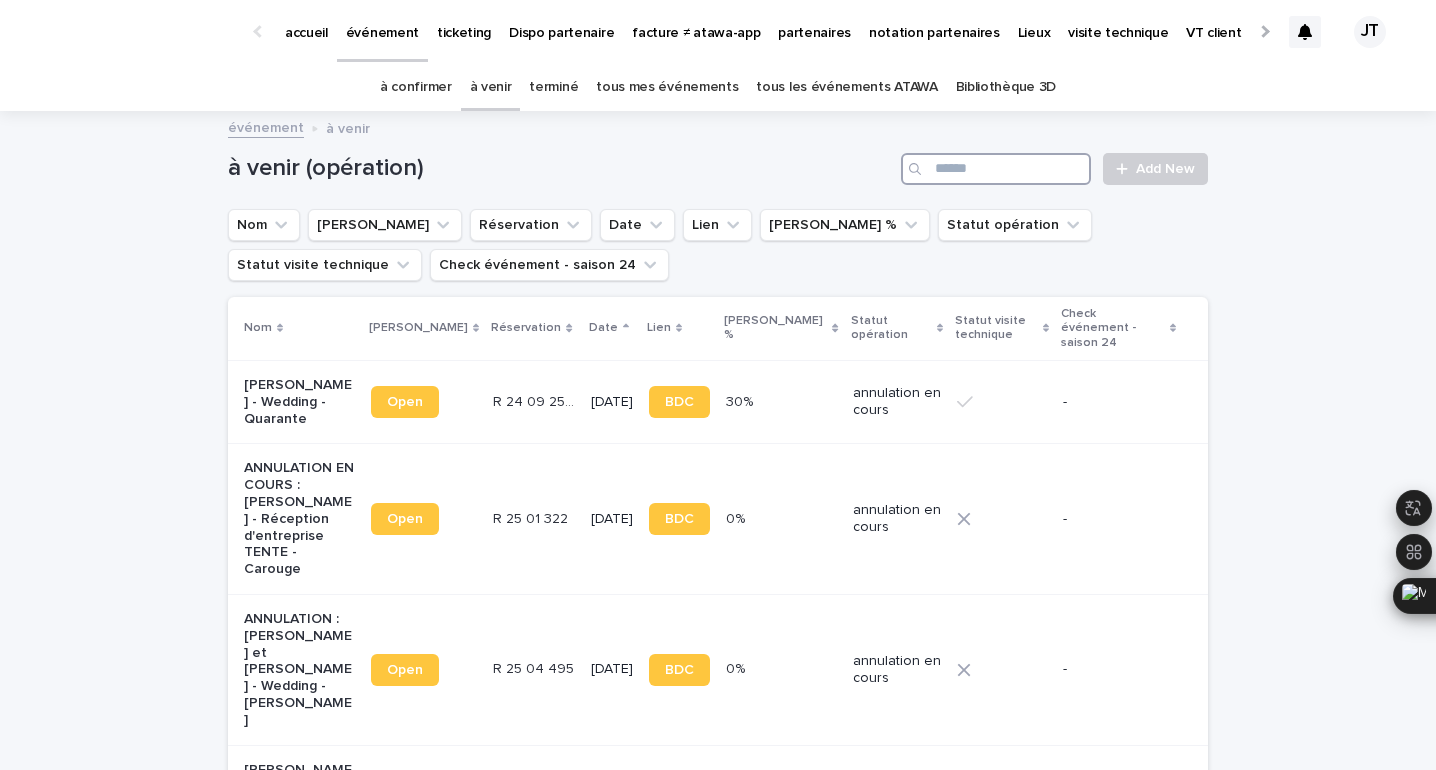 click at bounding box center (996, 169) 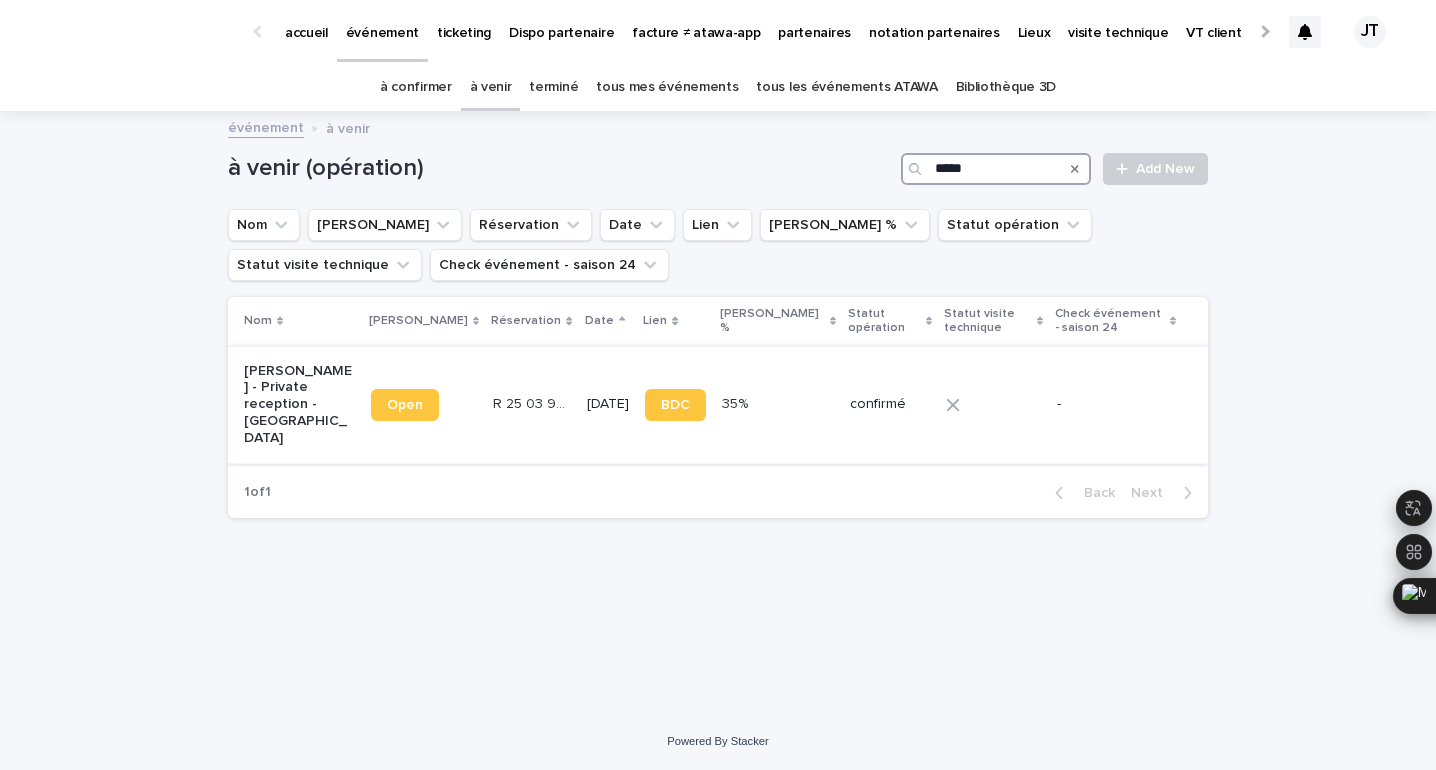 type on "*****" 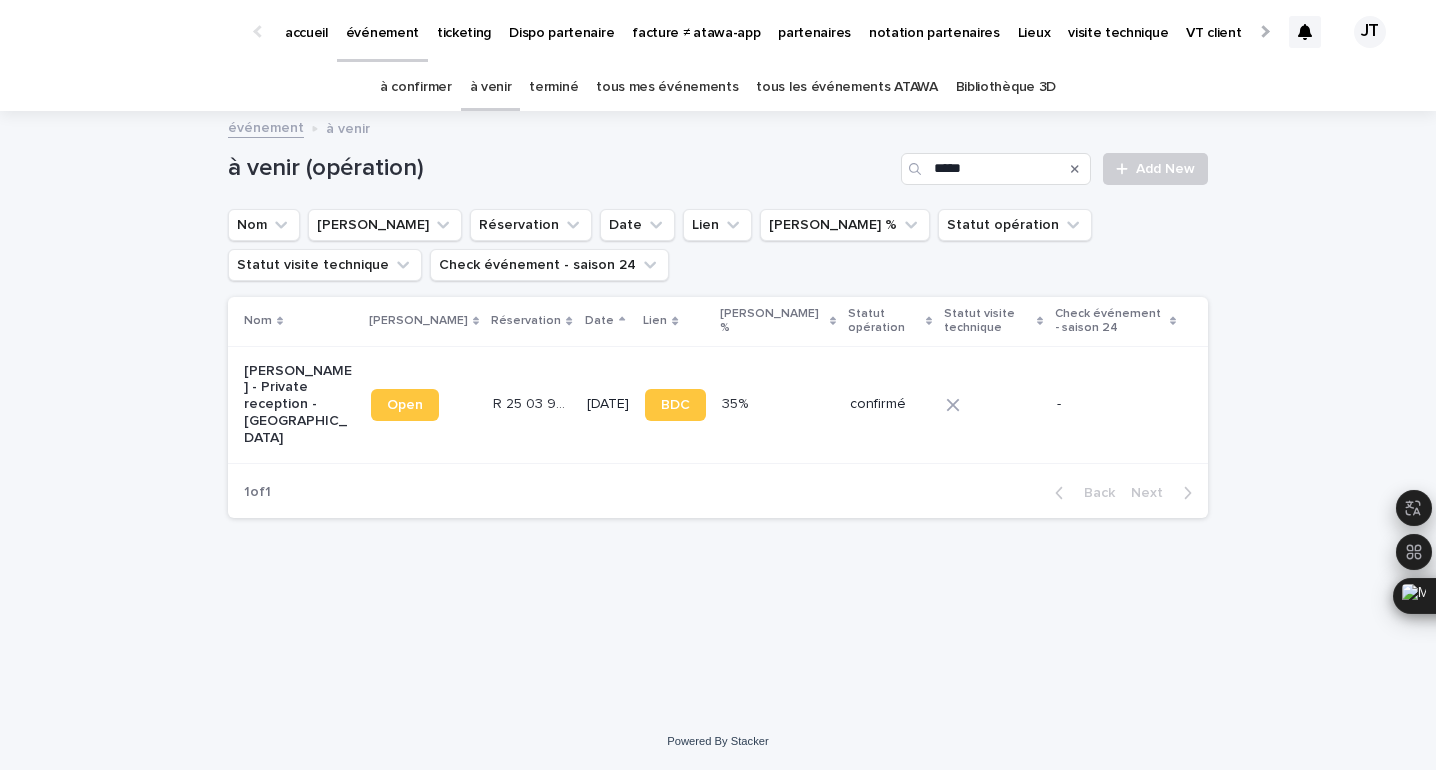 click on "[DATE]" at bounding box center (608, 404) 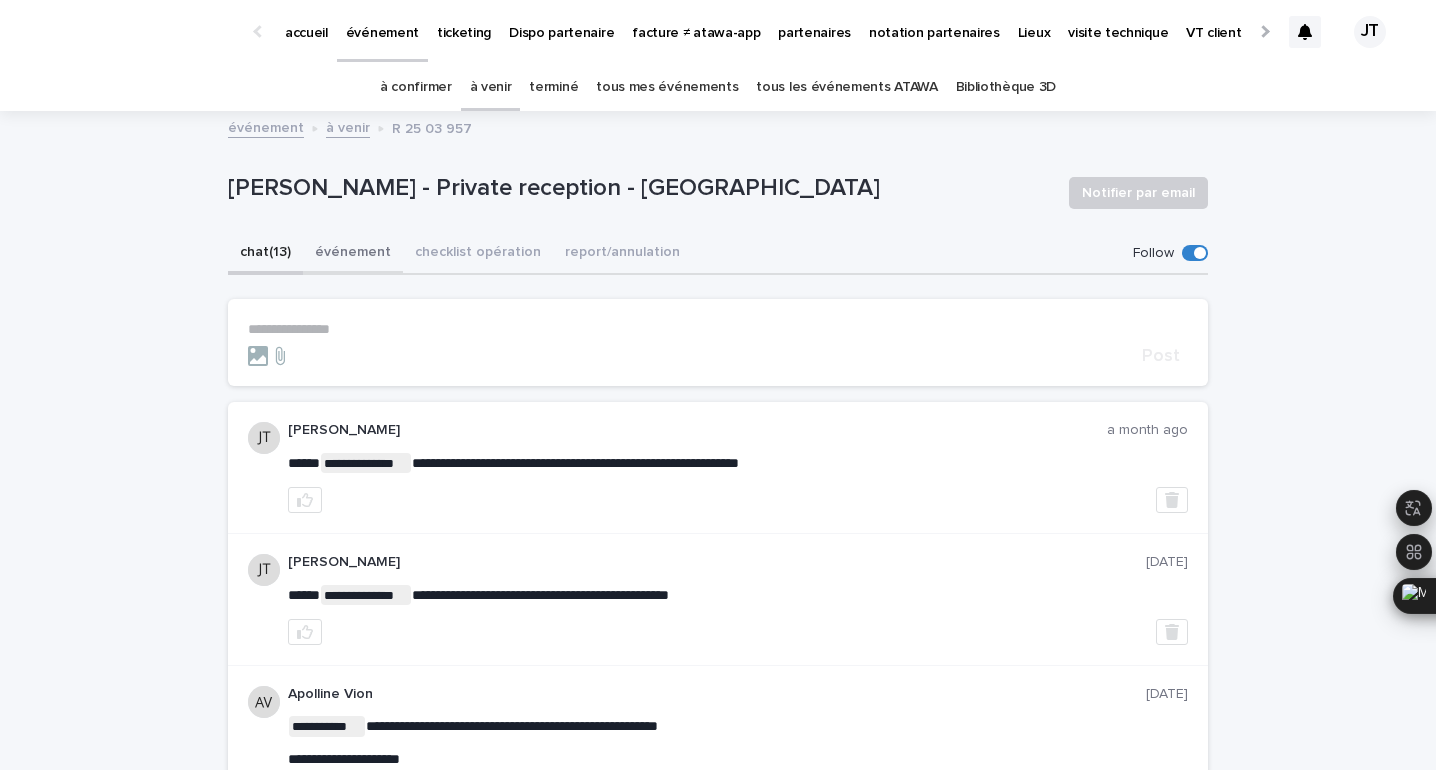 click on "événement" at bounding box center (353, 254) 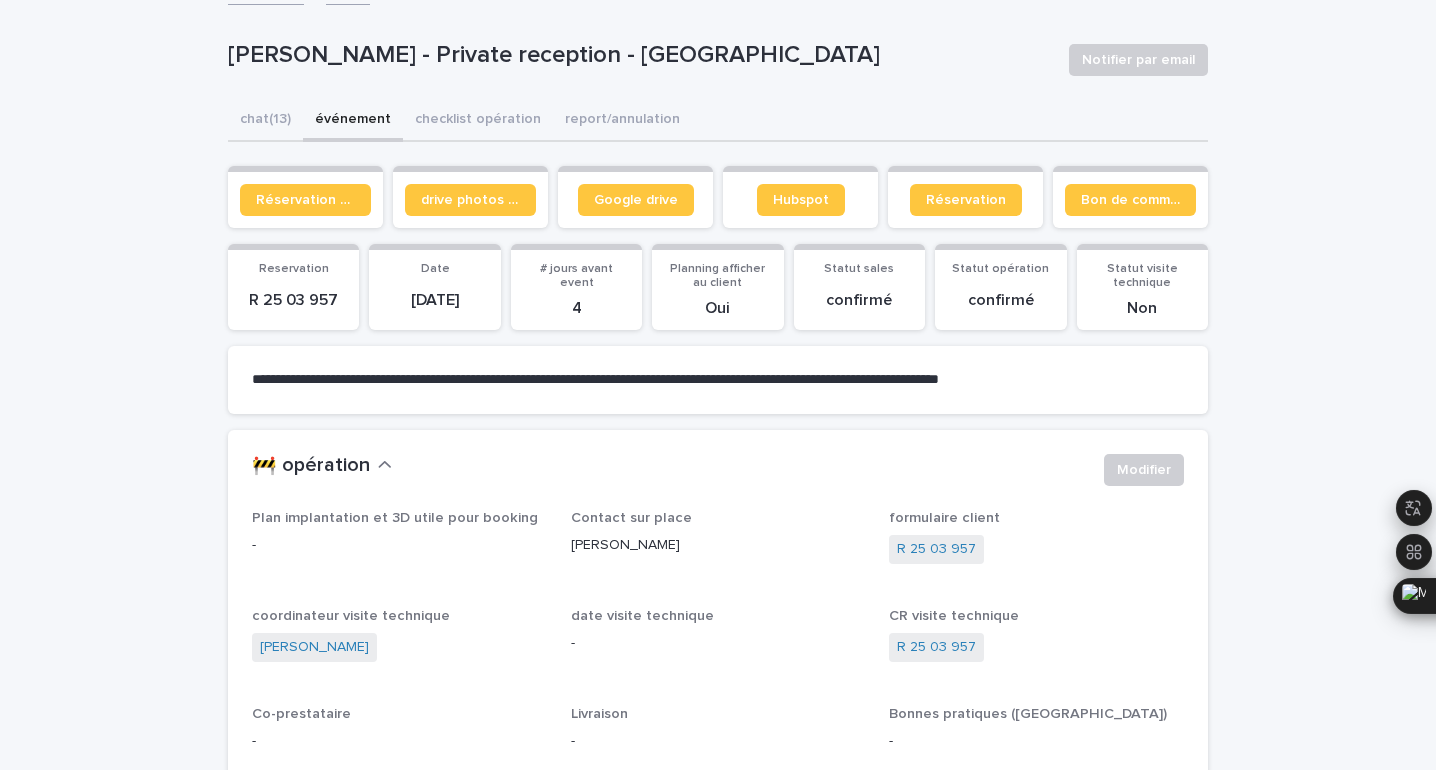 scroll, scrollTop: 46, scrollLeft: 0, axis: vertical 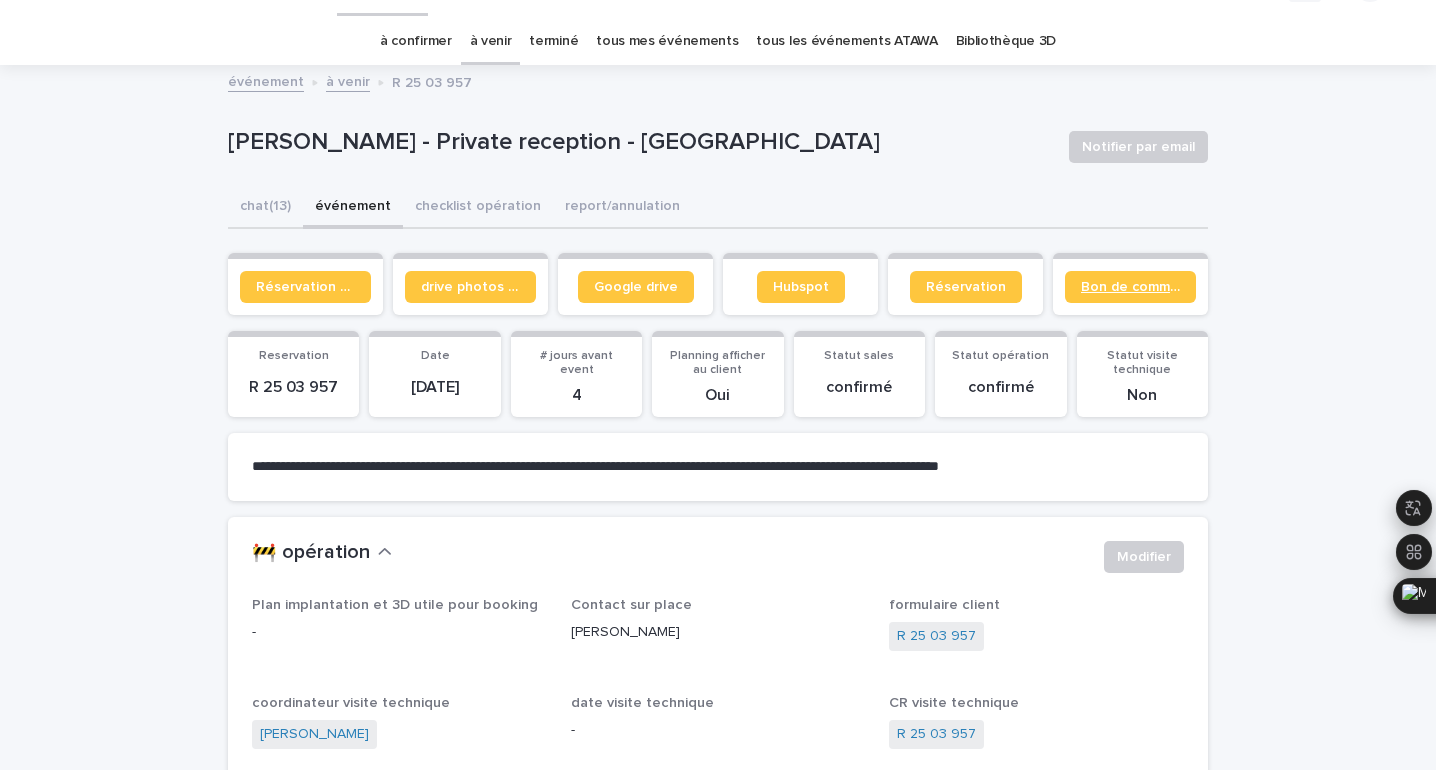 click on "Bon de commande" at bounding box center (1130, 287) 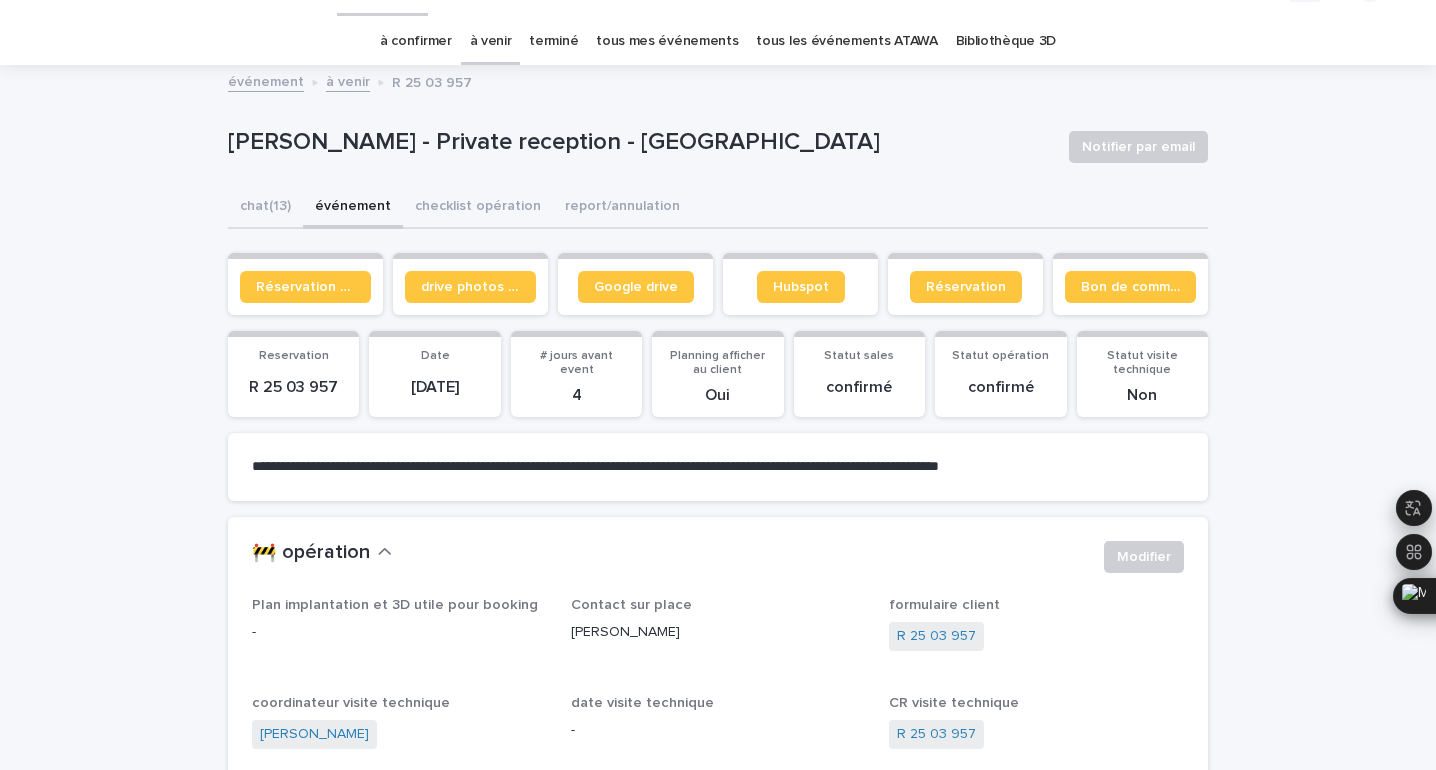 scroll, scrollTop: 0, scrollLeft: 0, axis: both 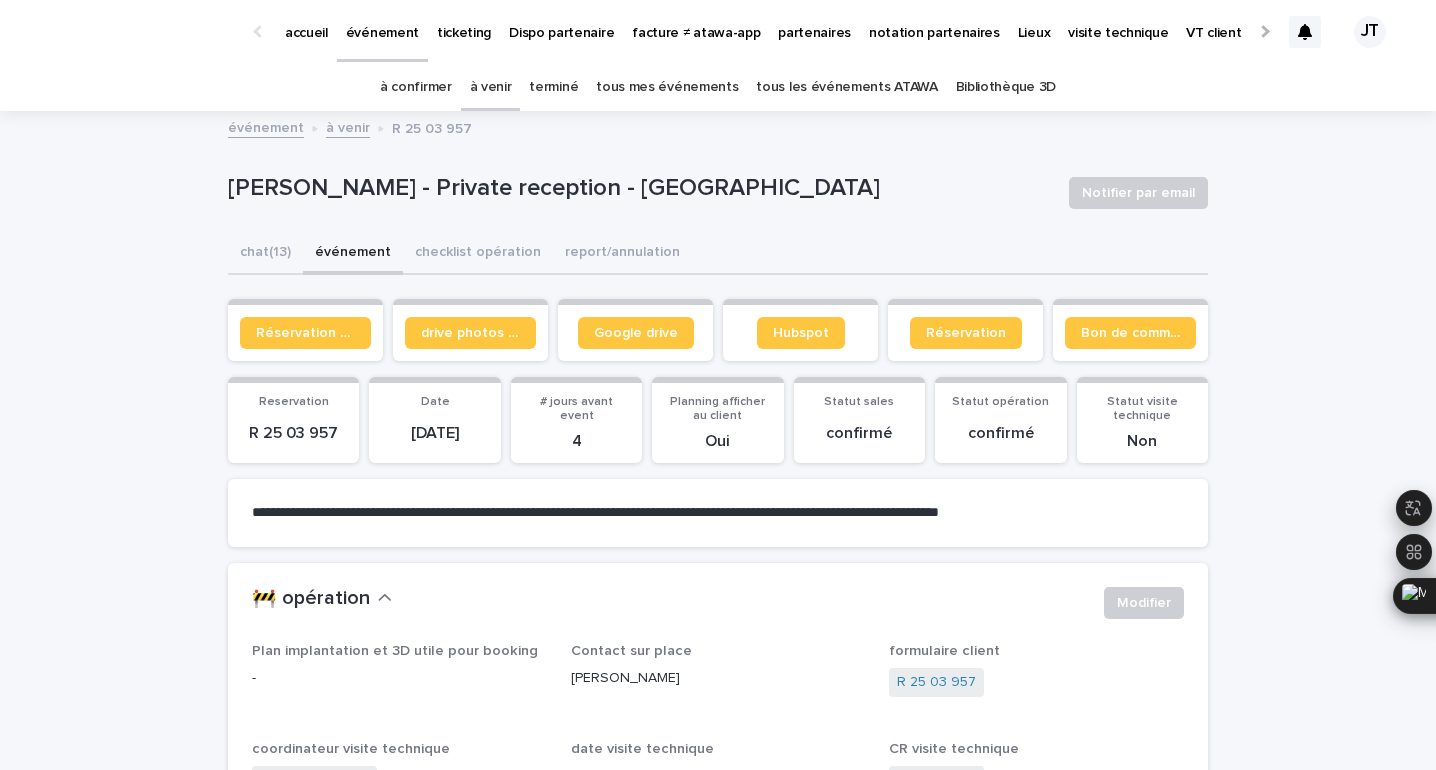click on "à venir" at bounding box center [491, 87] 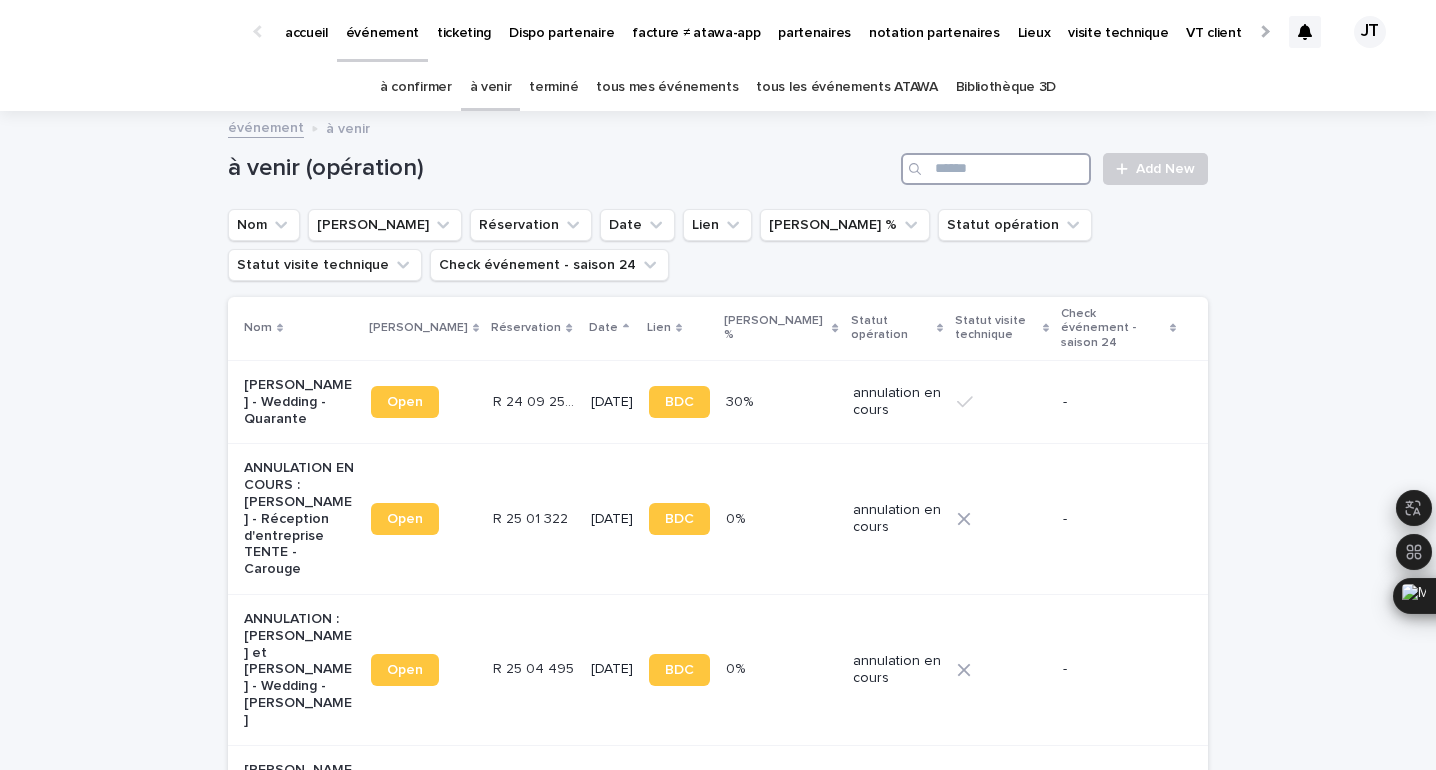 click at bounding box center [996, 169] 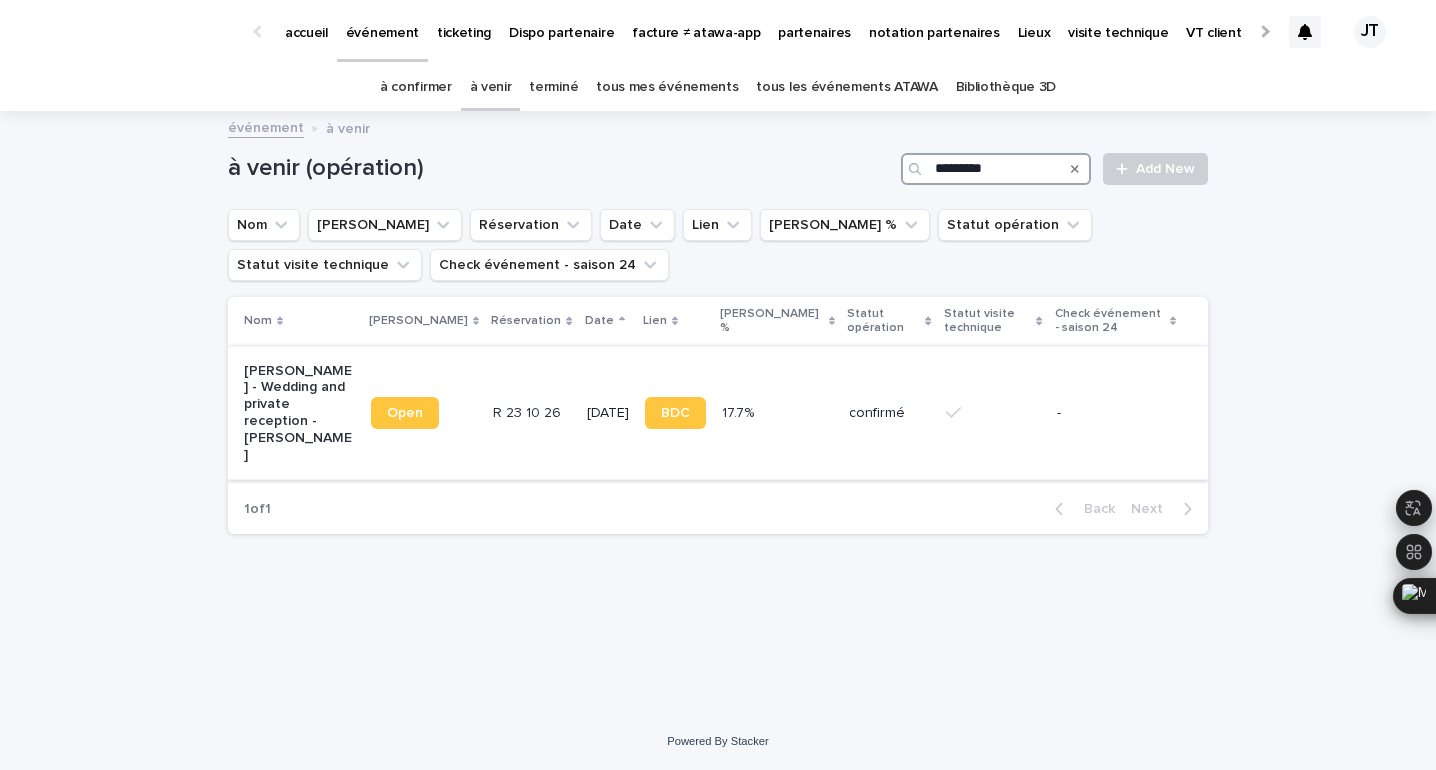 type on "*********" 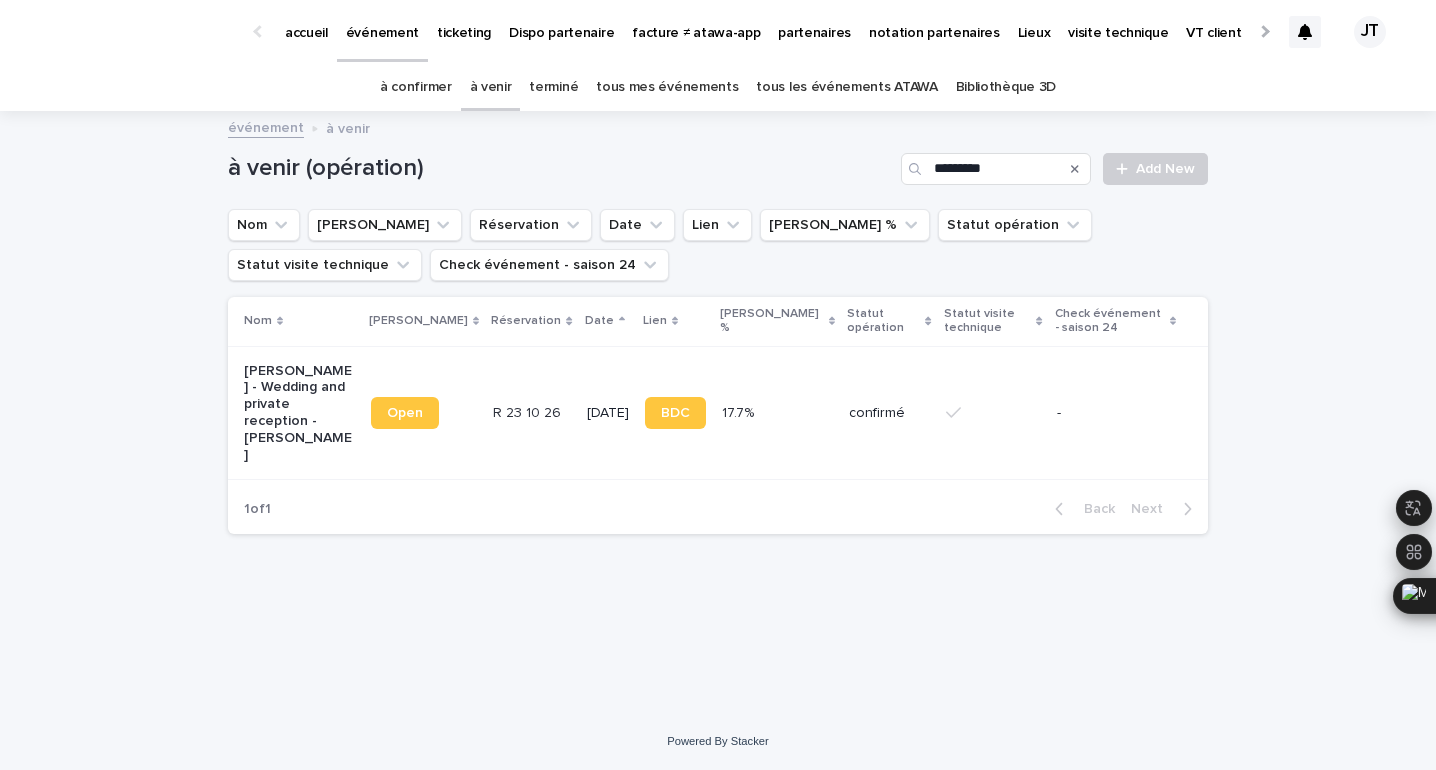 click at bounding box center [531, 413] 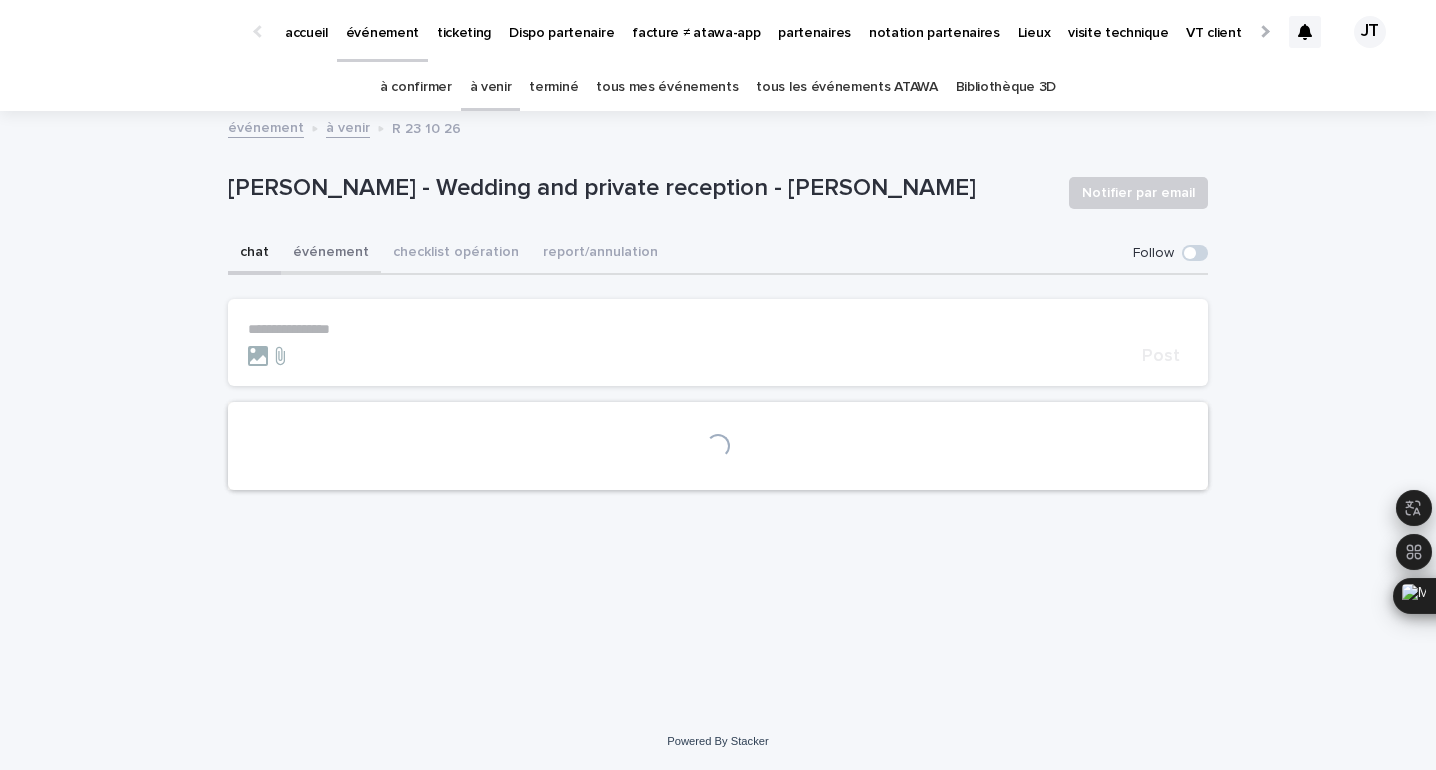 click on "événement" at bounding box center (331, 254) 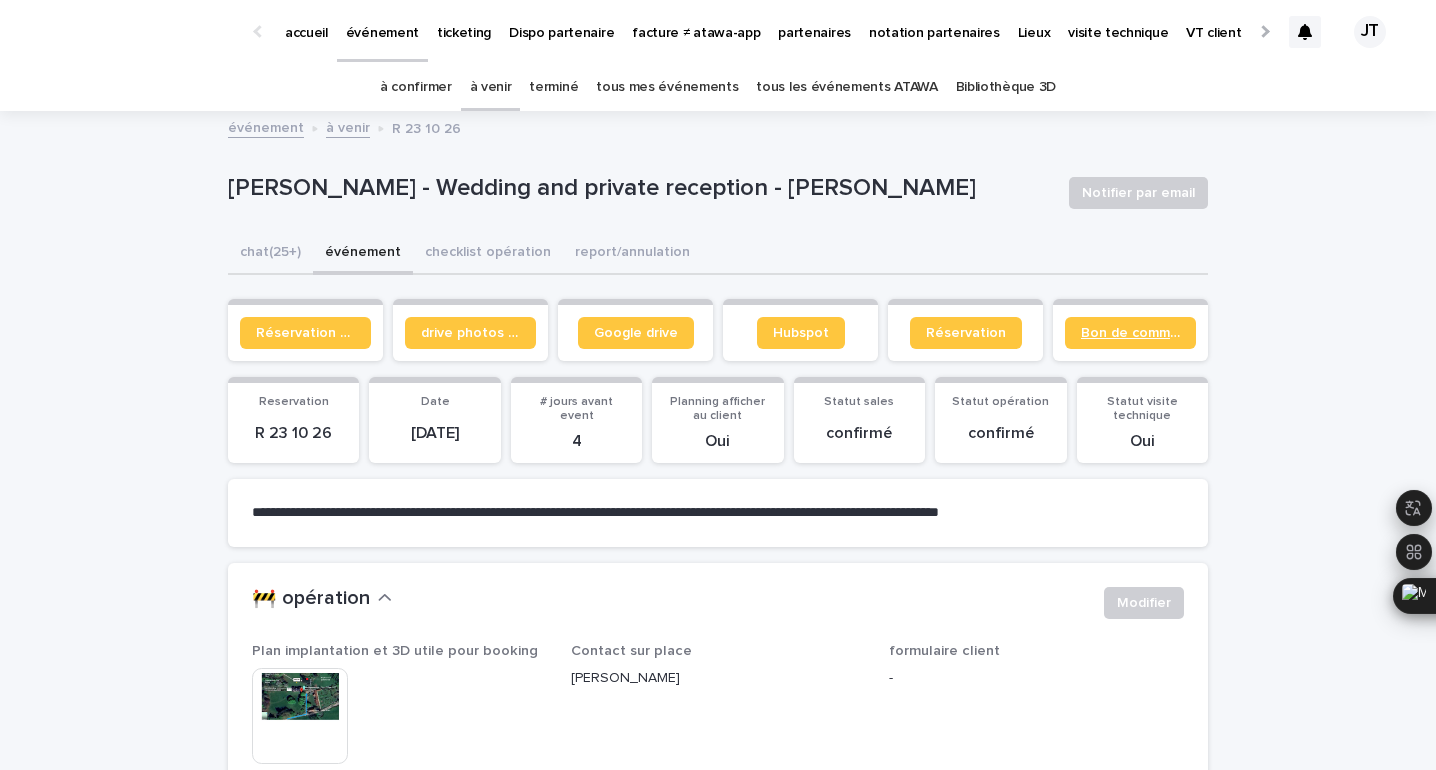 click on "Bon de commande" at bounding box center [1130, 333] 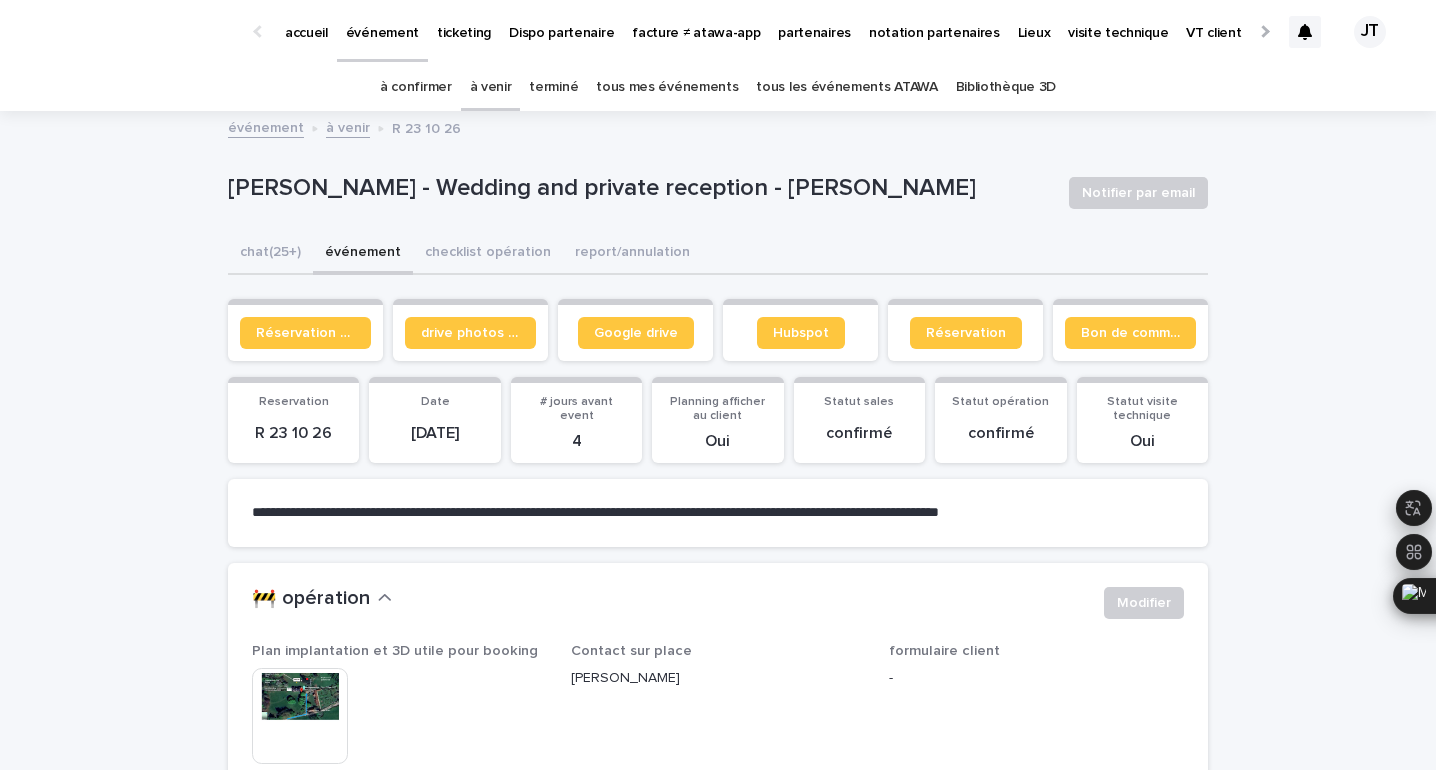 click on "R 23 10 26" at bounding box center (293, 433) 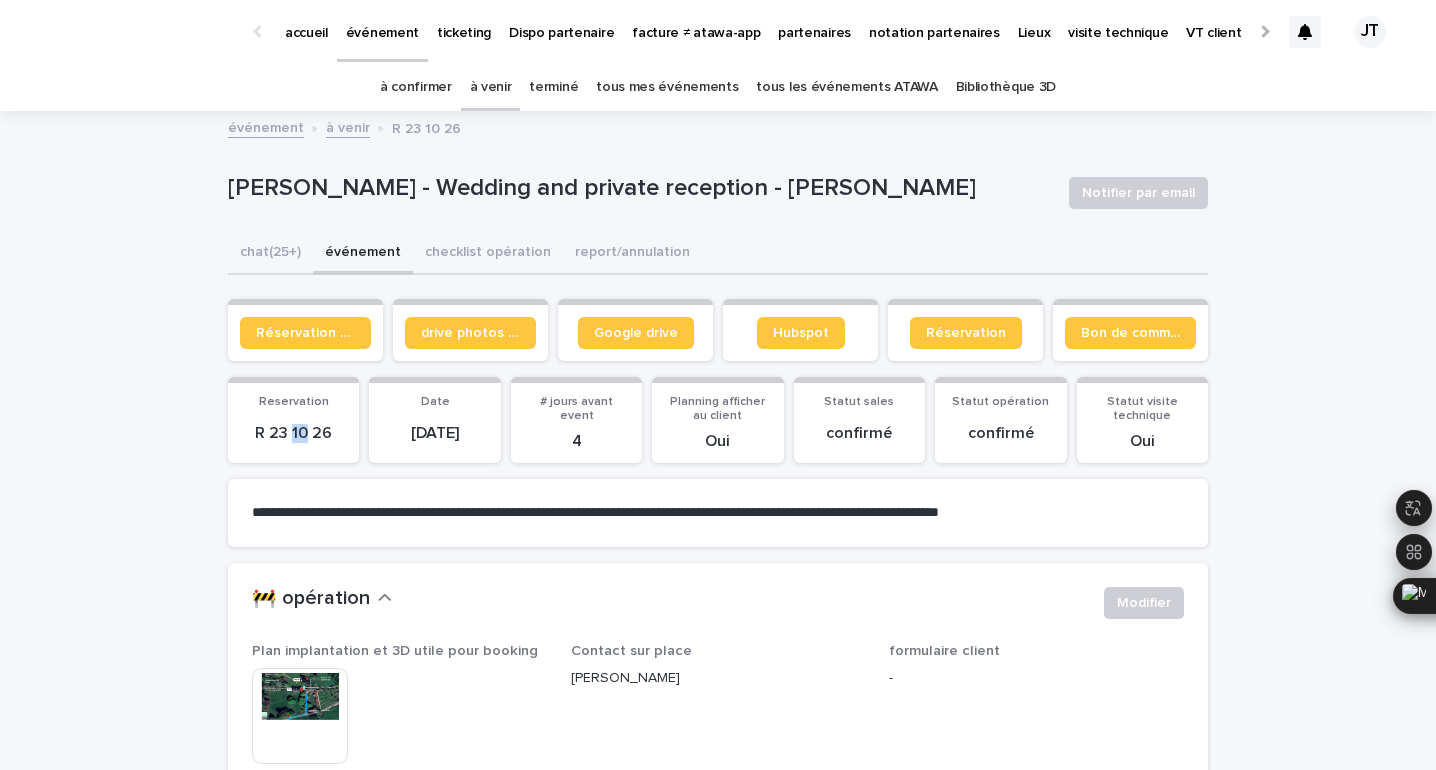 click on "R 23 10 26" at bounding box center [293, 433] 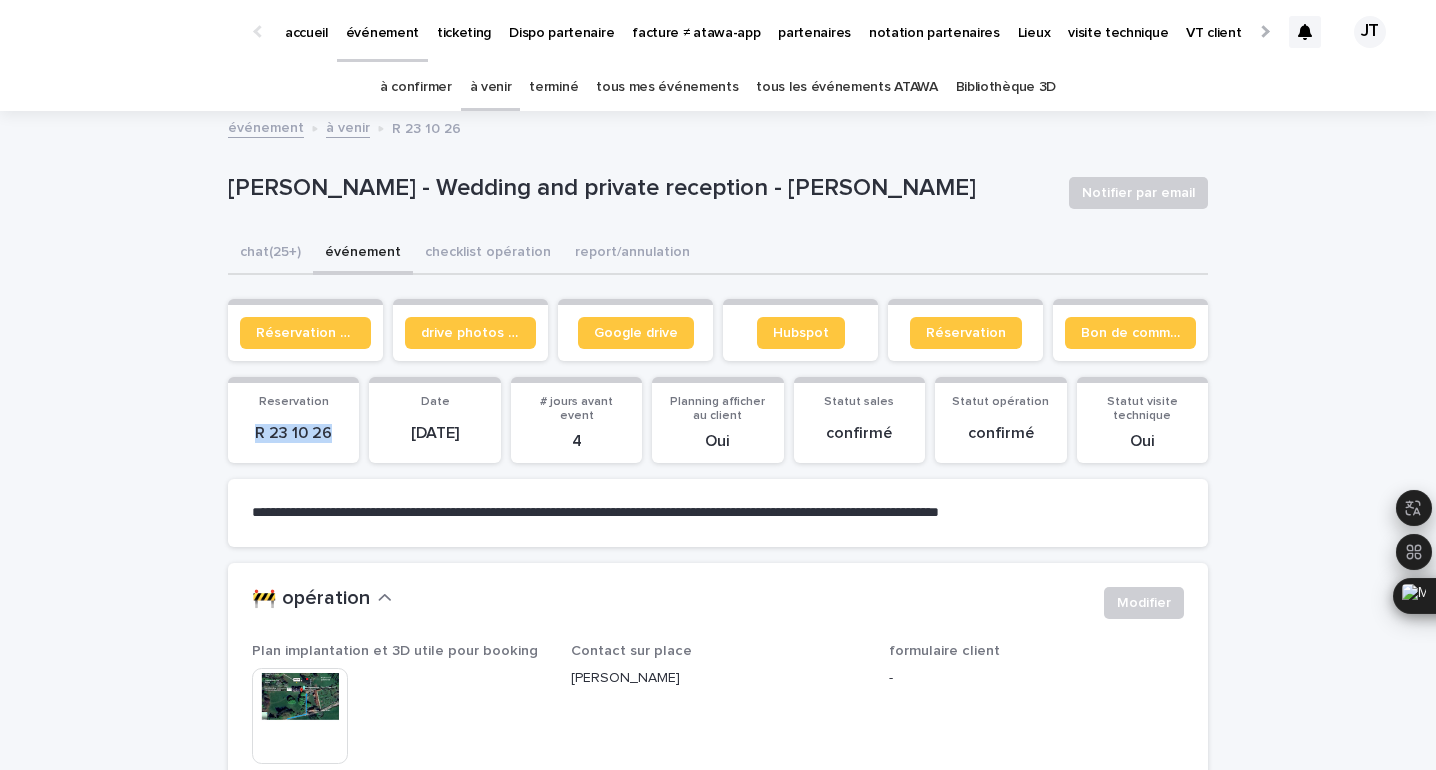 copy on "R 23 10 26" 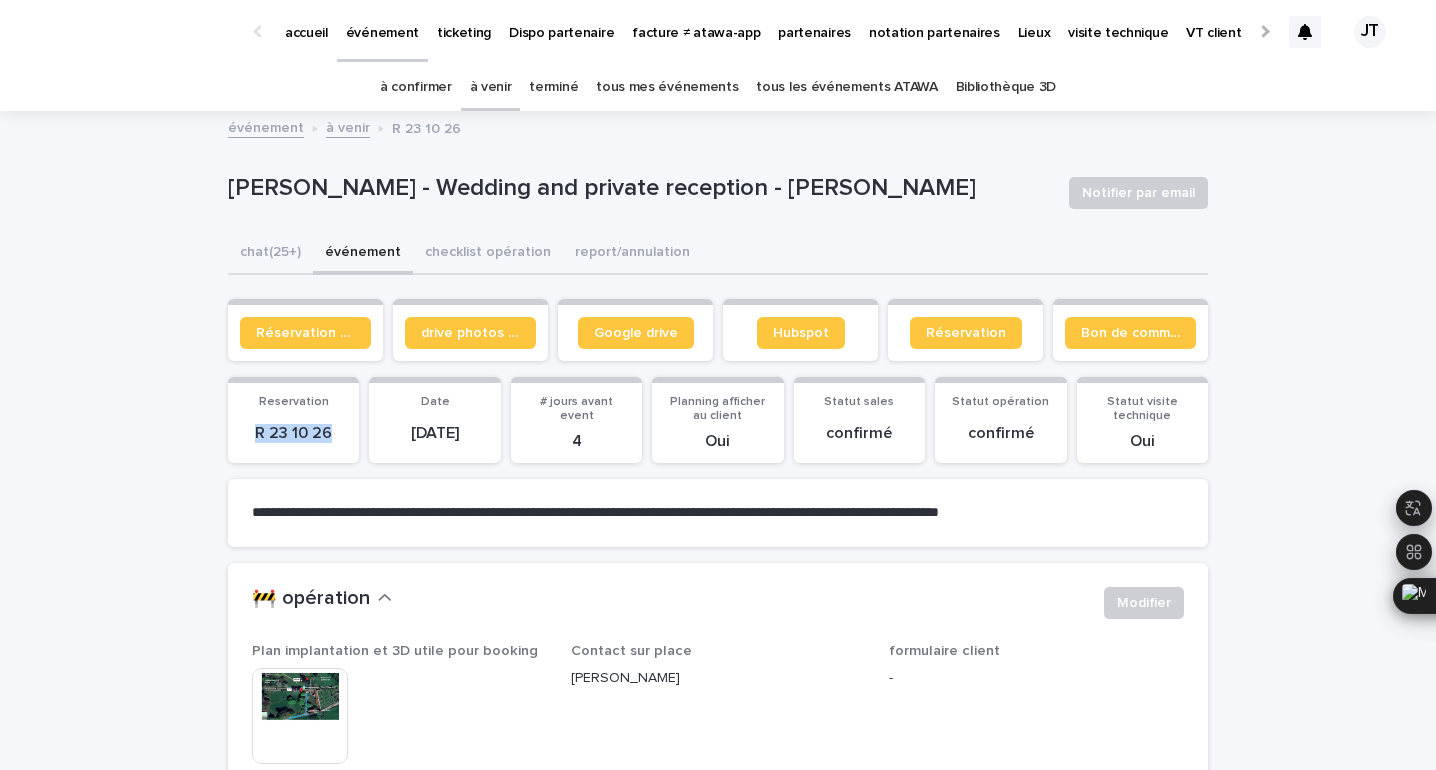 click on "à venir" at bounding box center [491, 87] 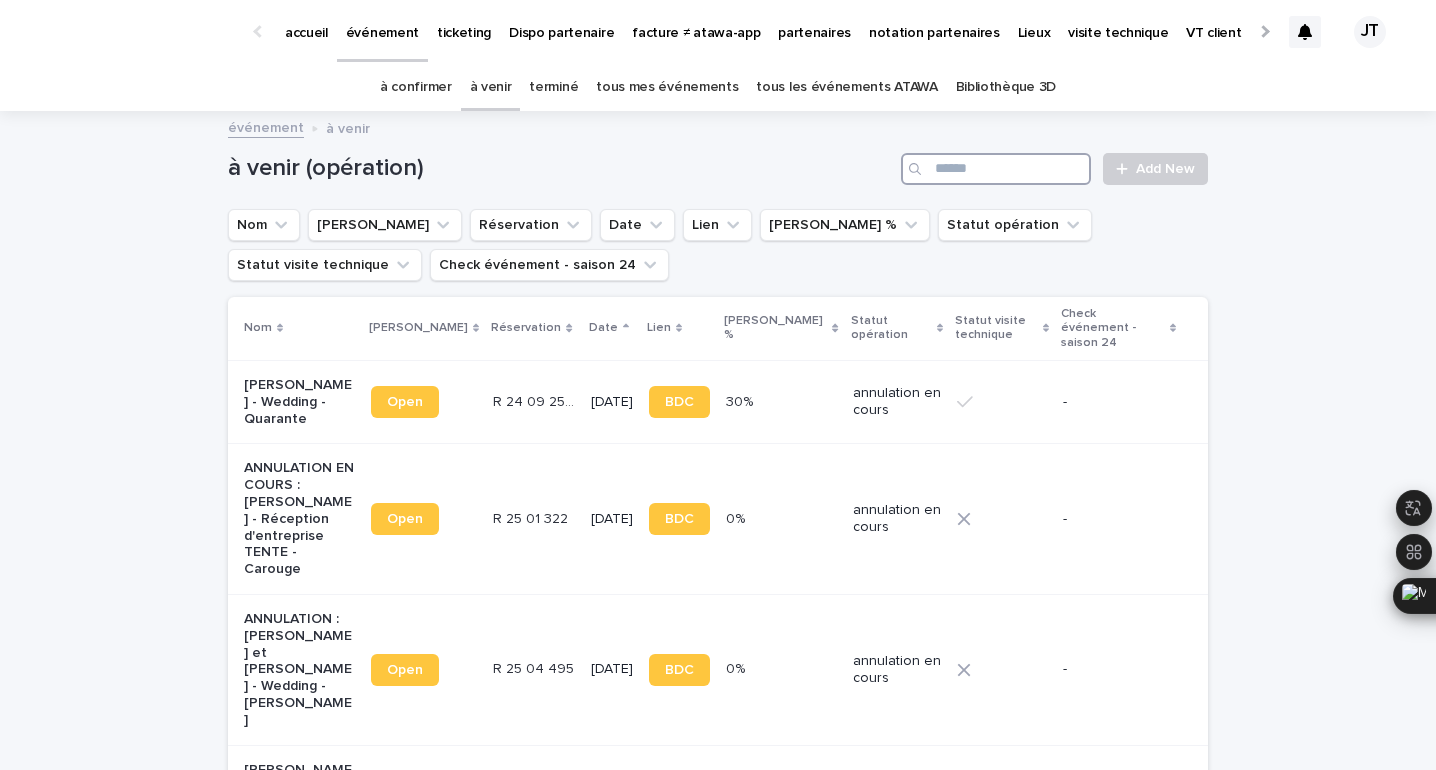 click at bounding box center (996, 169) 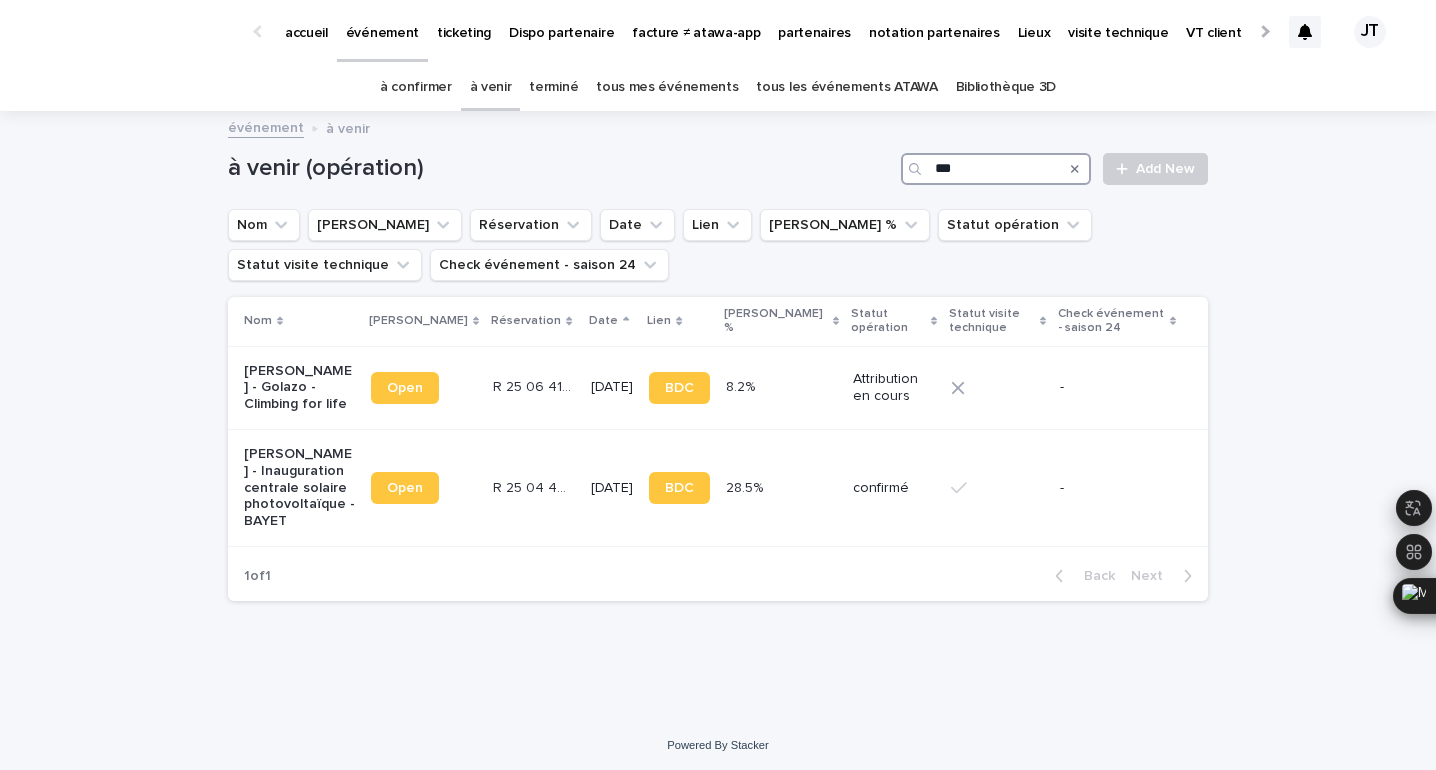 type on "***" 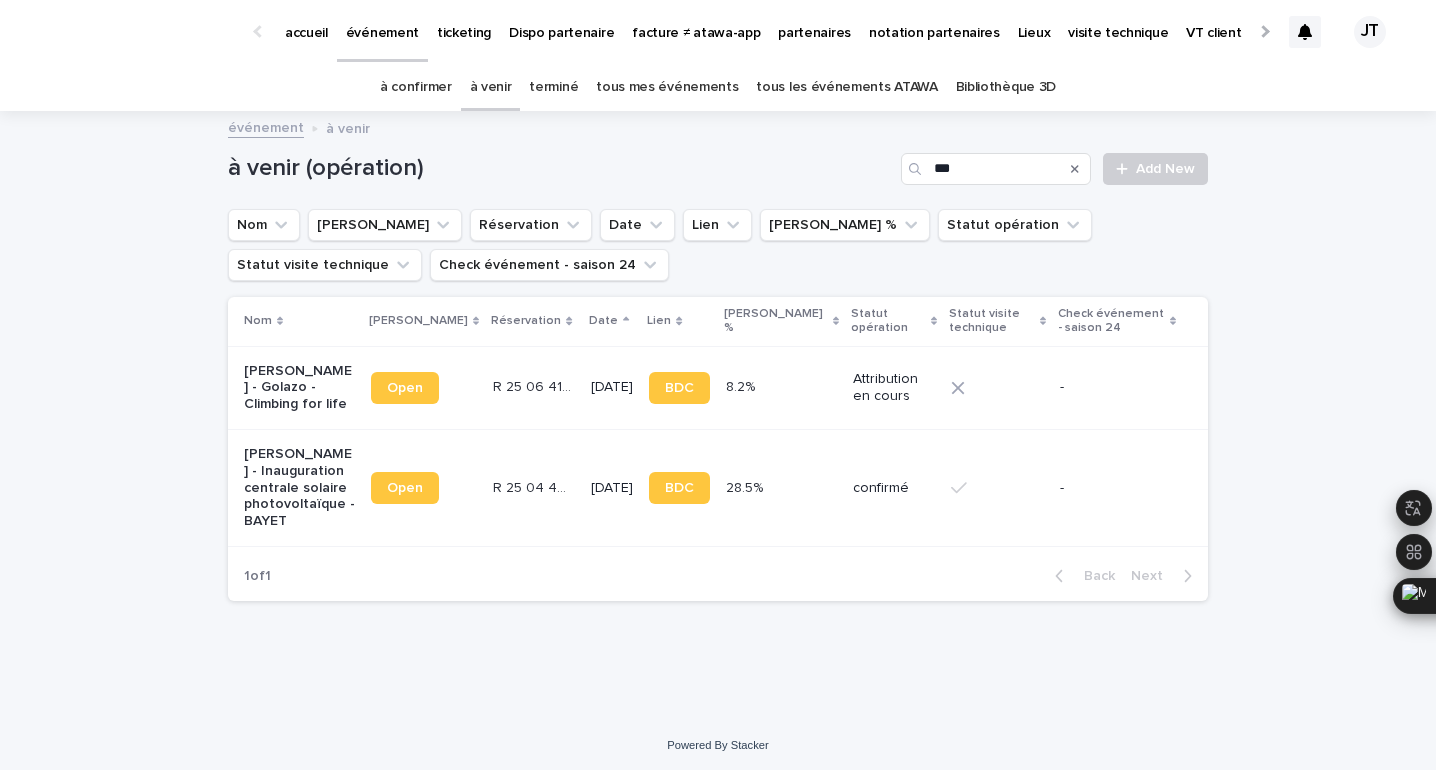 click on "tous les événements ATAWA" at bounding box center (846, 87) 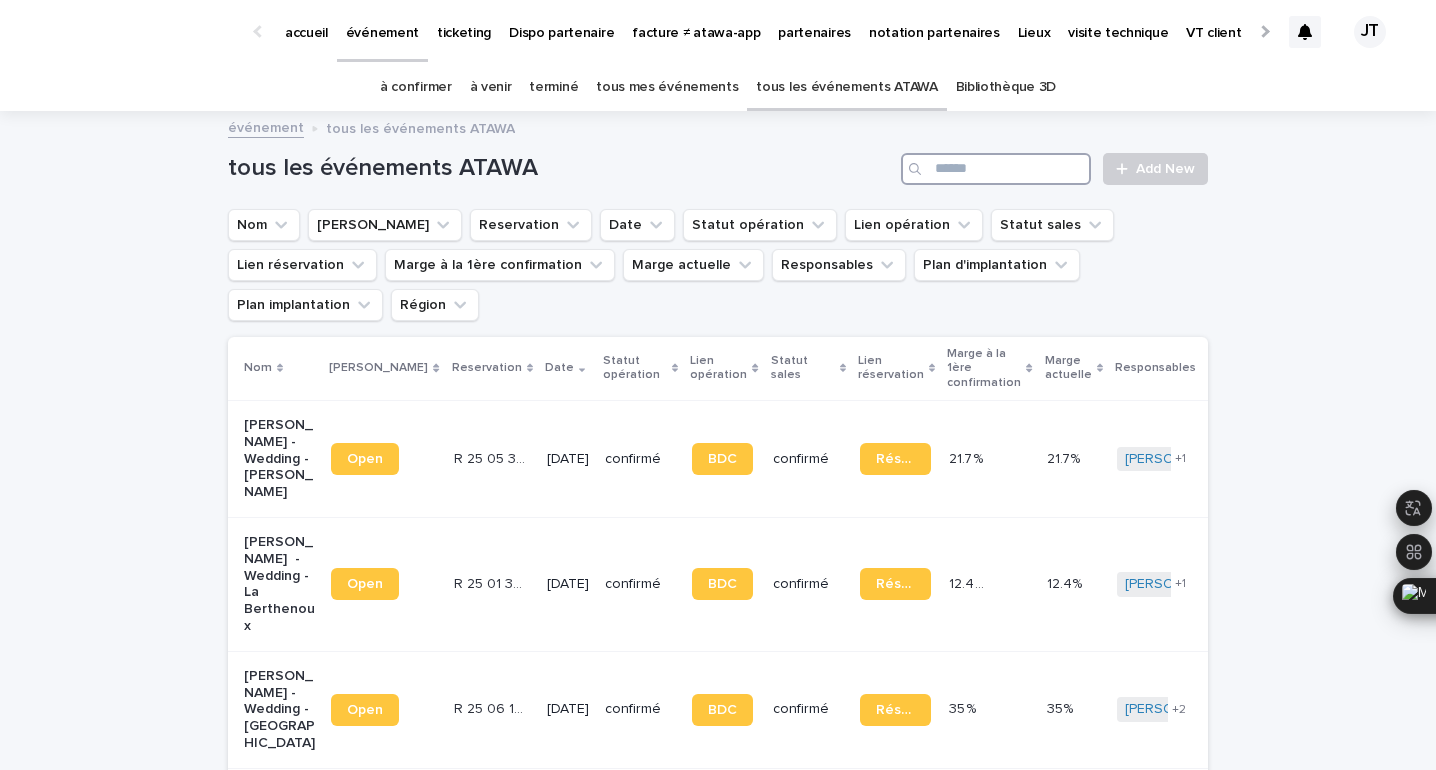 click at bounding box center (996, 169) 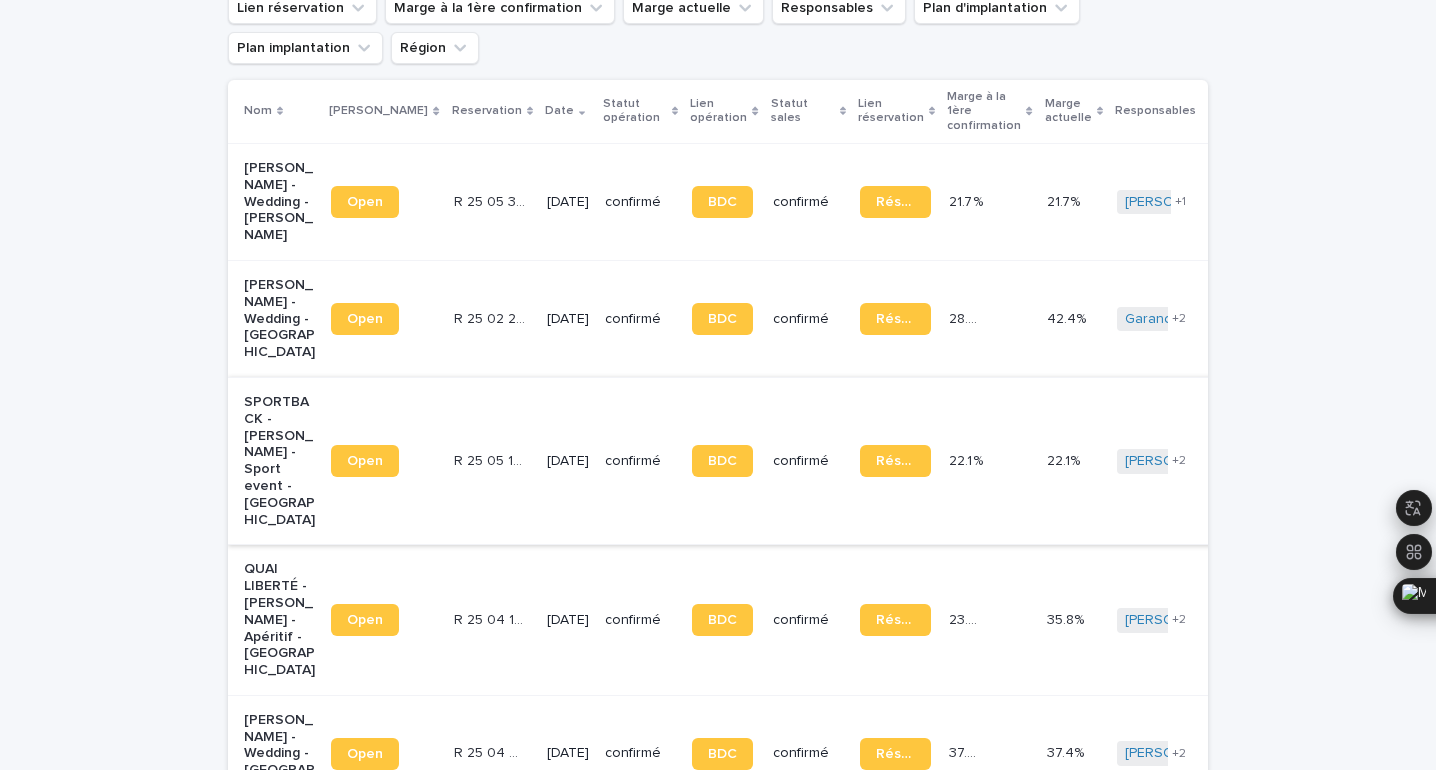 scroll, scrollTop: 282, scrollLeft: 0, axis: vertical 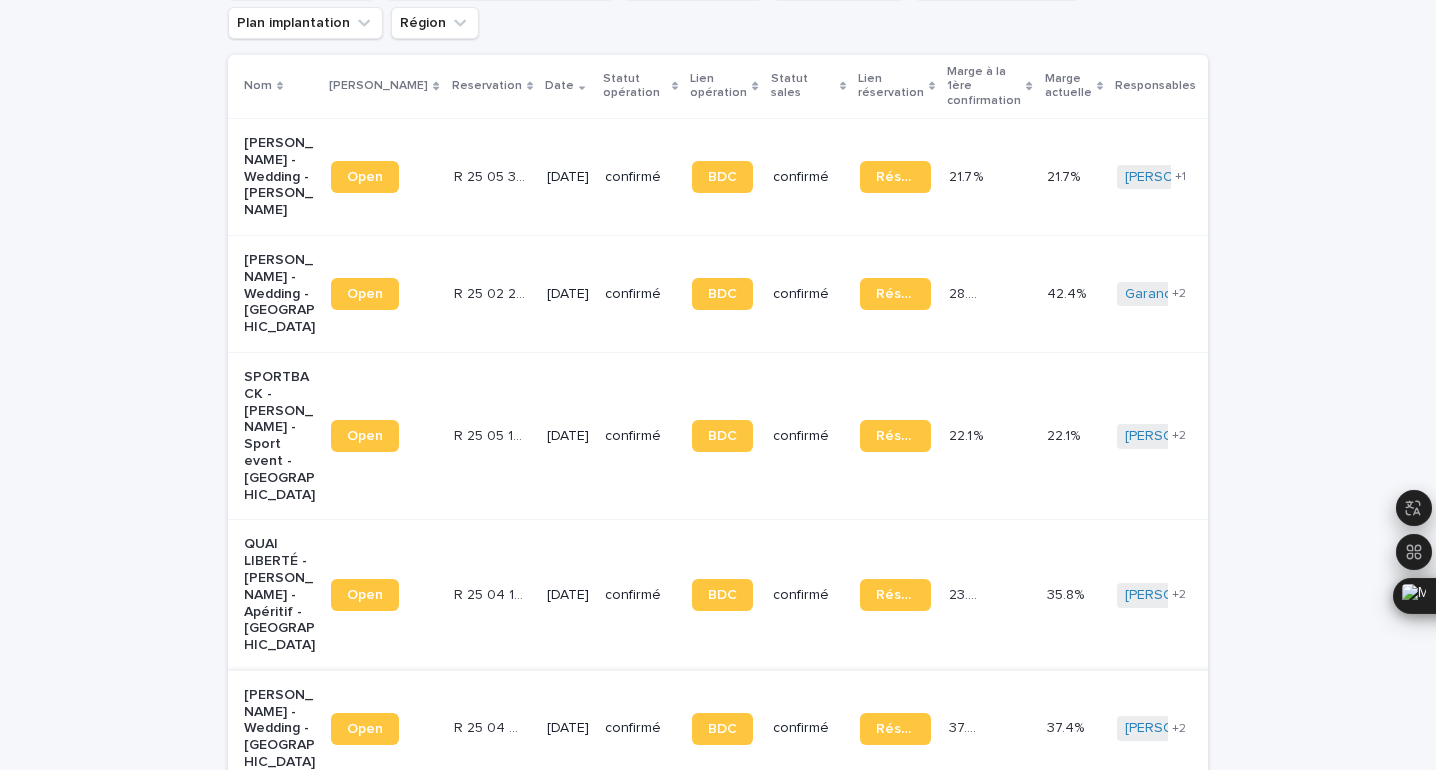 type on "***" 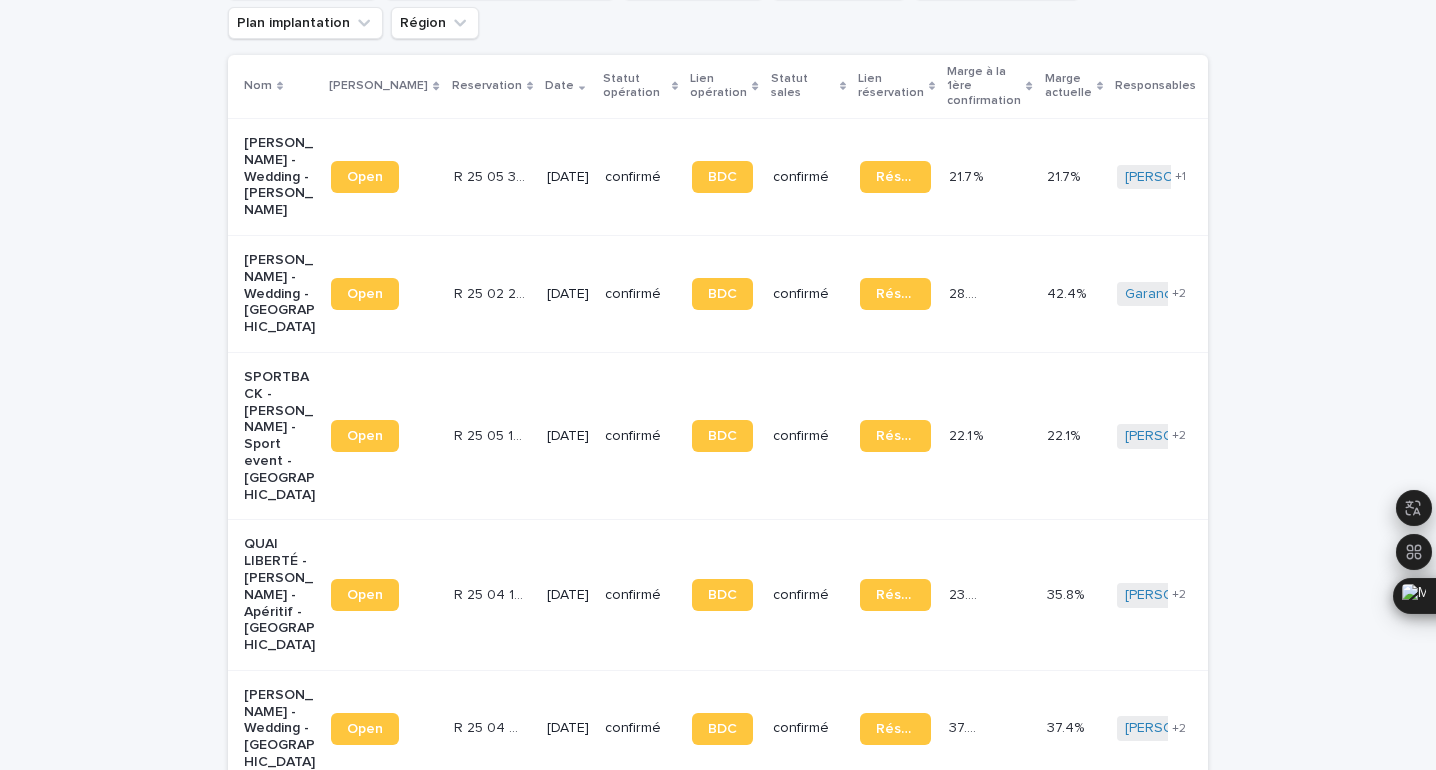 click on "confirmé" at bounding box center (640, 728) 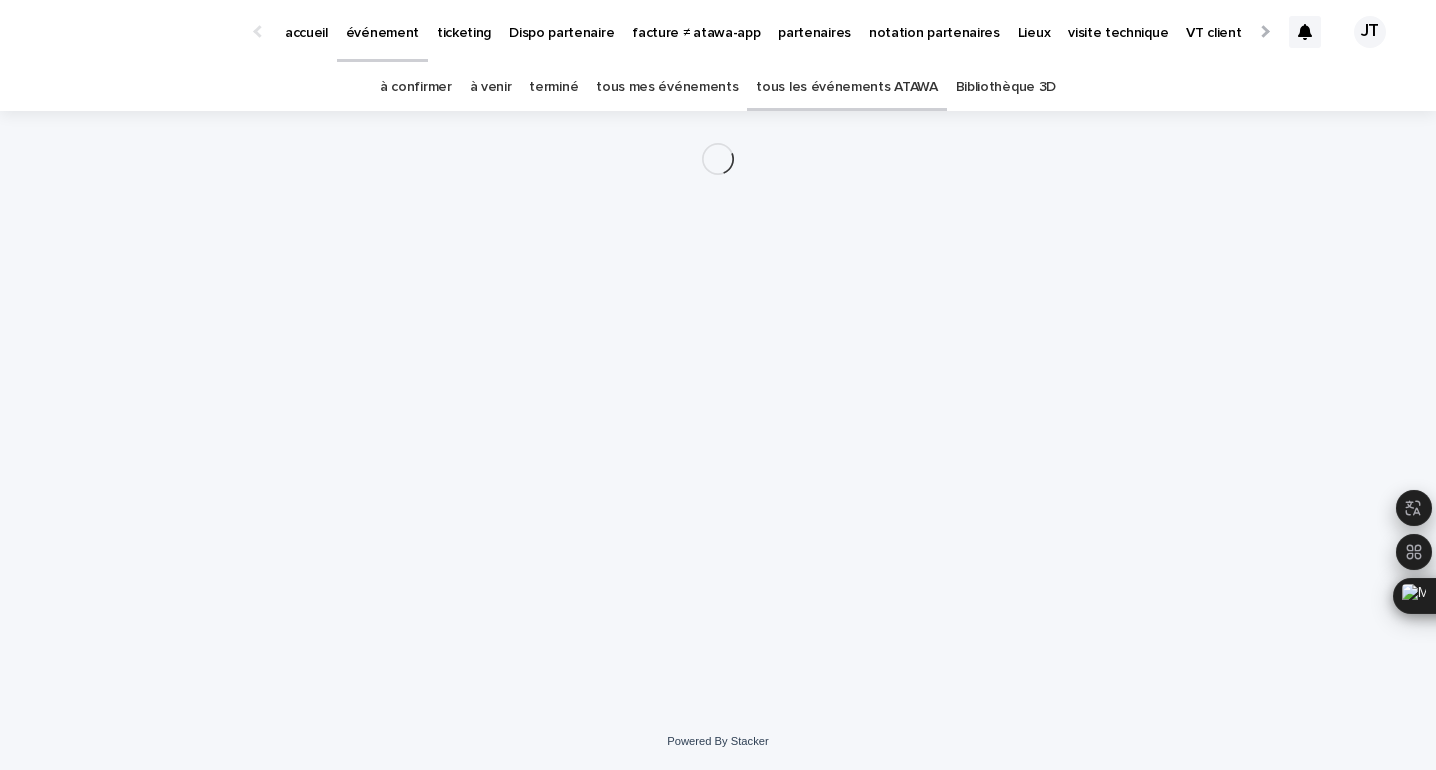 scroll, scrollTop: 0, scrollLeft: 0, axis: both 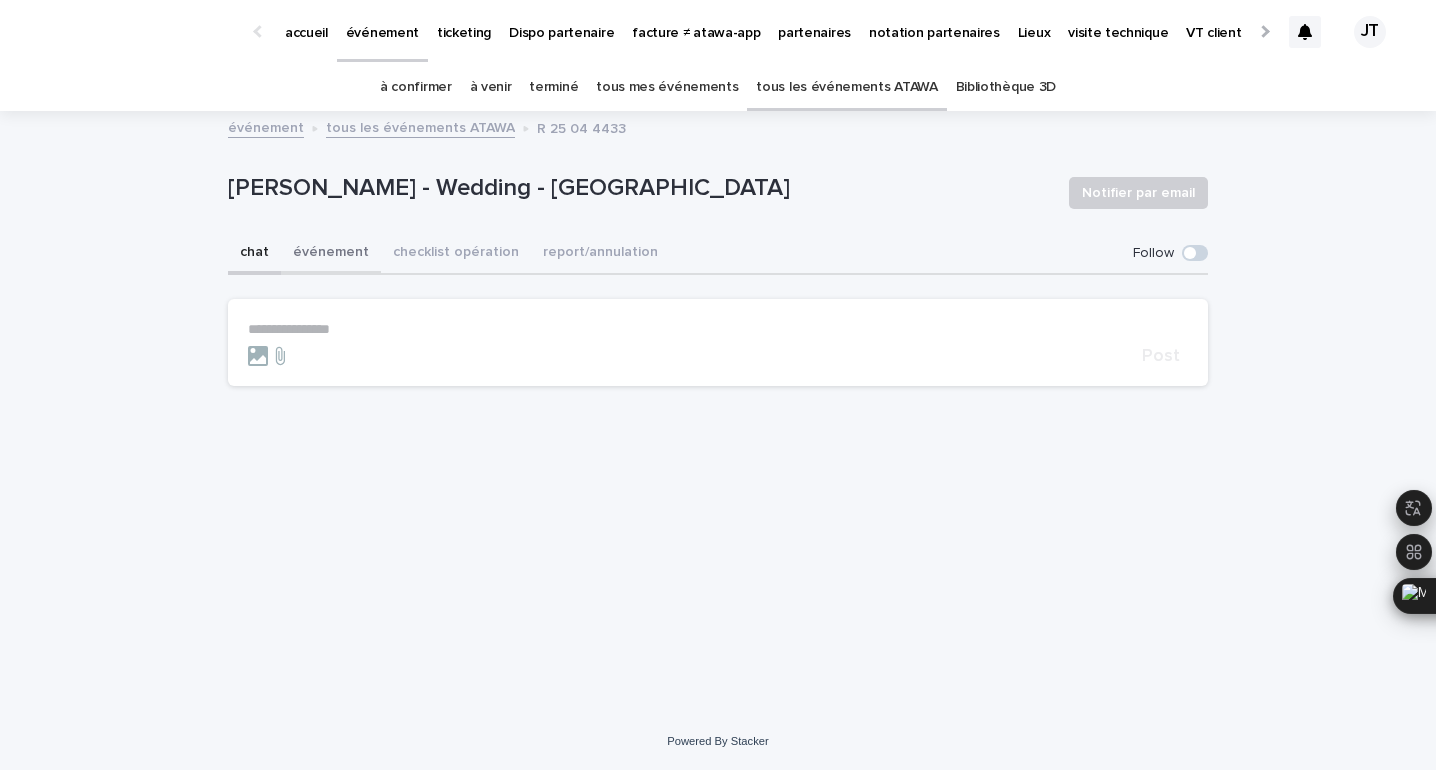 click on "événement" at bounding box center (331, 254) 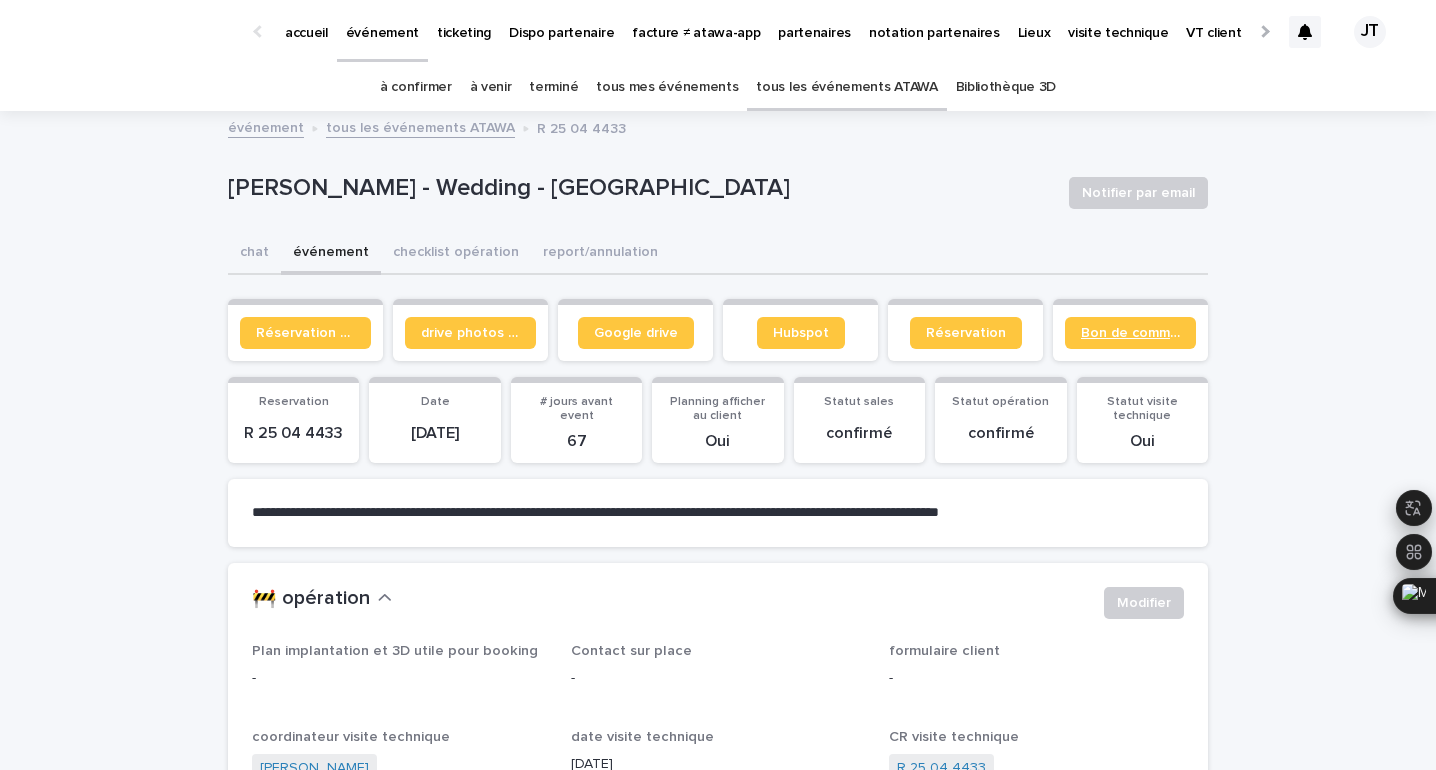 click on "Bon de commande" at bounding box center (1130, 333) 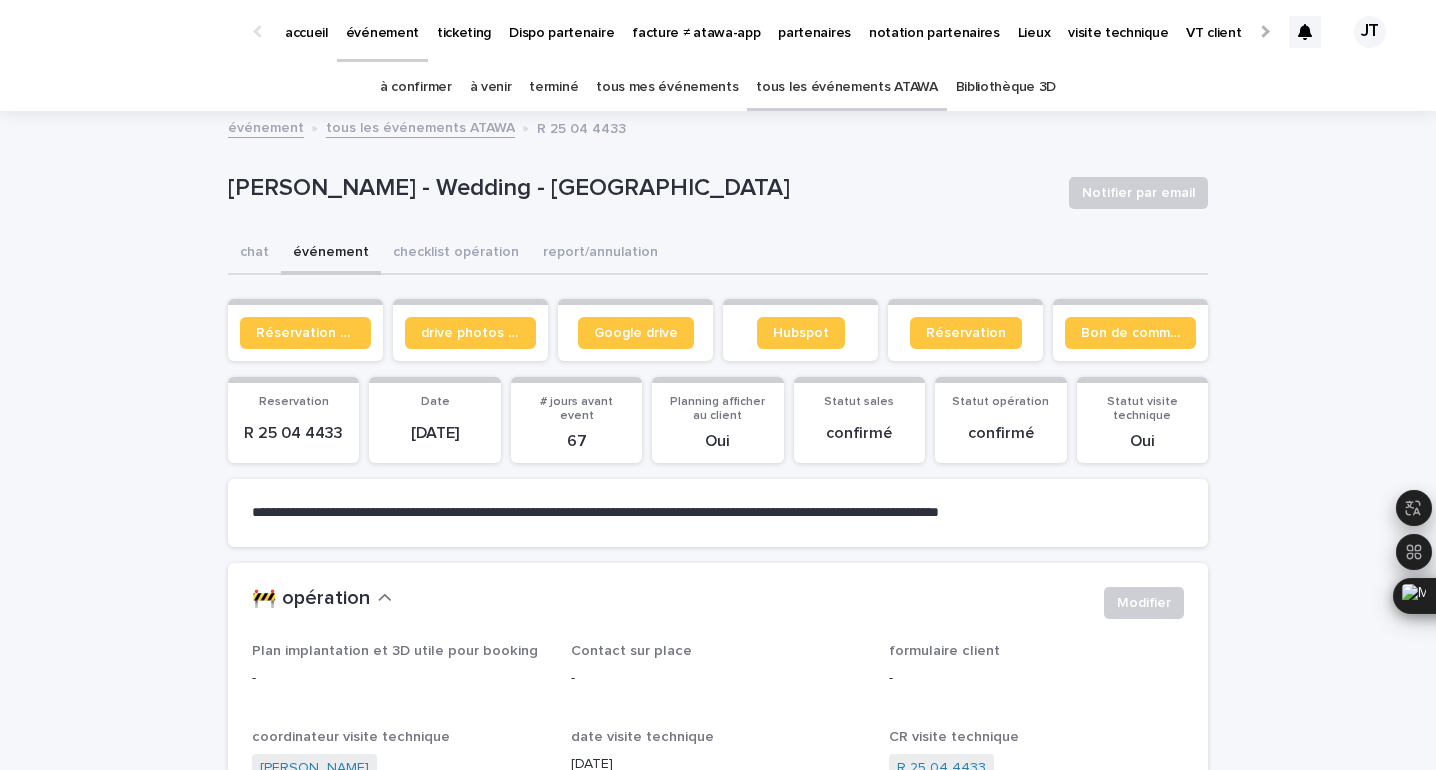 click on "partenaires" at bounding box center (814, 21) 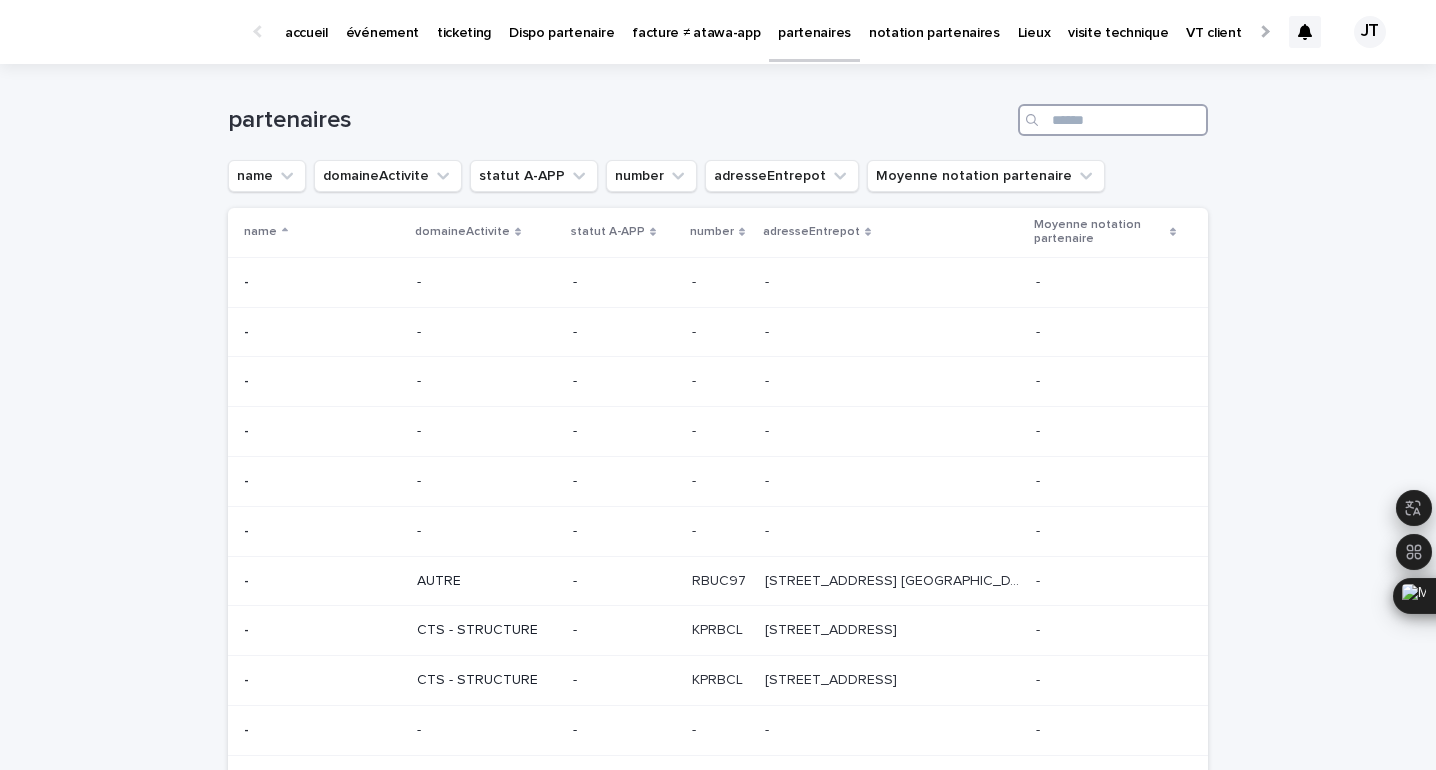 click at bounding box center [1113, 120] 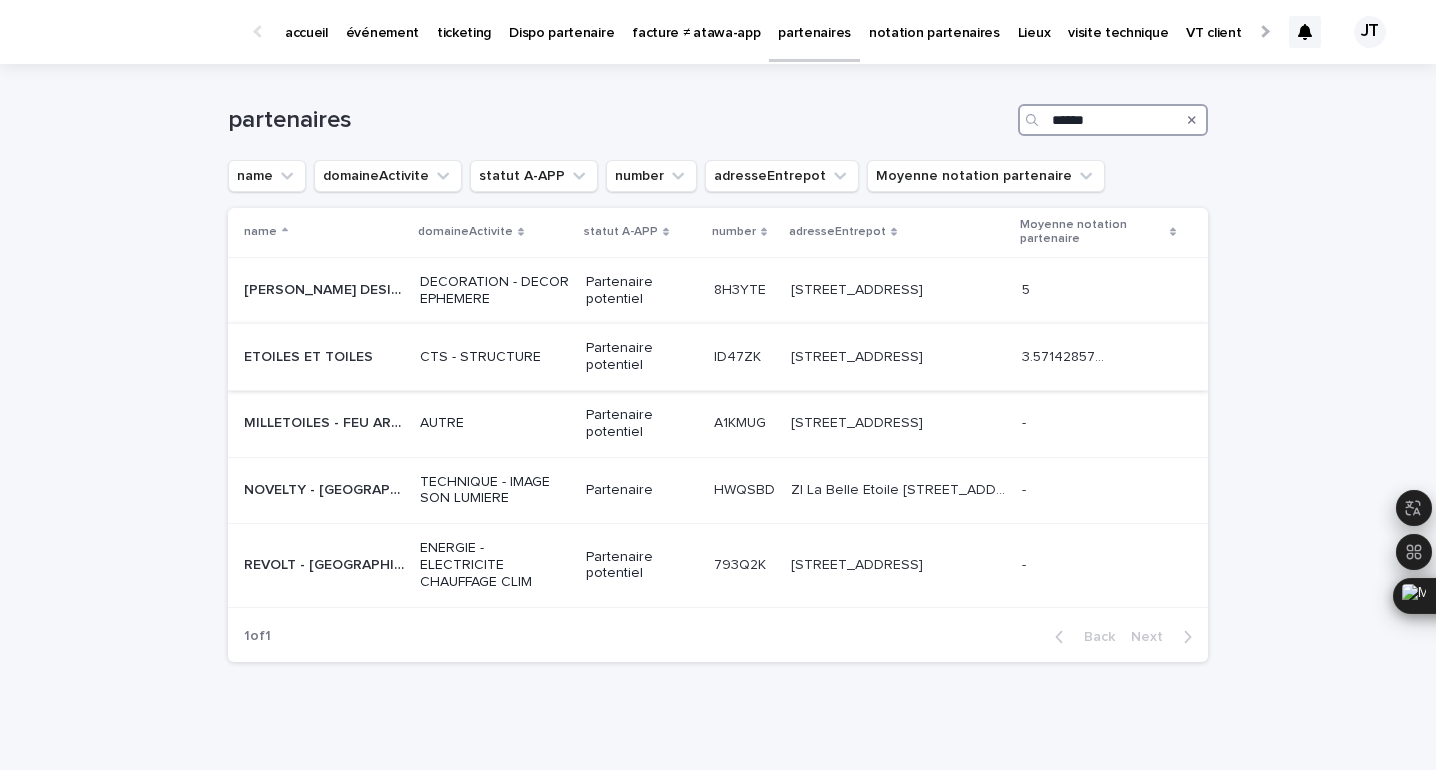 type on "******" 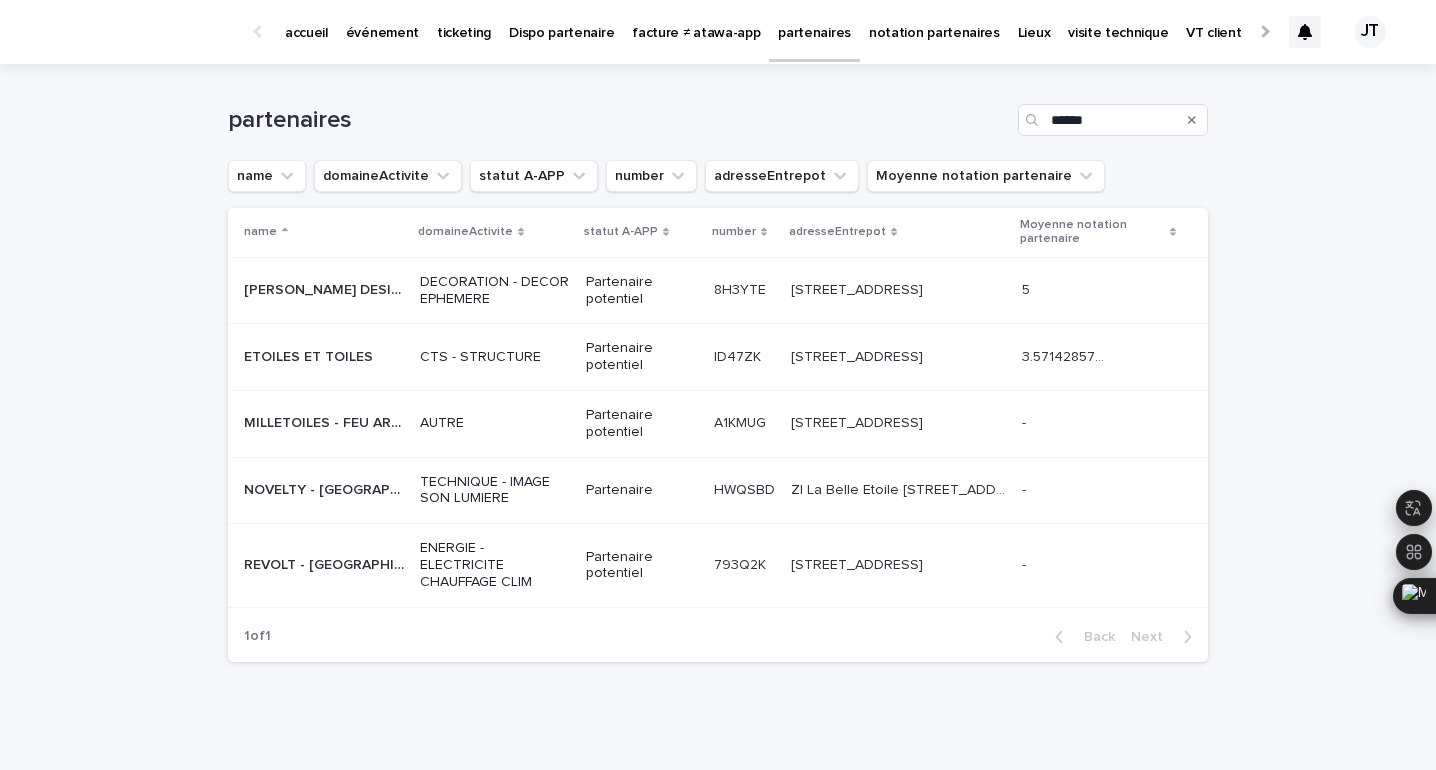 click on "CTS - STRUCTURE" at bounding box center [495, 357] 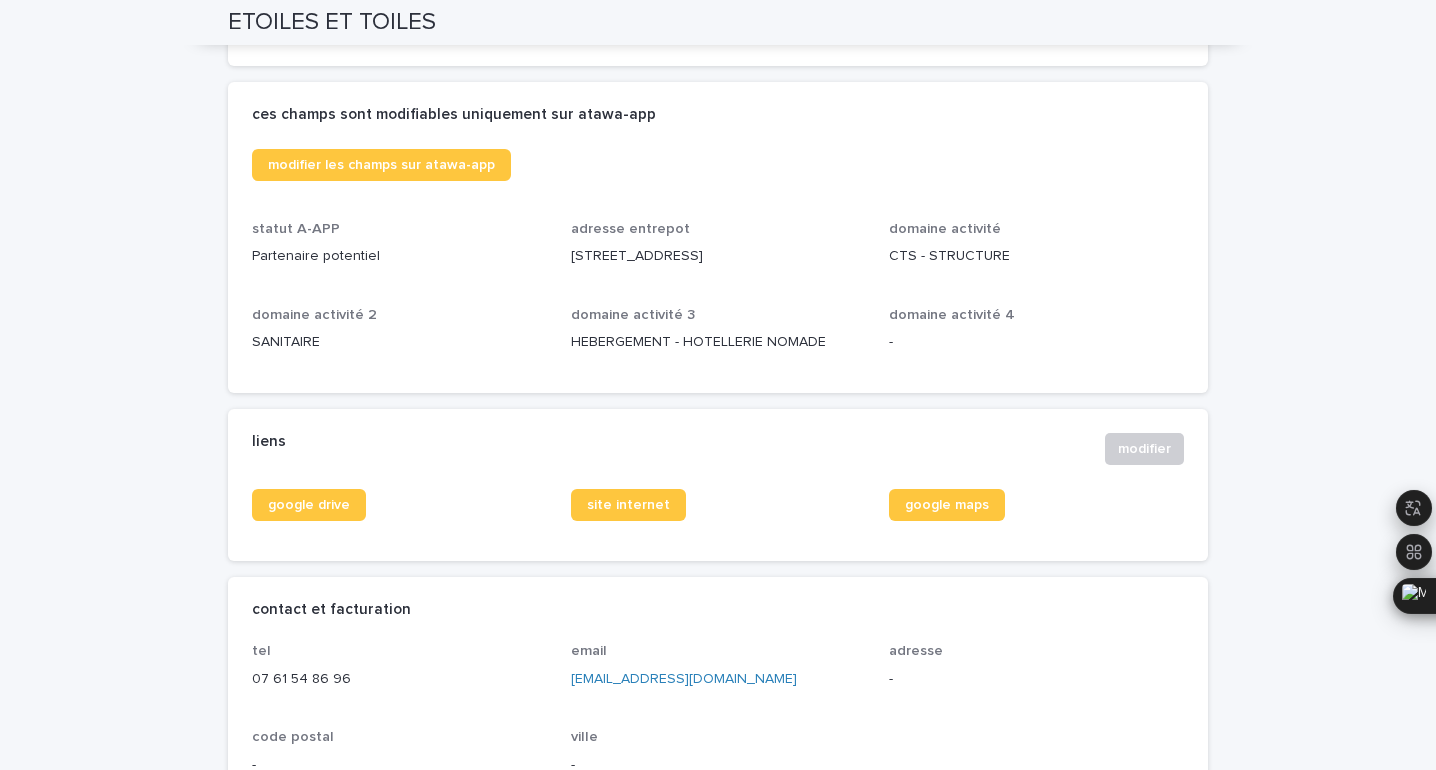 scroll, scrollTop: 492, scrollLeft: 0, axis: vertical 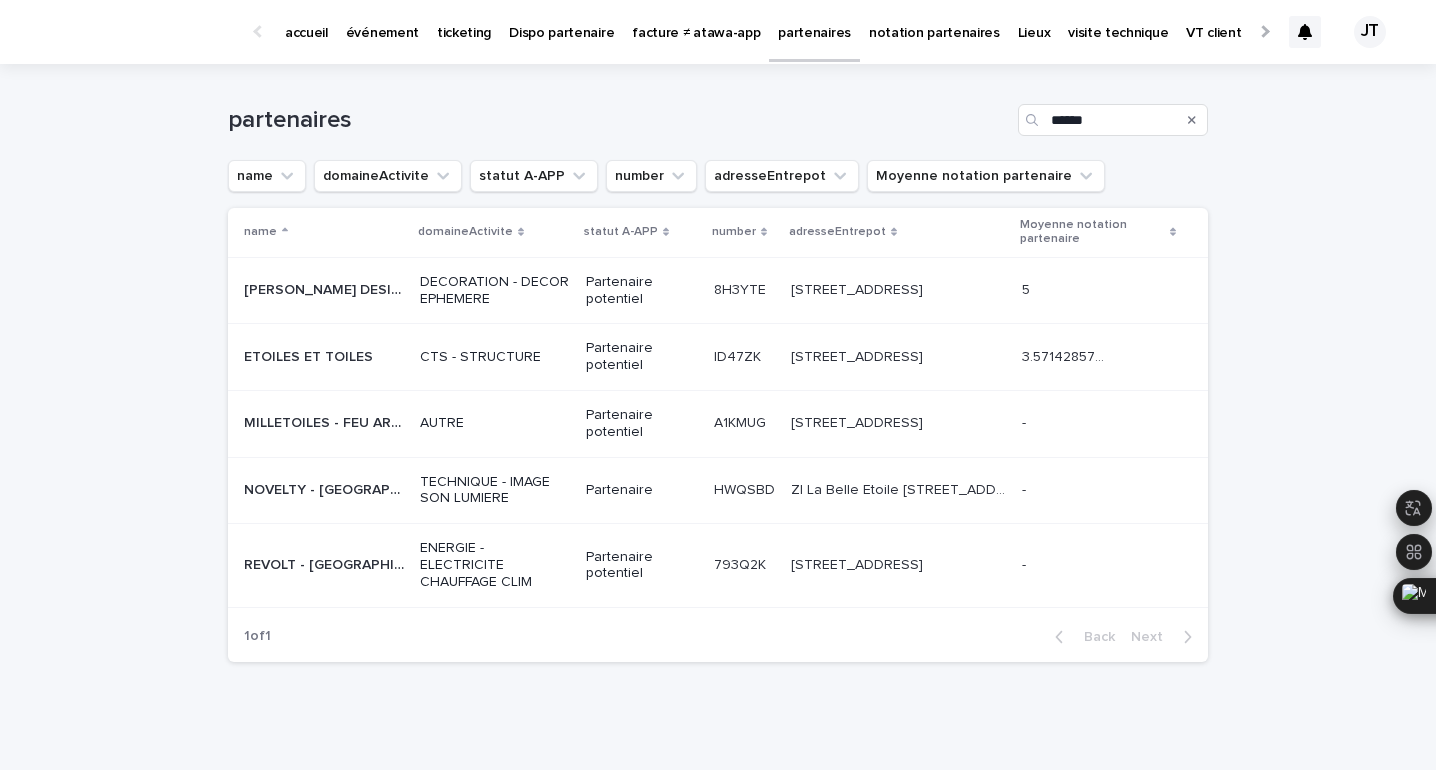 type 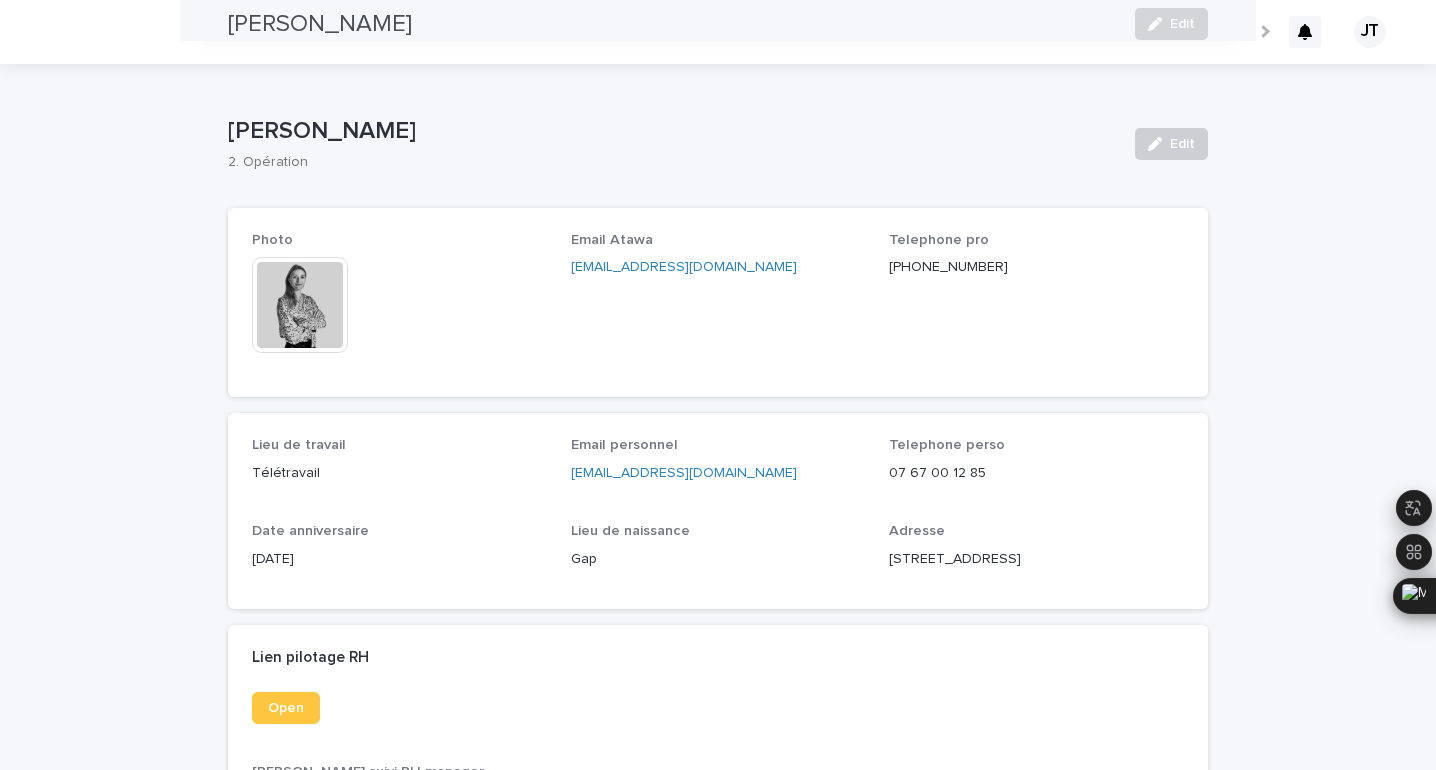 scroll, scrollTop: 0, scrollLeft: 0, axis: both 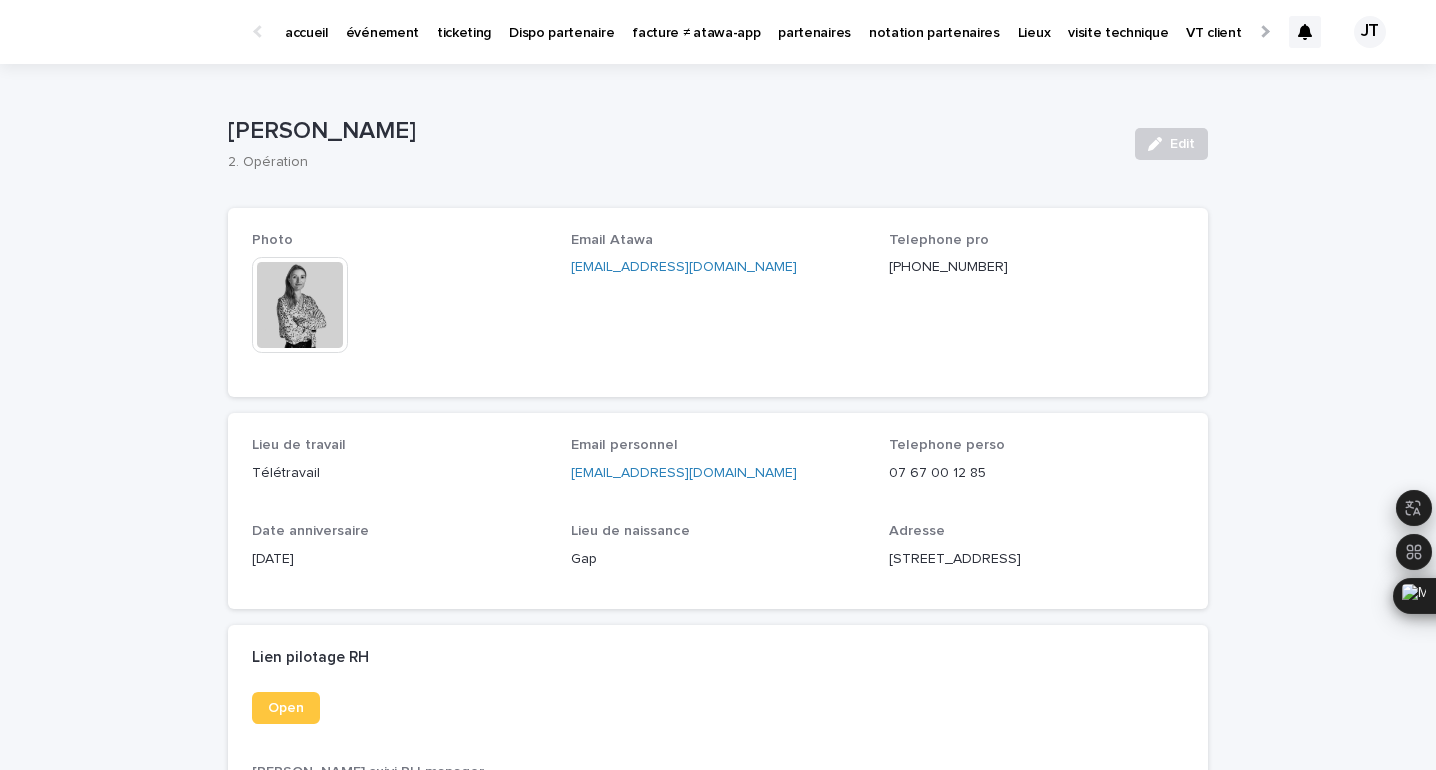 click on "événement" at bounding box center [382, 21] 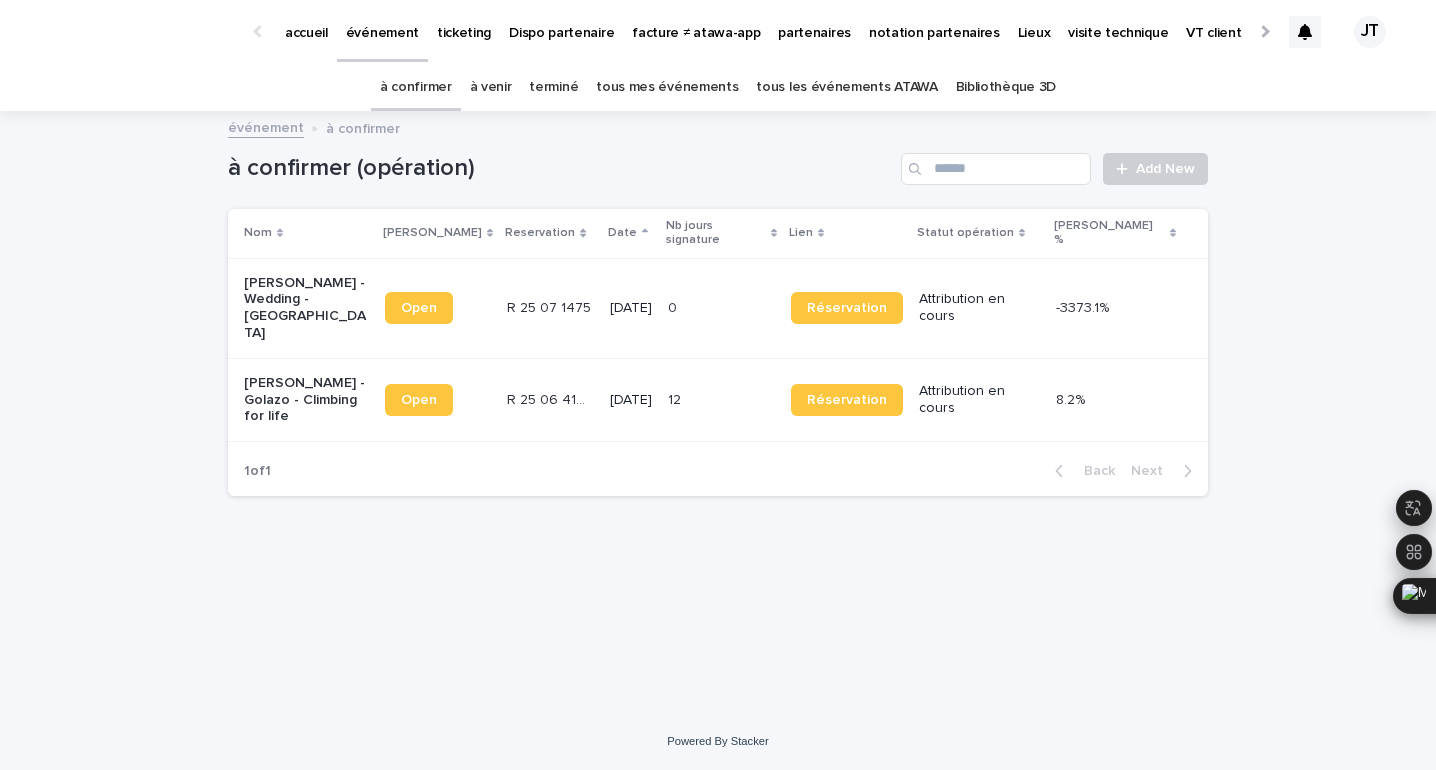 click on "à venir" at bounding box center [491, 87] 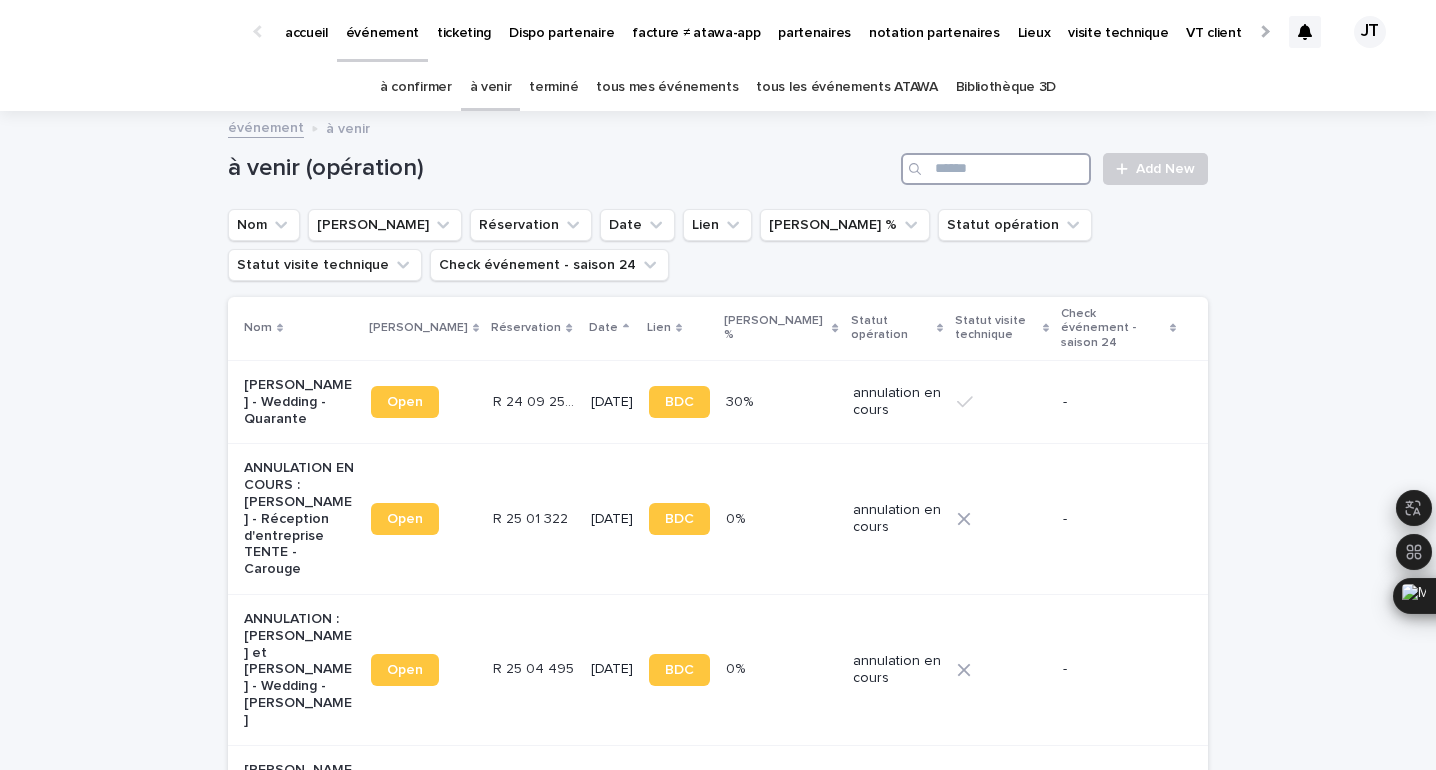 click at bounding box center [996, 169] 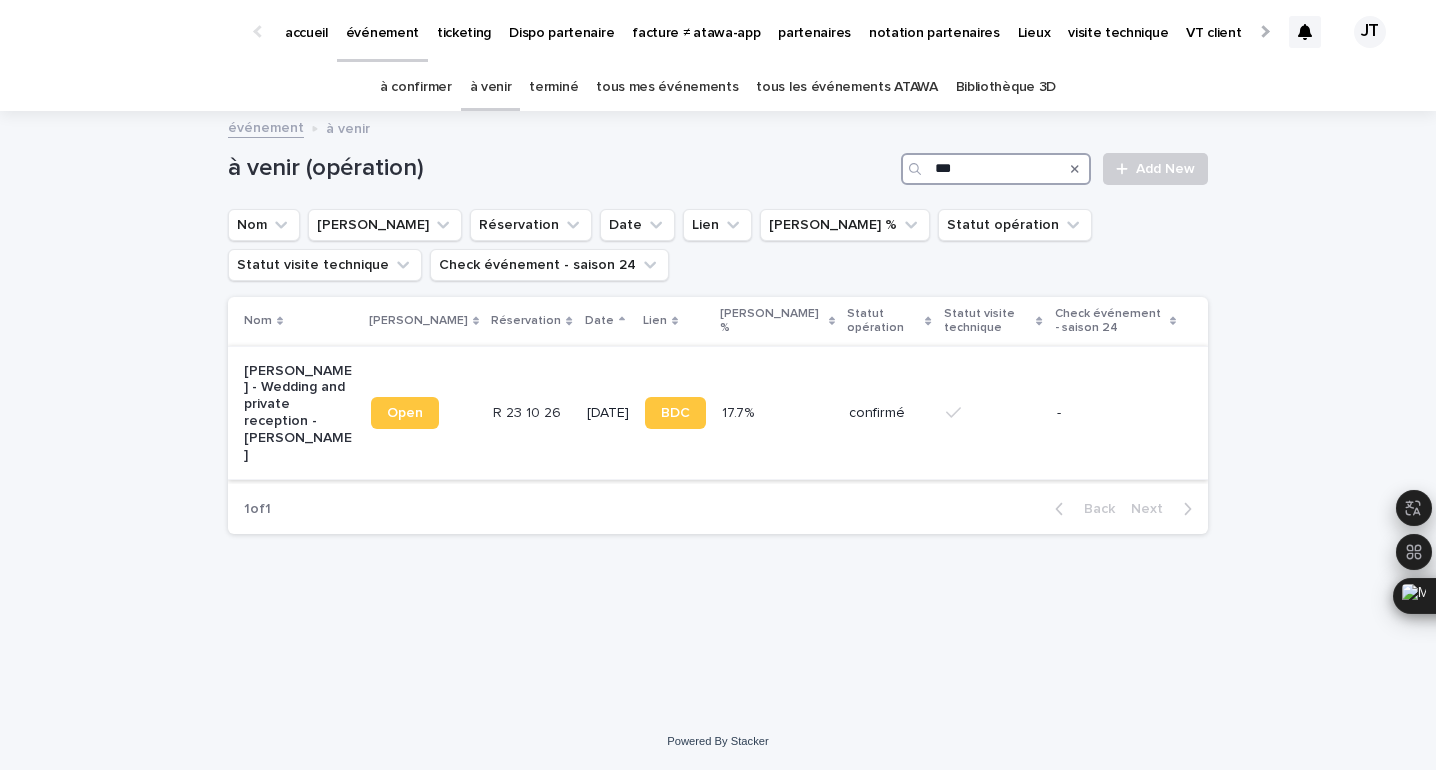 type on "***" 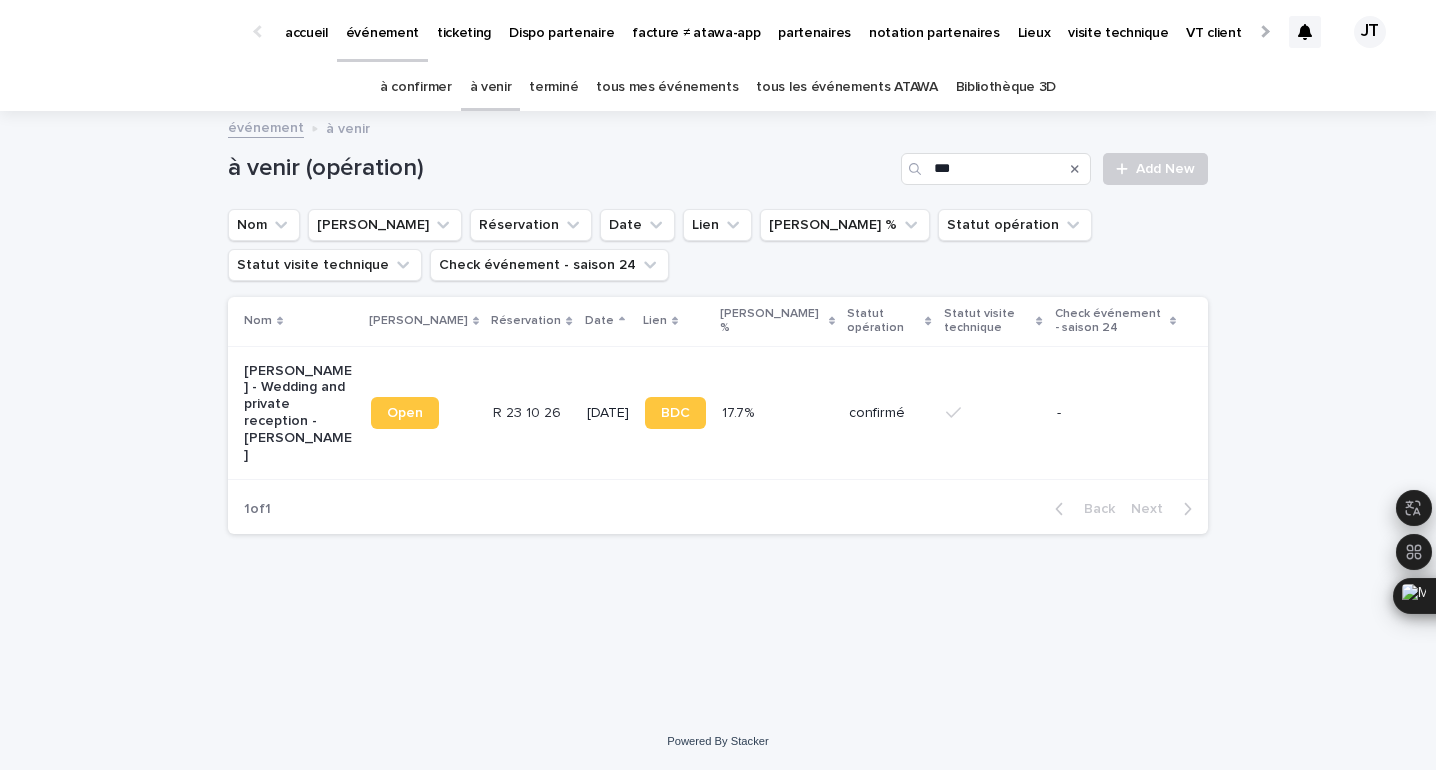 click on "R 23 10 26 R 23 10 26" at bounding box center [531, 413] 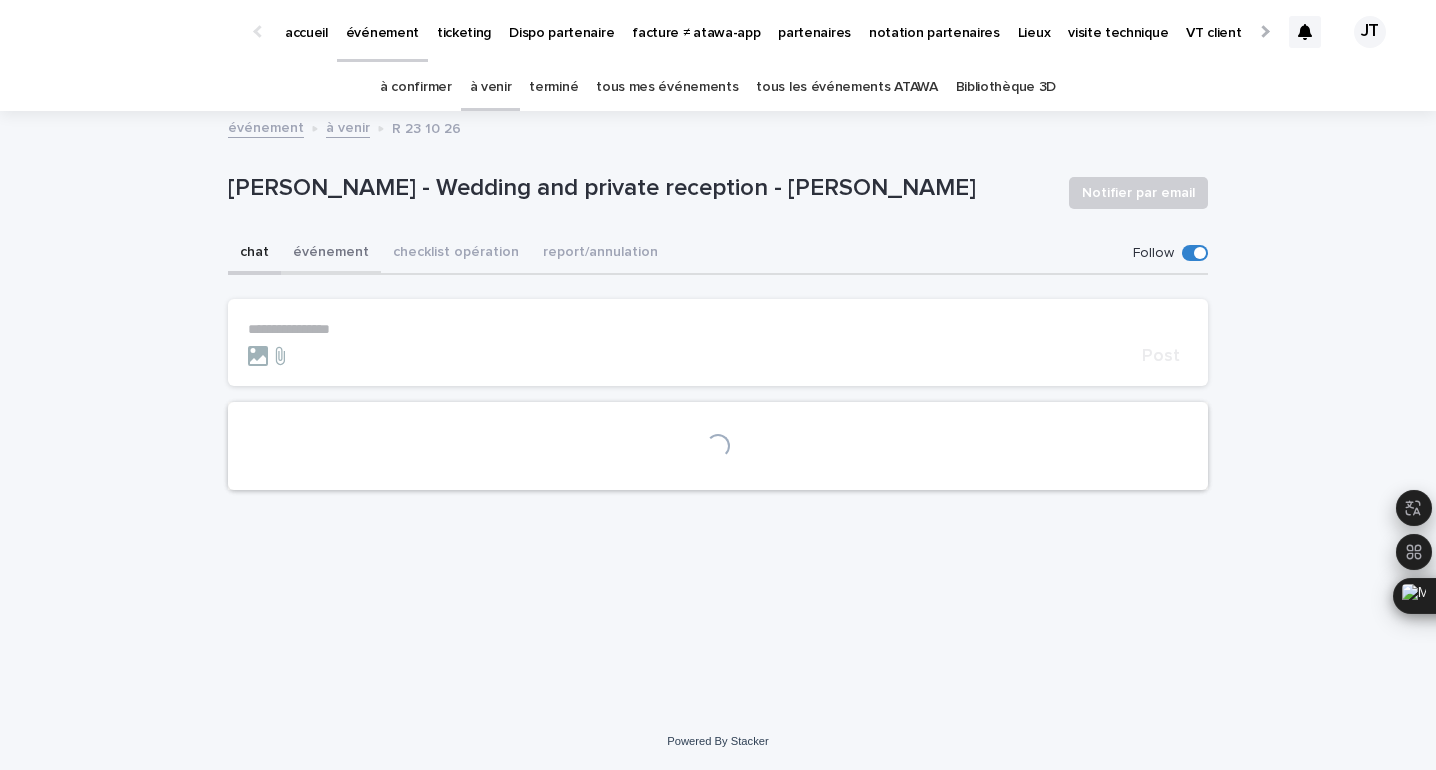 click on "événement" at bounding box center [331, 254] 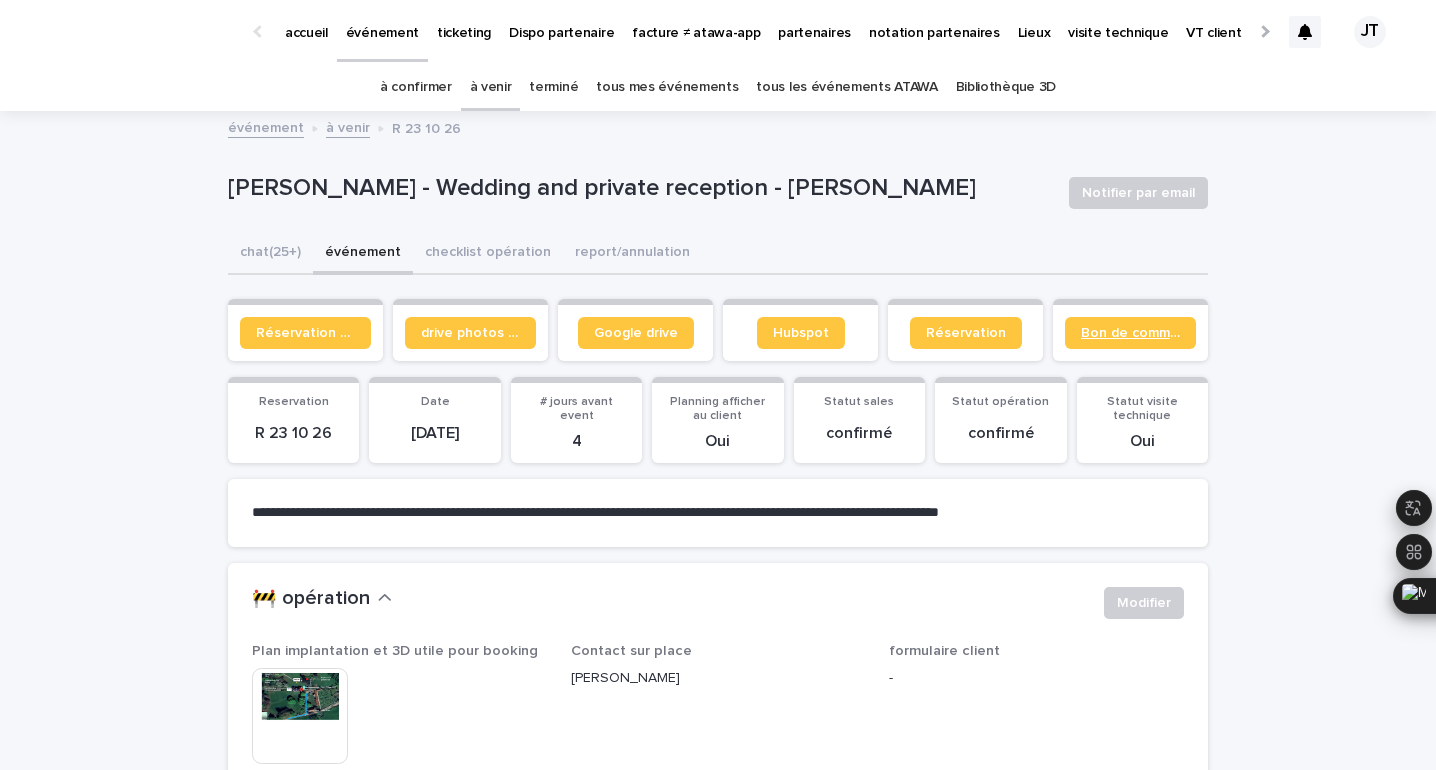 click on "Bon de commande" at bounding box center [1130, 333] 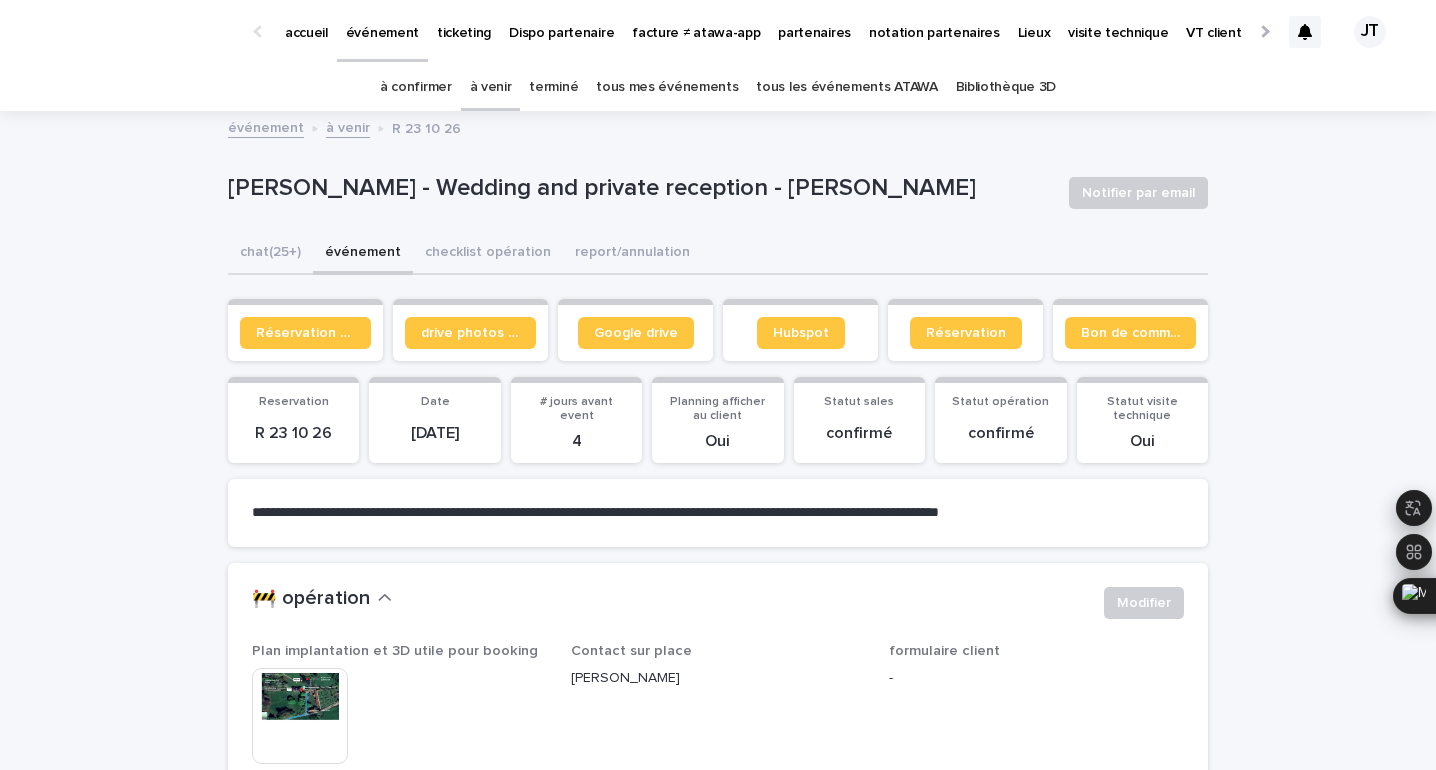 click on "à venir" at bounding box center [491, 87] 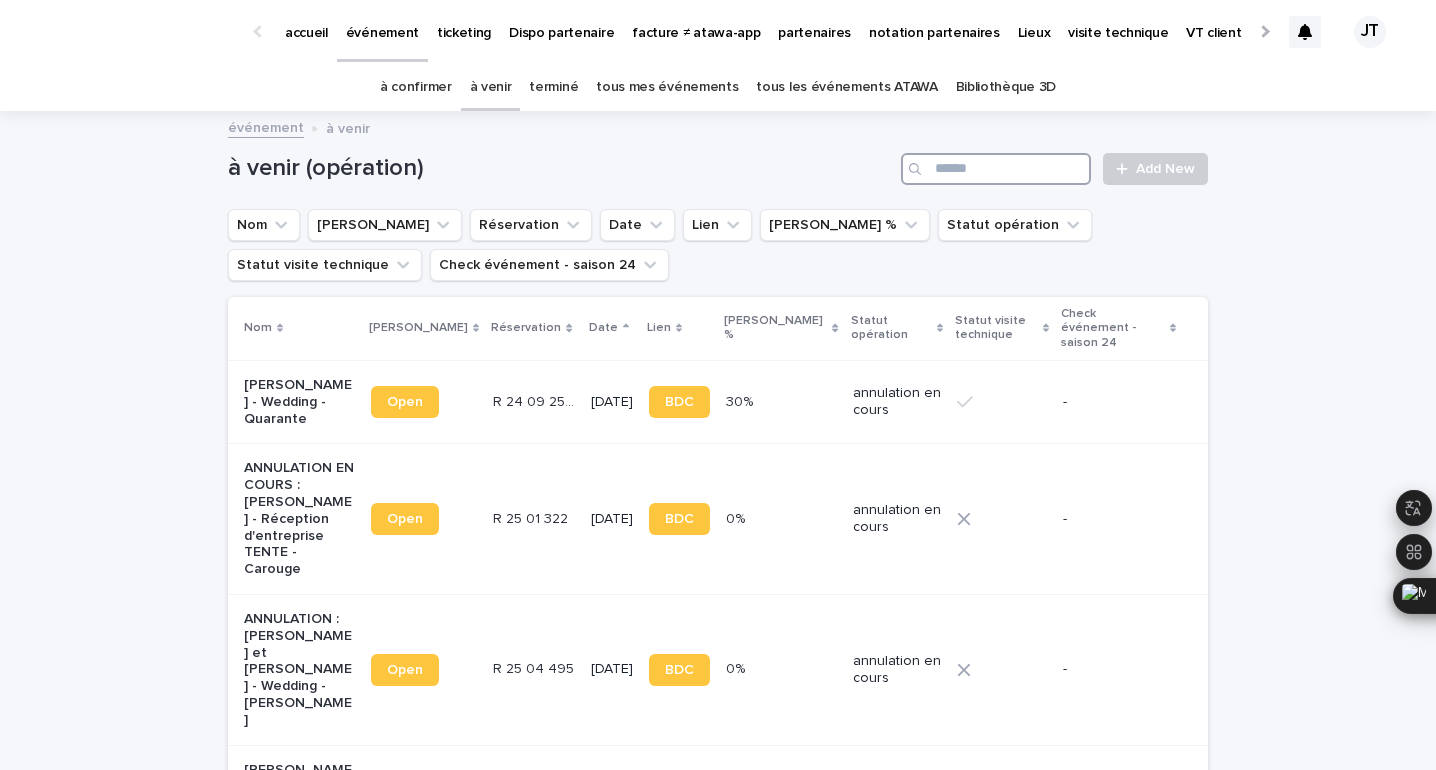 click at bounding box center [996, 169] 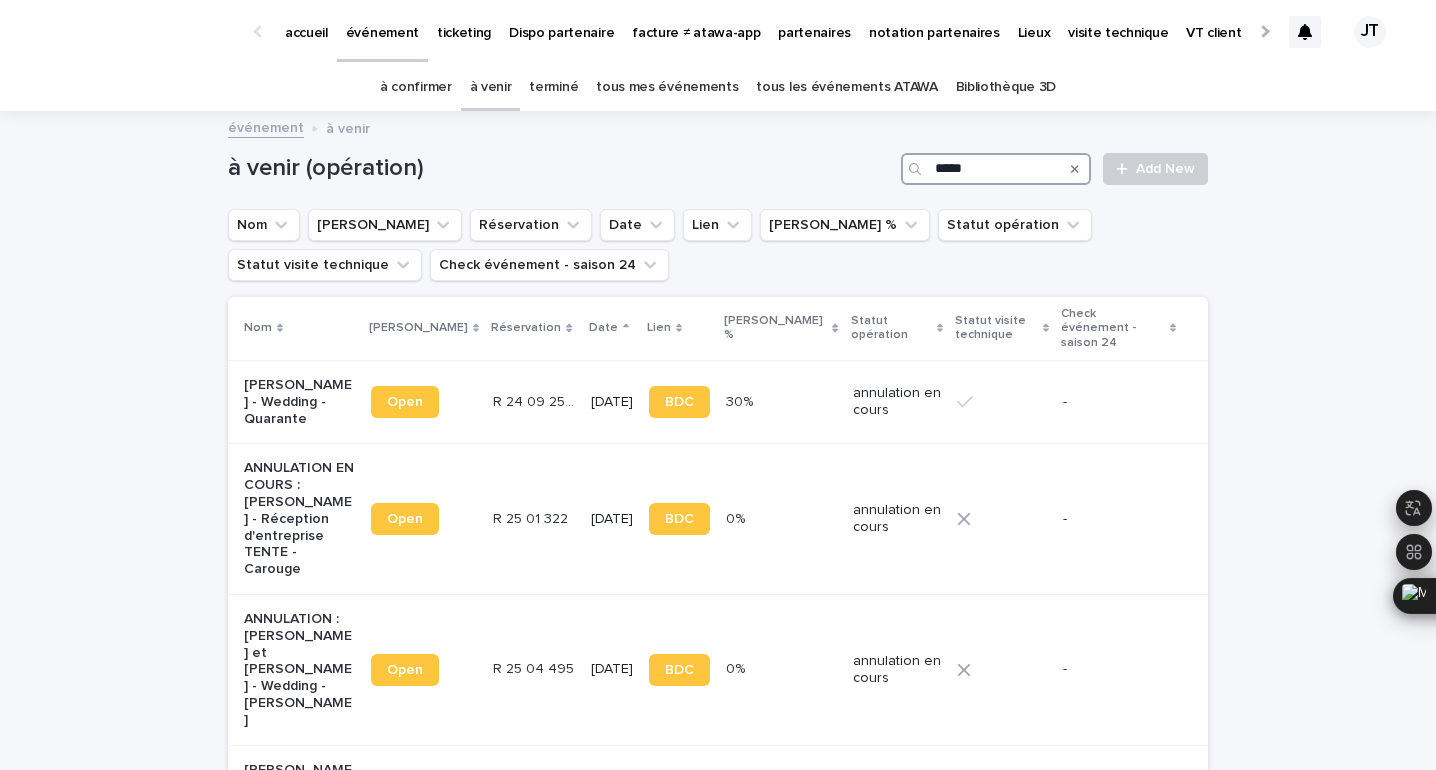 type on "******" 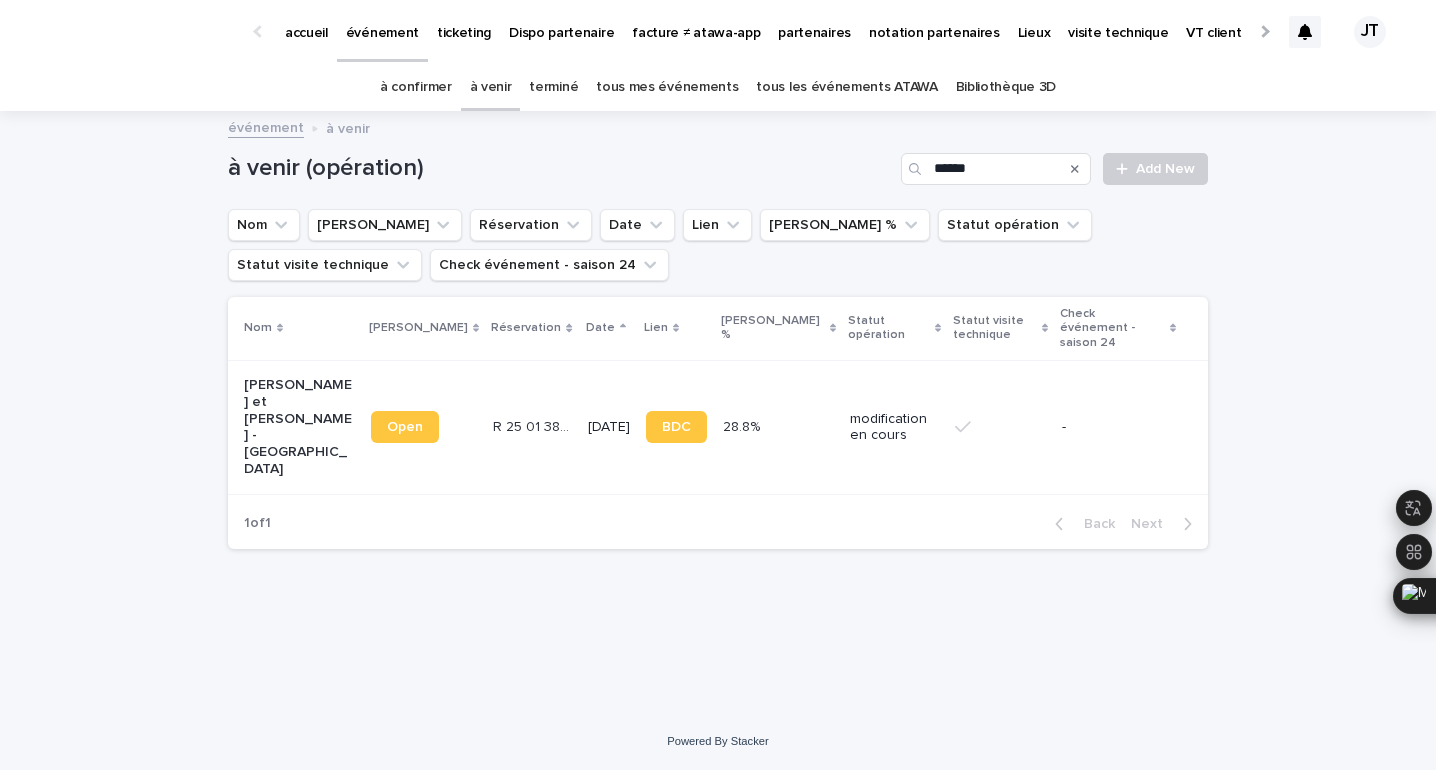 click on "R 25 01 3861 R 25 01 3861" at bounding box center (532, 427) 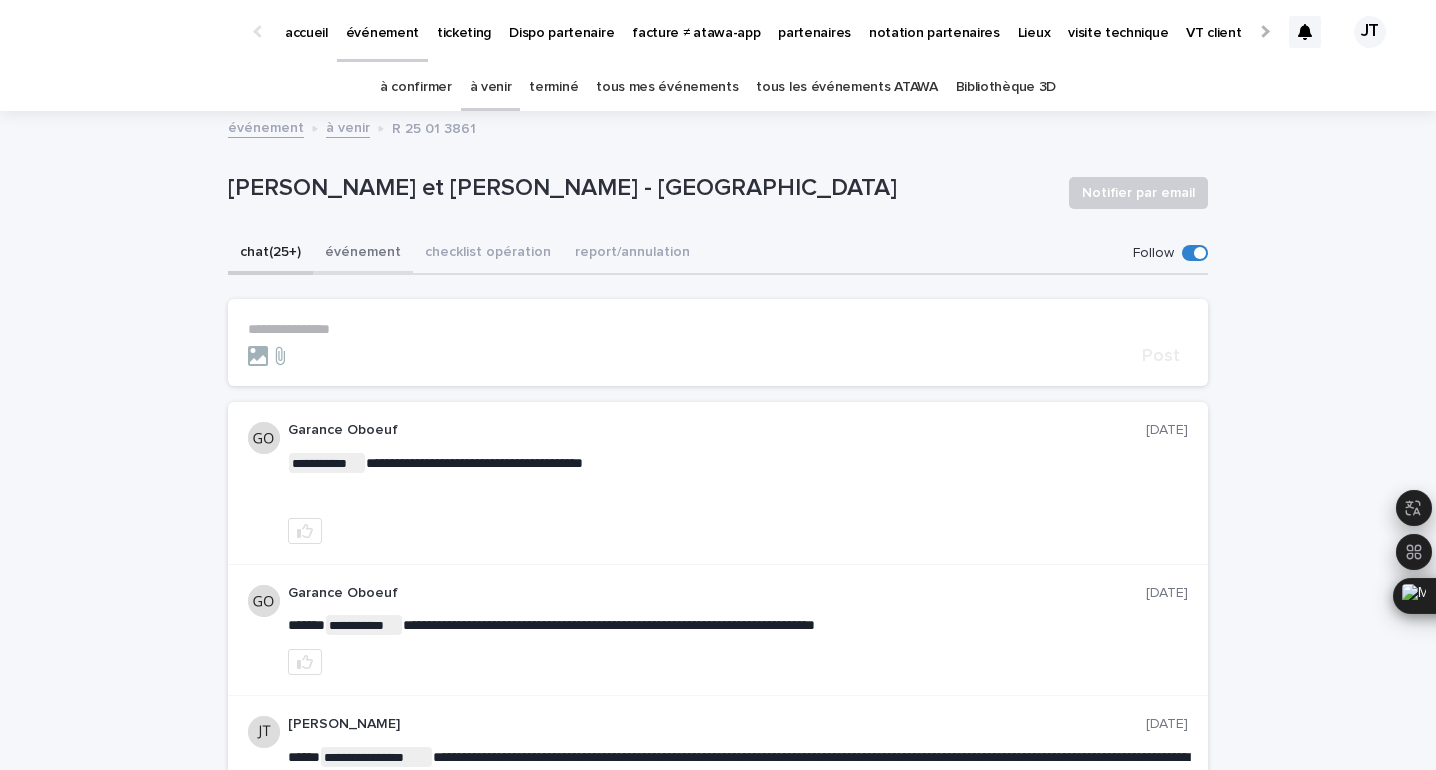 click on "événement" at bounding box center (363, 254) 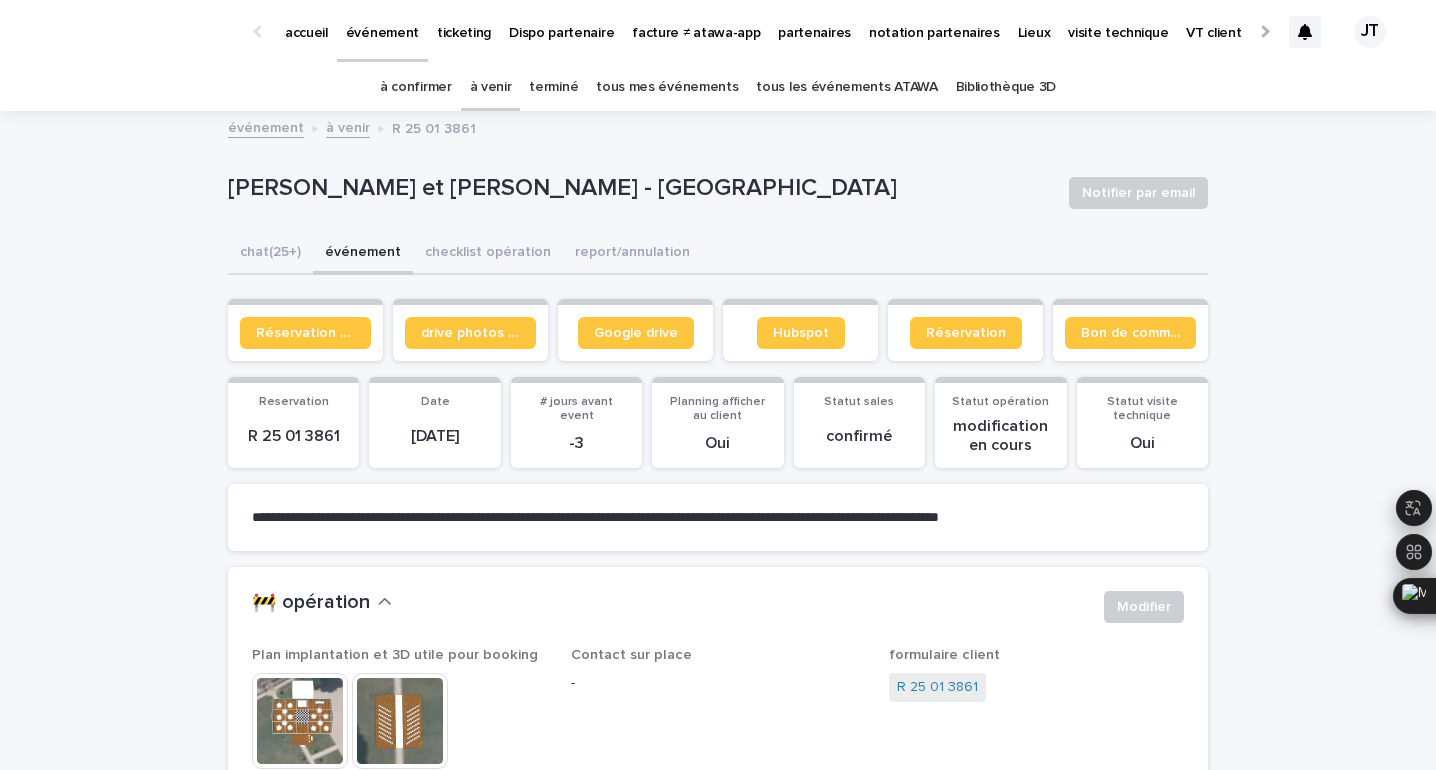 click on "R 25 01 3861" at bounding box center (293, 436) 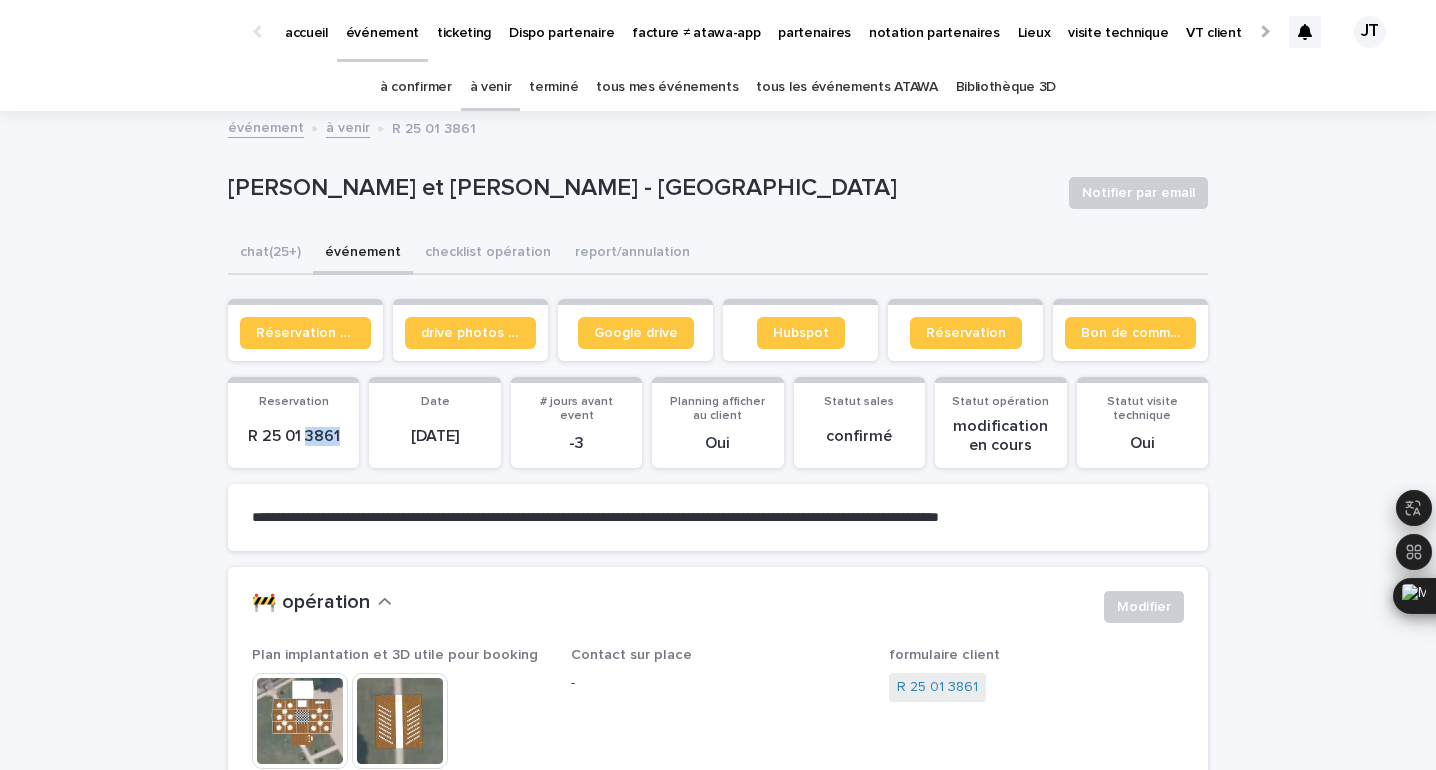 click on "R 25 01 3861" at bounding box center (293, 436) 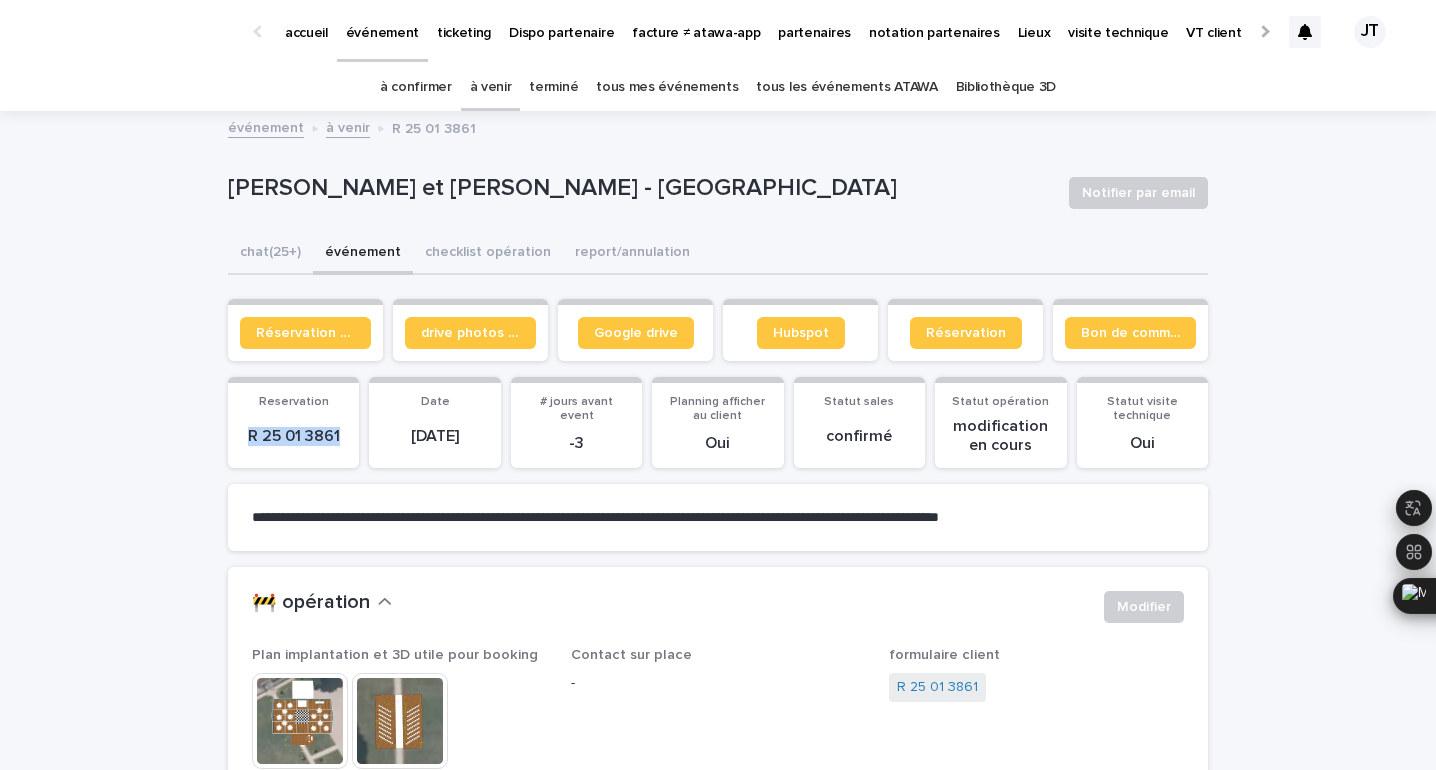 click on "R 25 01 3861" at bounding box center (293, 436) 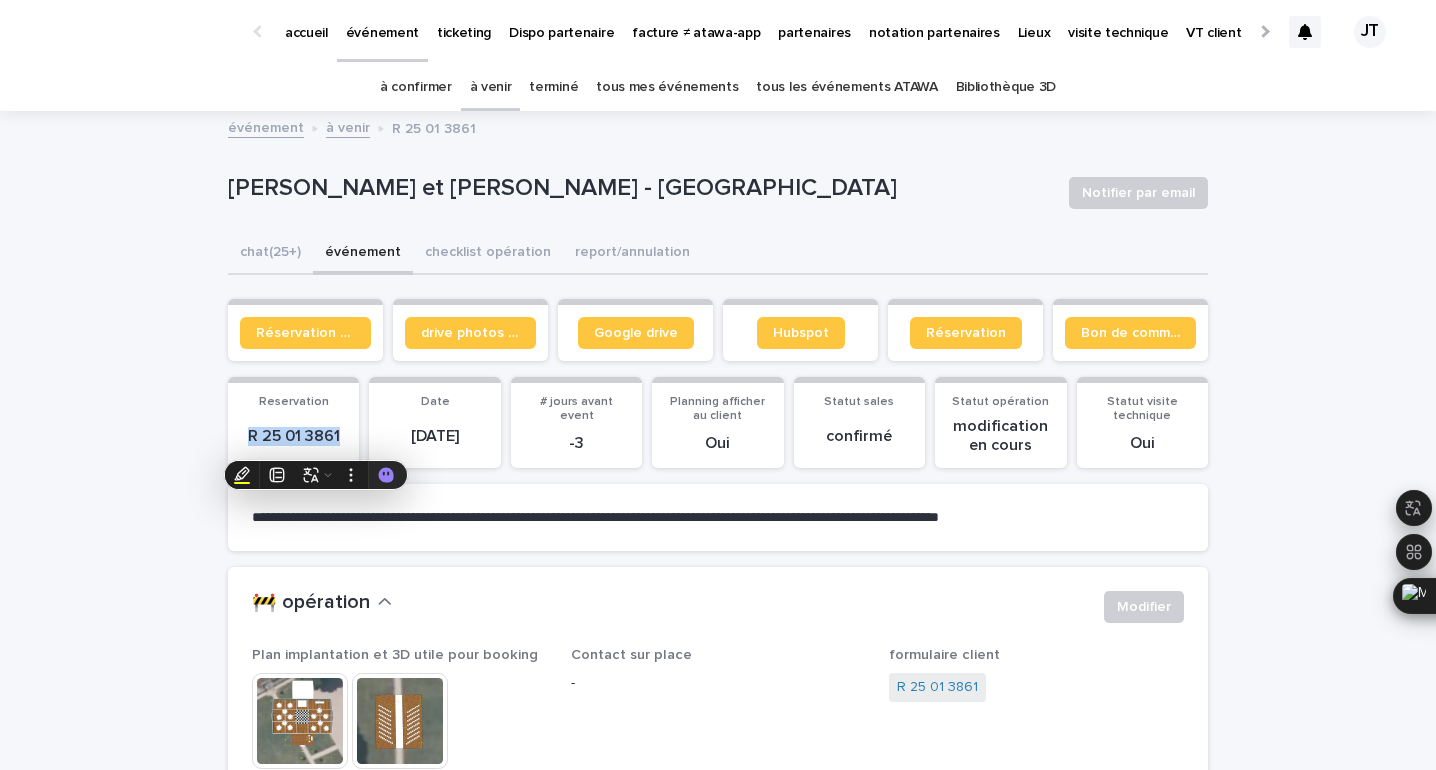copy on "R 25 01 3861" 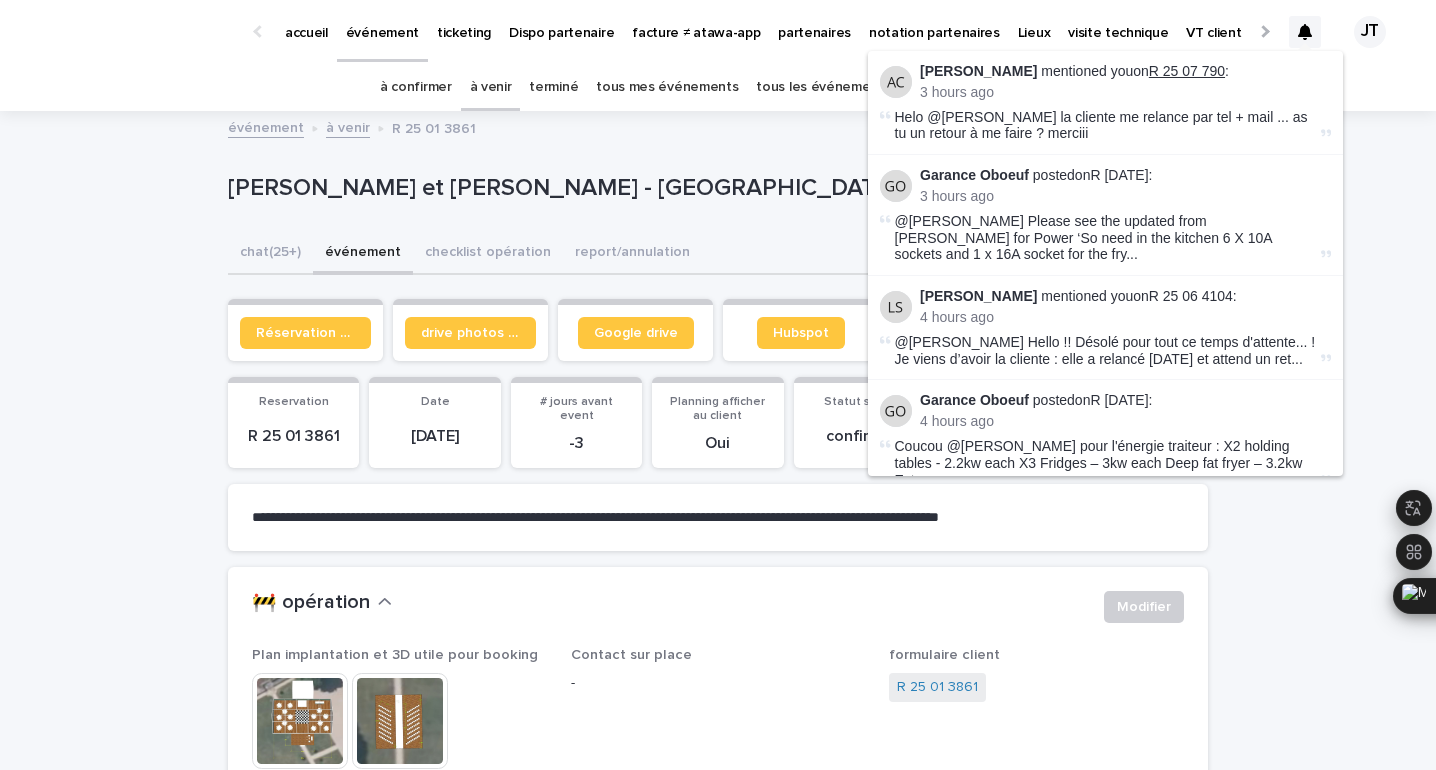 click on "R 25 07 790" at bounding box center [1187, 71] 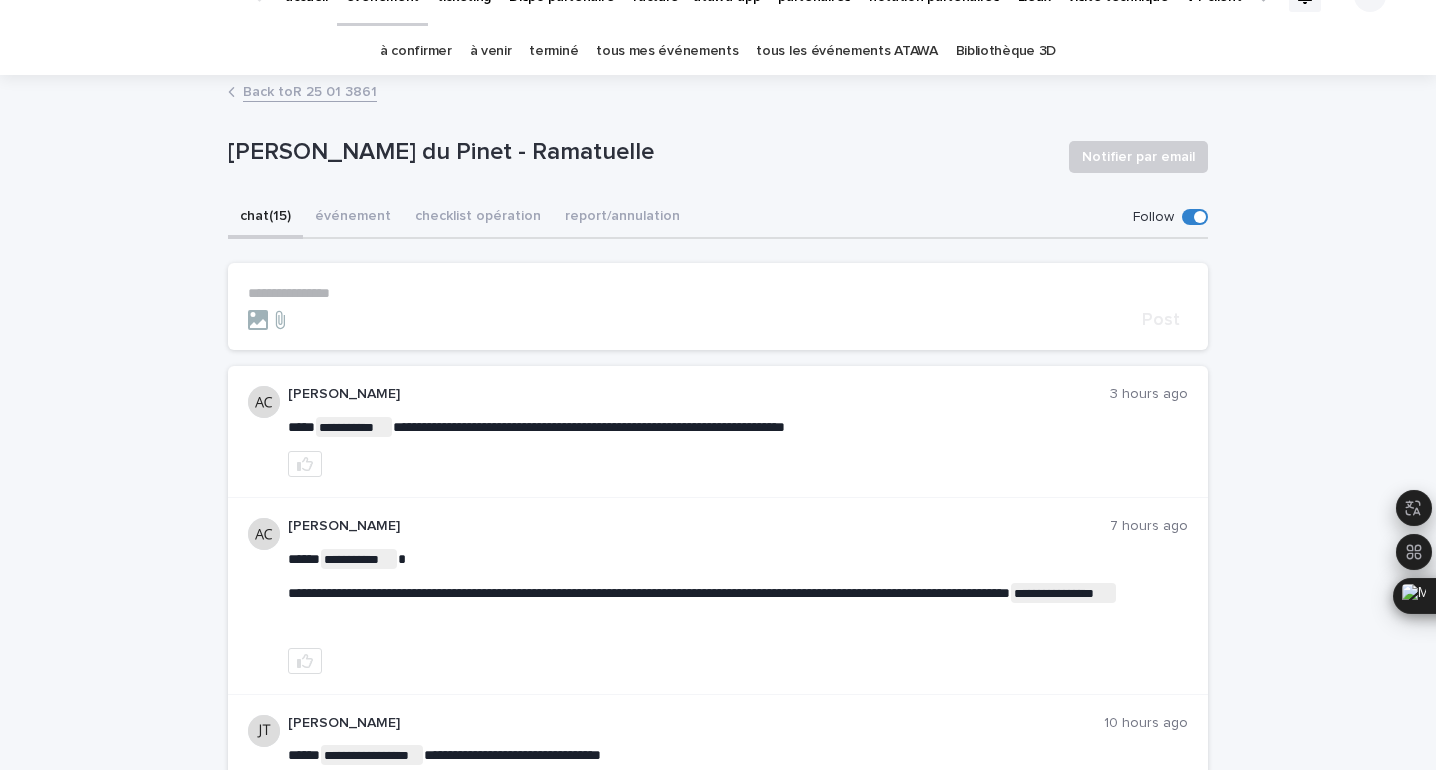 scroll, scrollTop: 39, scrollLeft: 0, axis: vertical 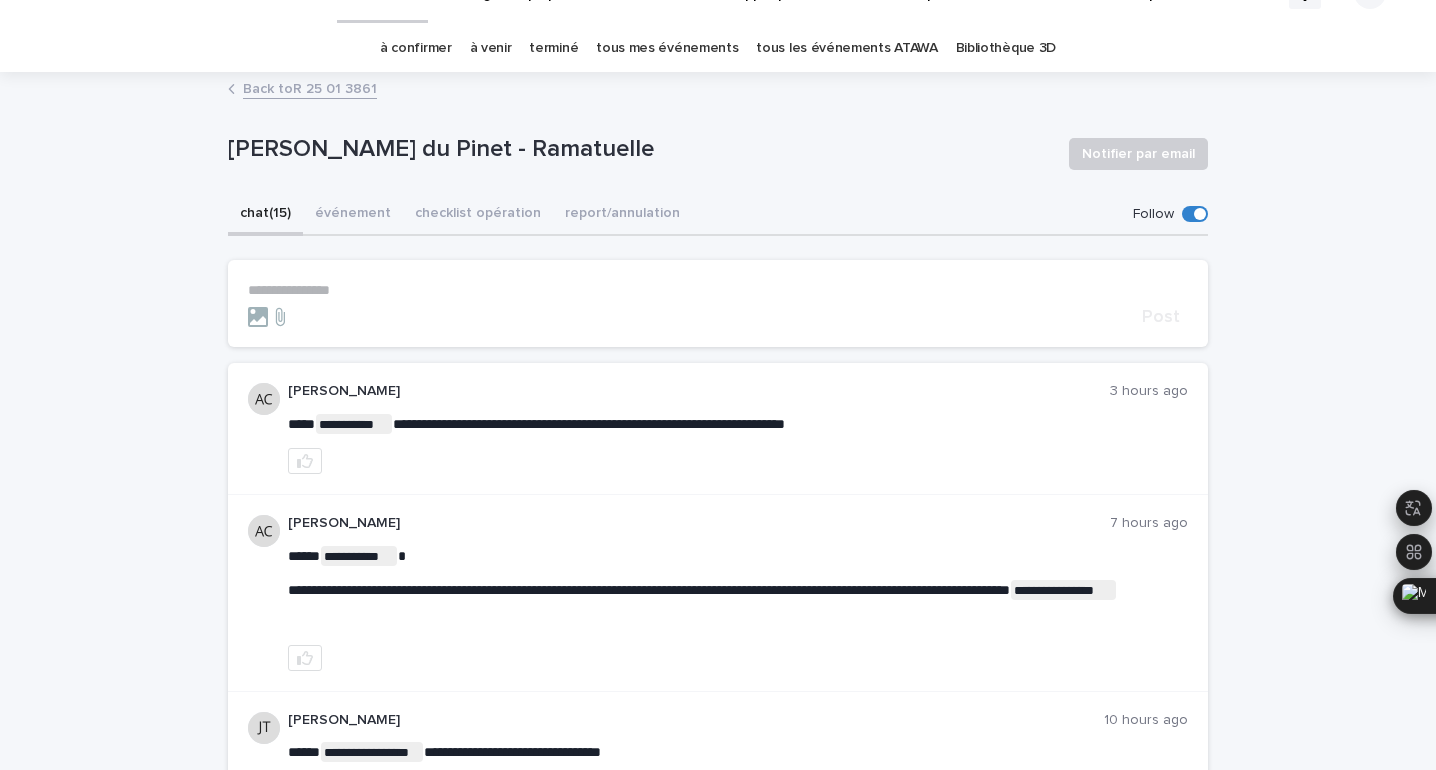 click on "**********" at bounding box center [718, 290] 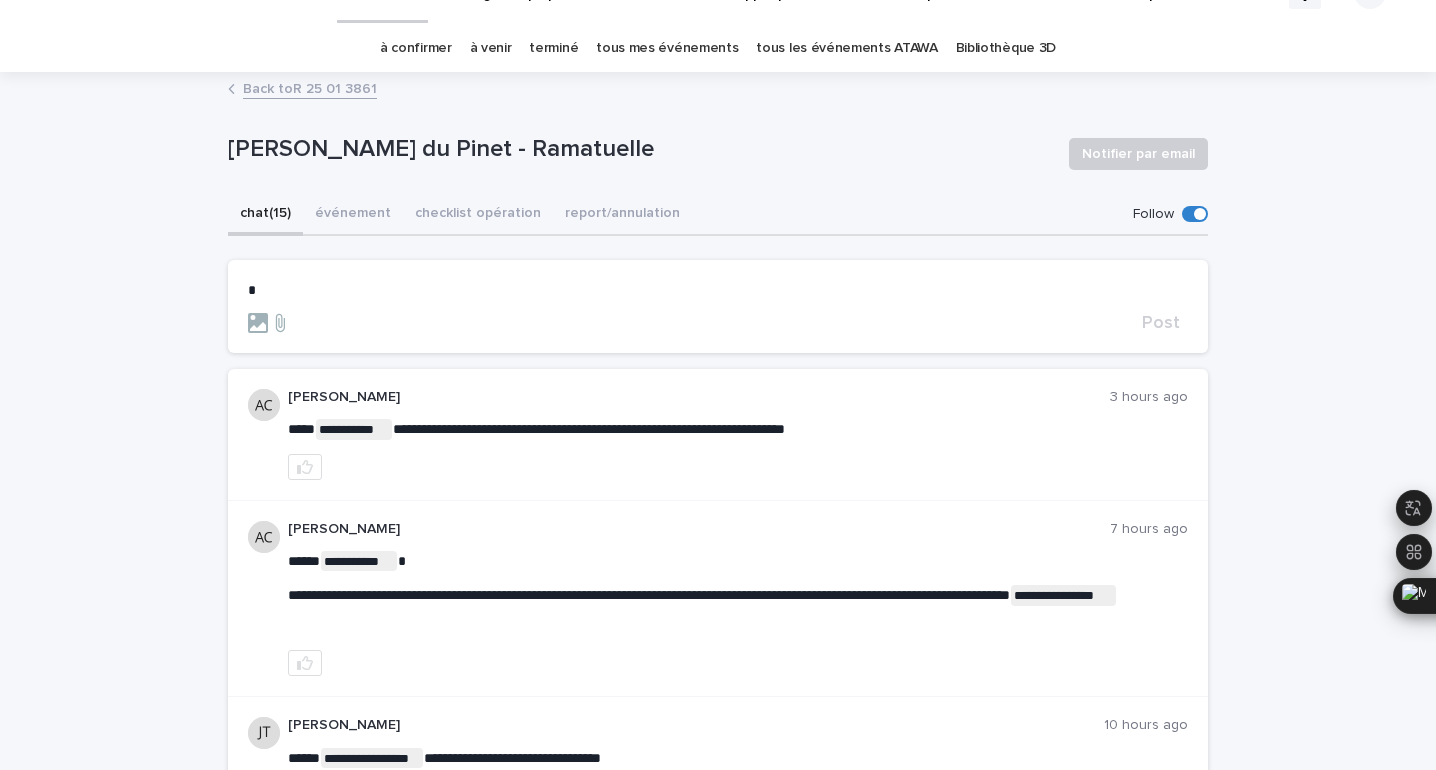 type 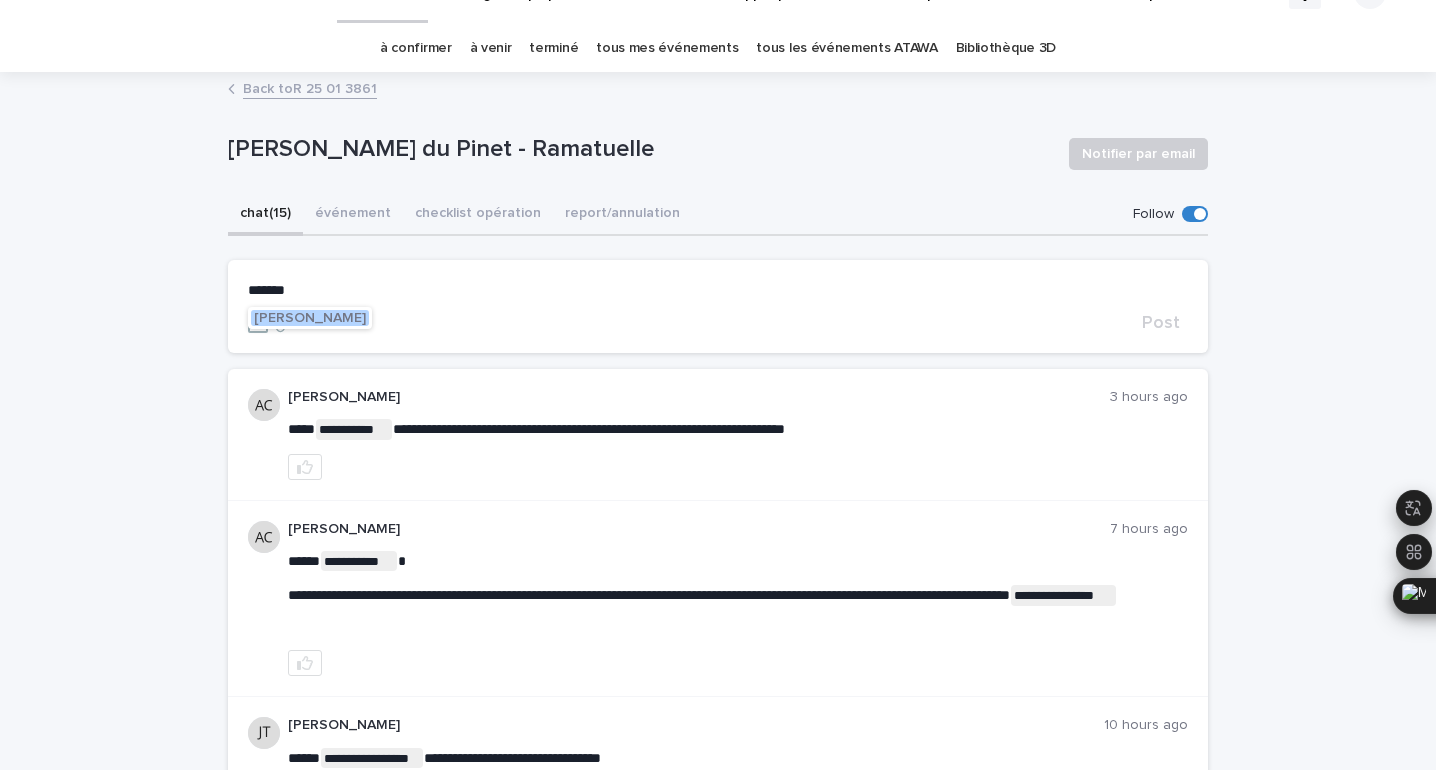 click on "[PERSON_NAME]" at bounding box center [310, 318] 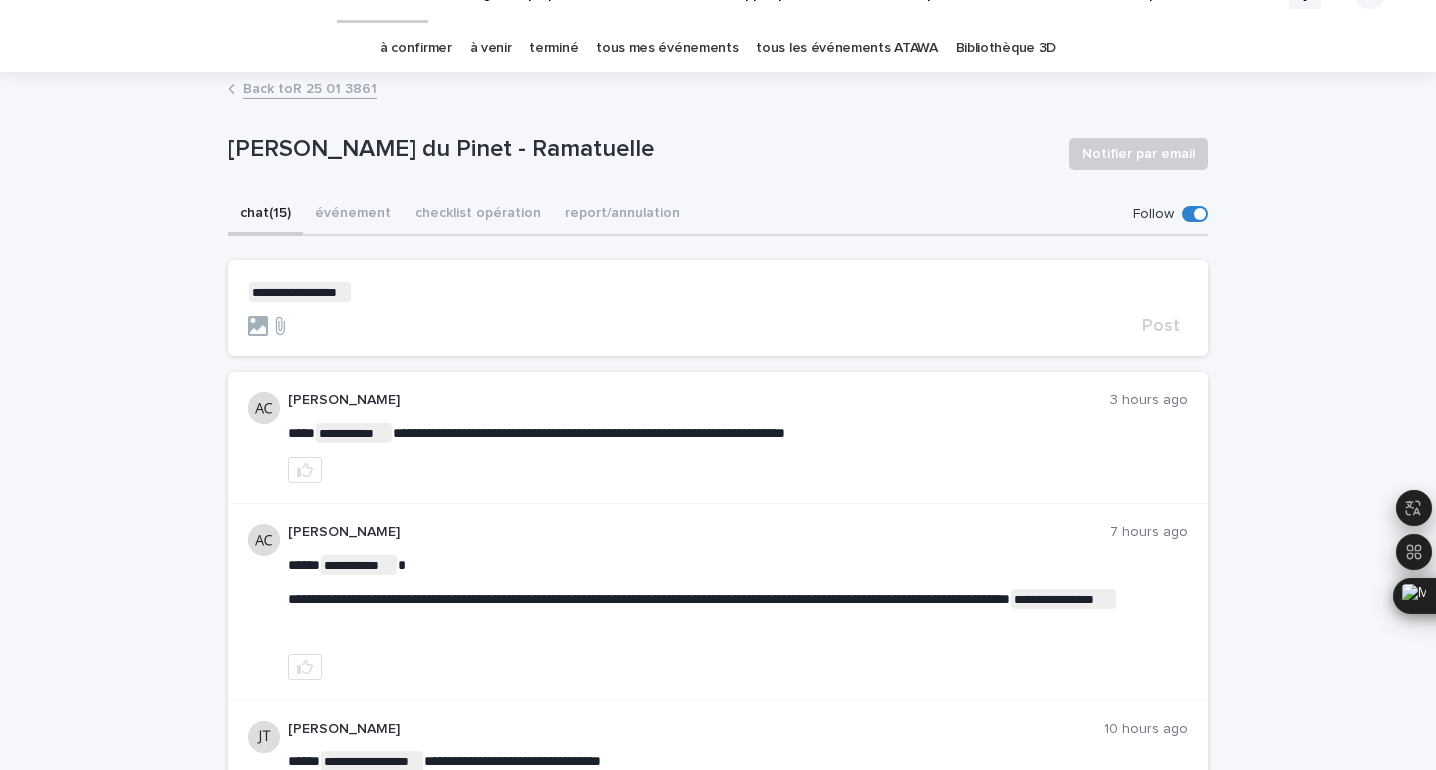 click on "**********" at bounding box center (718, 292) 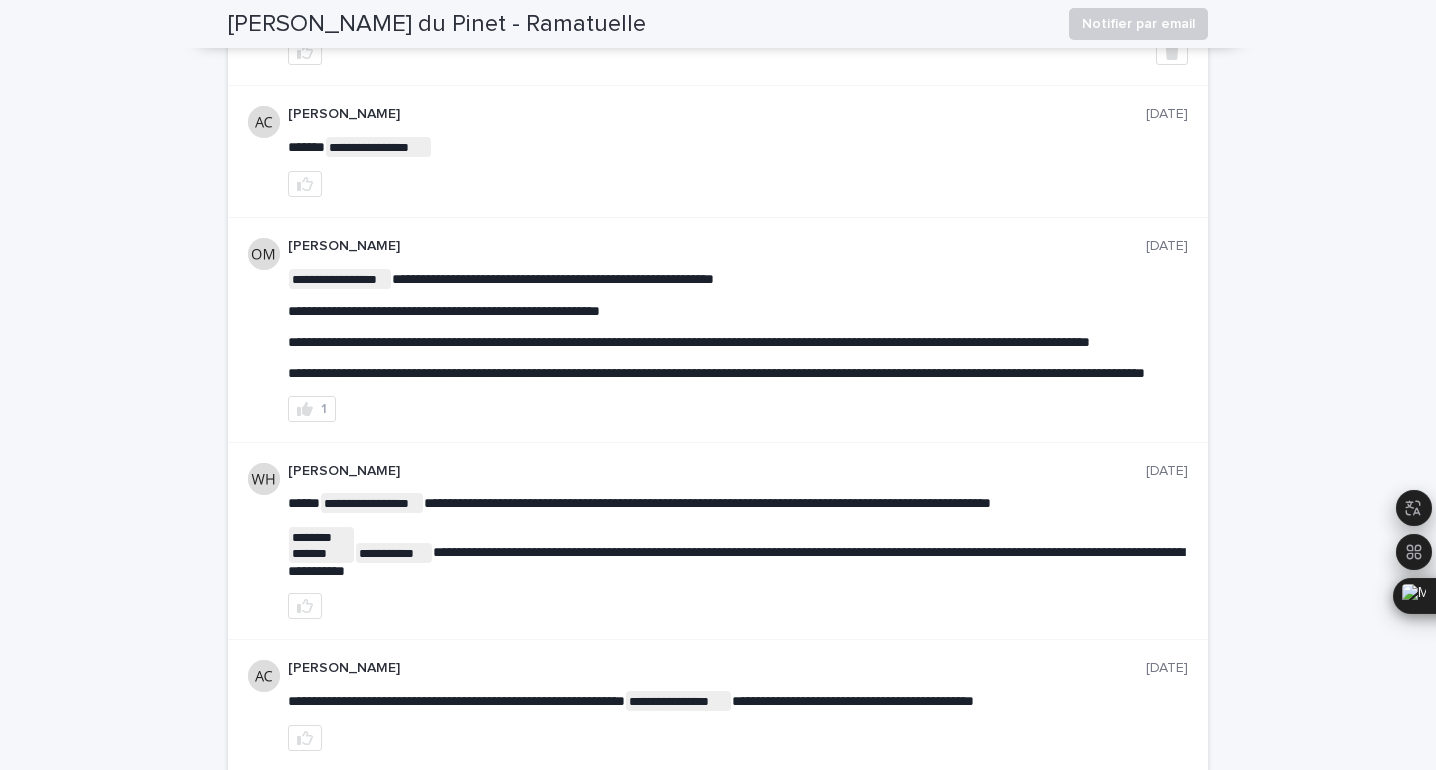 scroll, scrollTop: 1208, scrollLeft: 0, axis: vertical 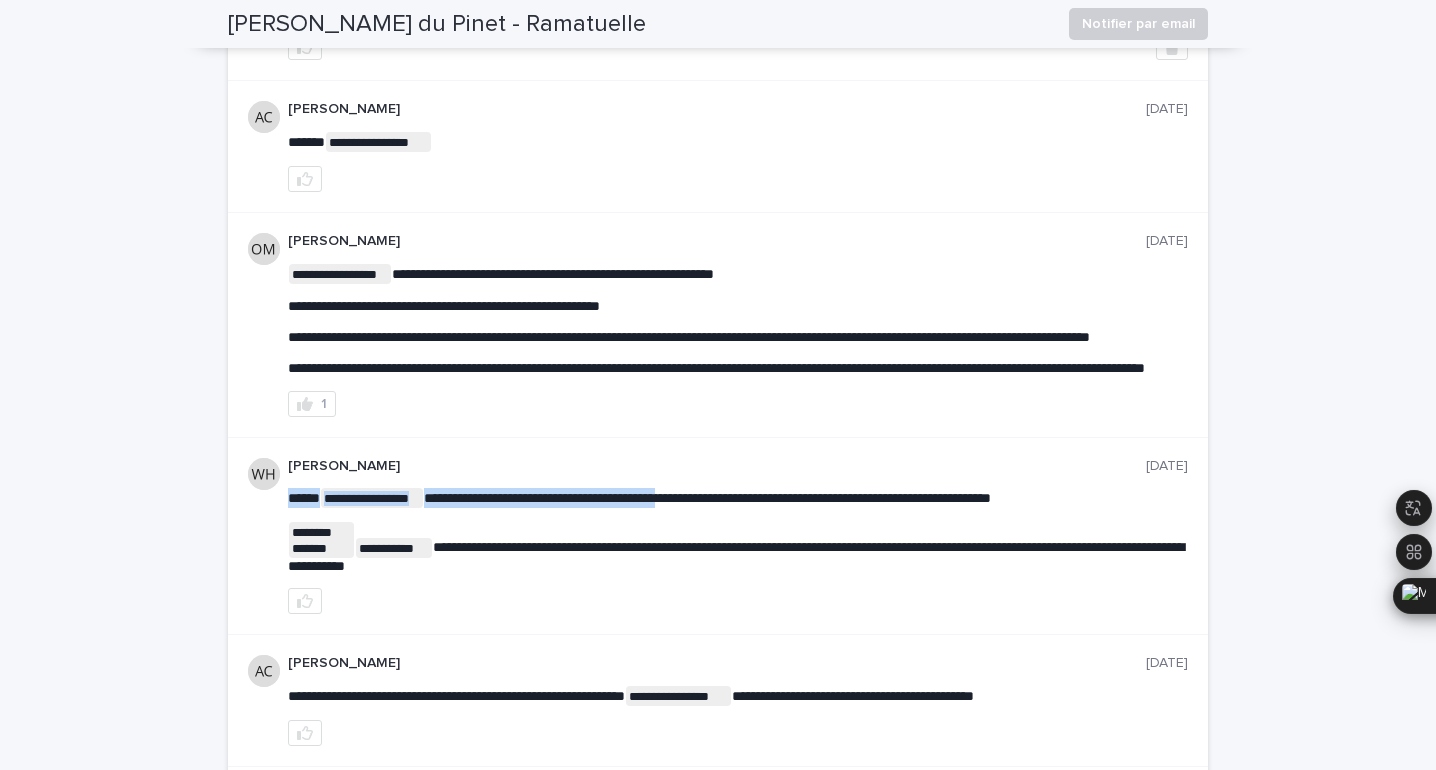 drag, startPoint x: 538, startPoint y: 565, endPoint x: 721, endPoint y: 567, distance: 183.01093 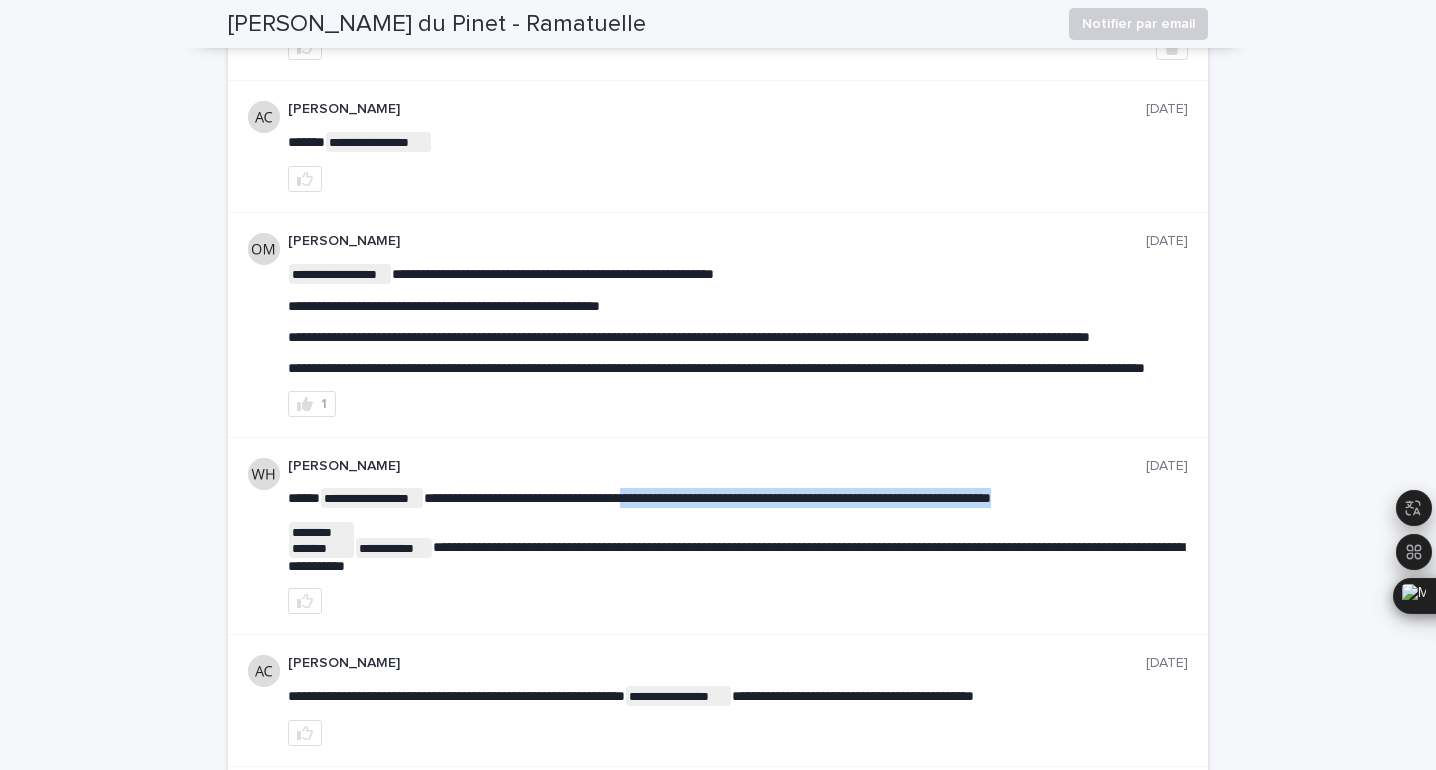 drag, startPoint x: 675, startPoint y: 565, endPoint x: 1143, endPoint y: 562, distance: 468.0096 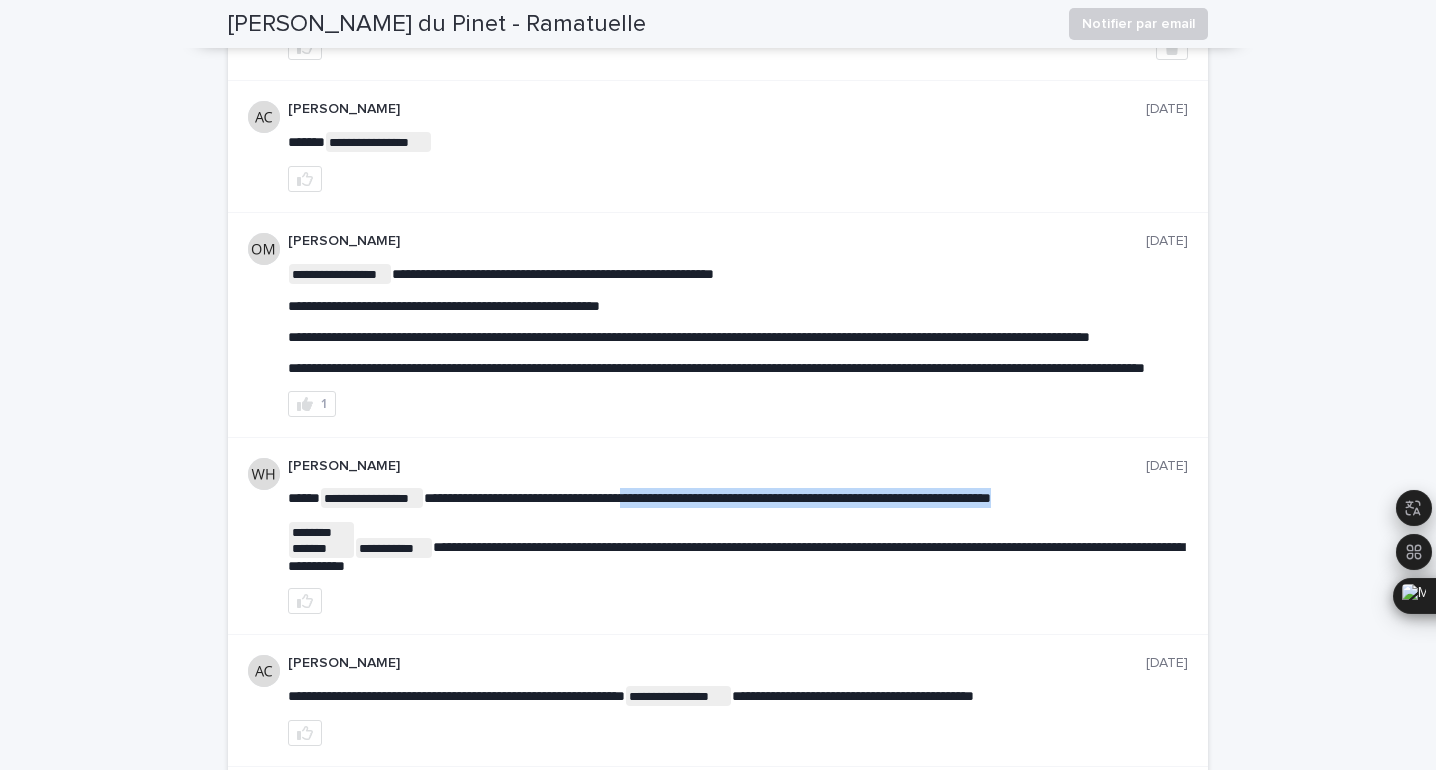 click on "**********" at bounding box center (738, 498) 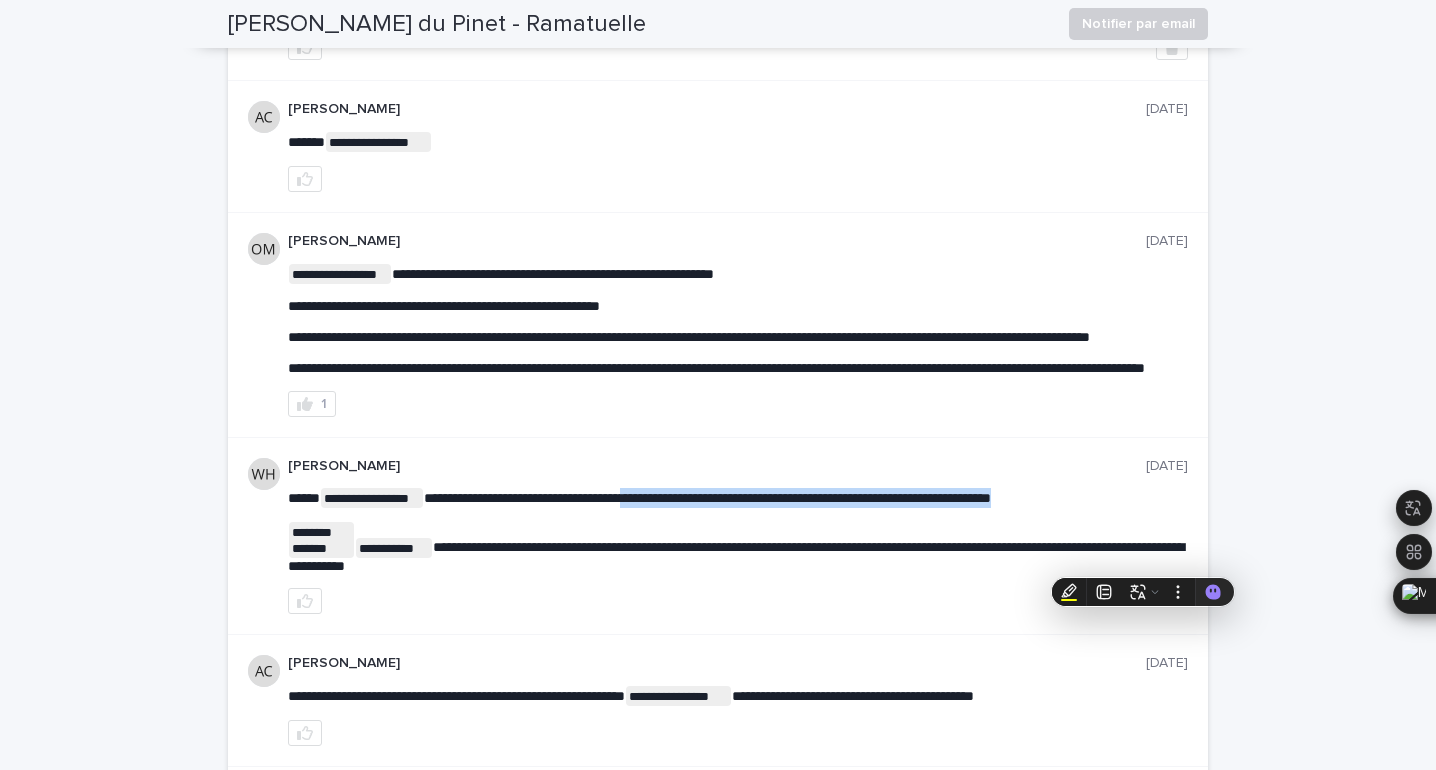 copy on "**********" 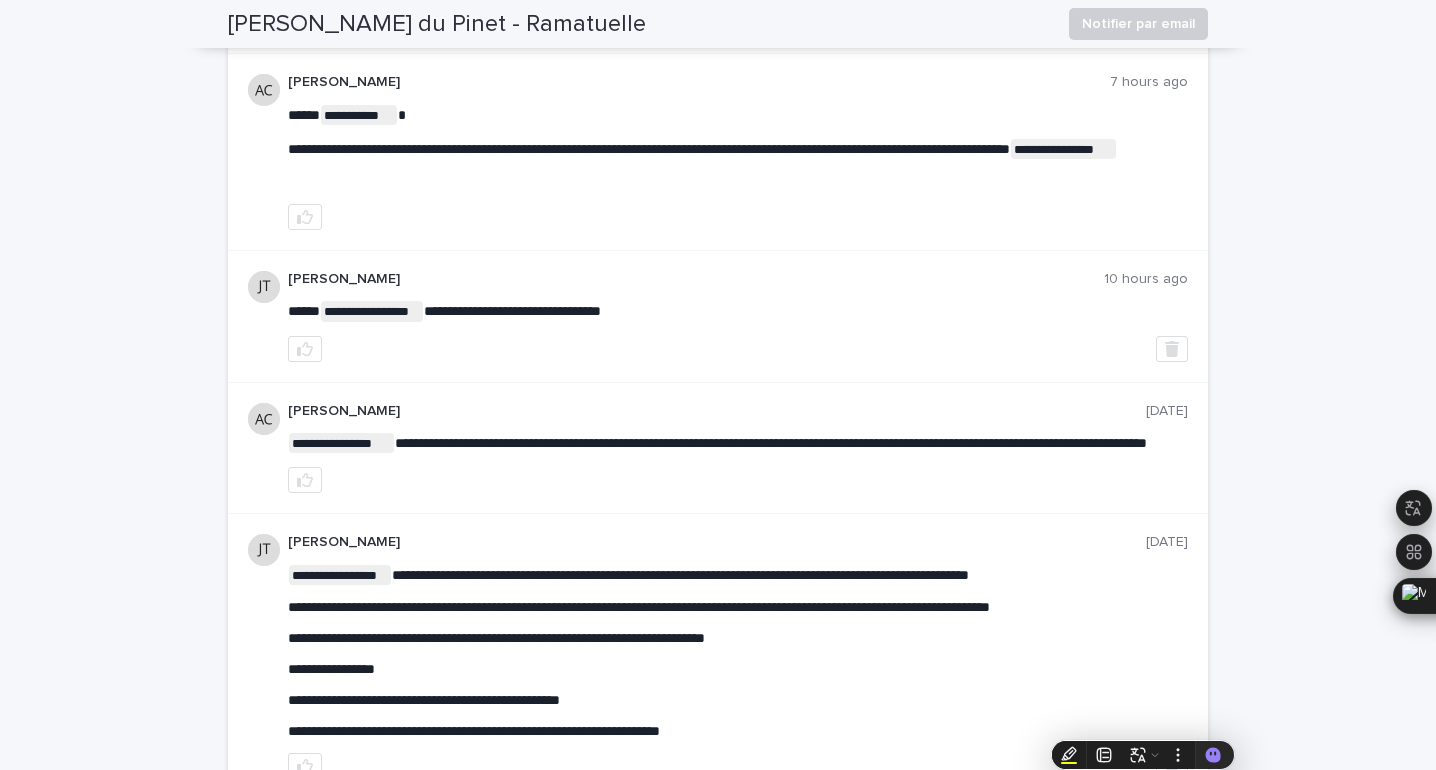 scroll, scrollTop: 0, scrollLeft: 0, axis: both 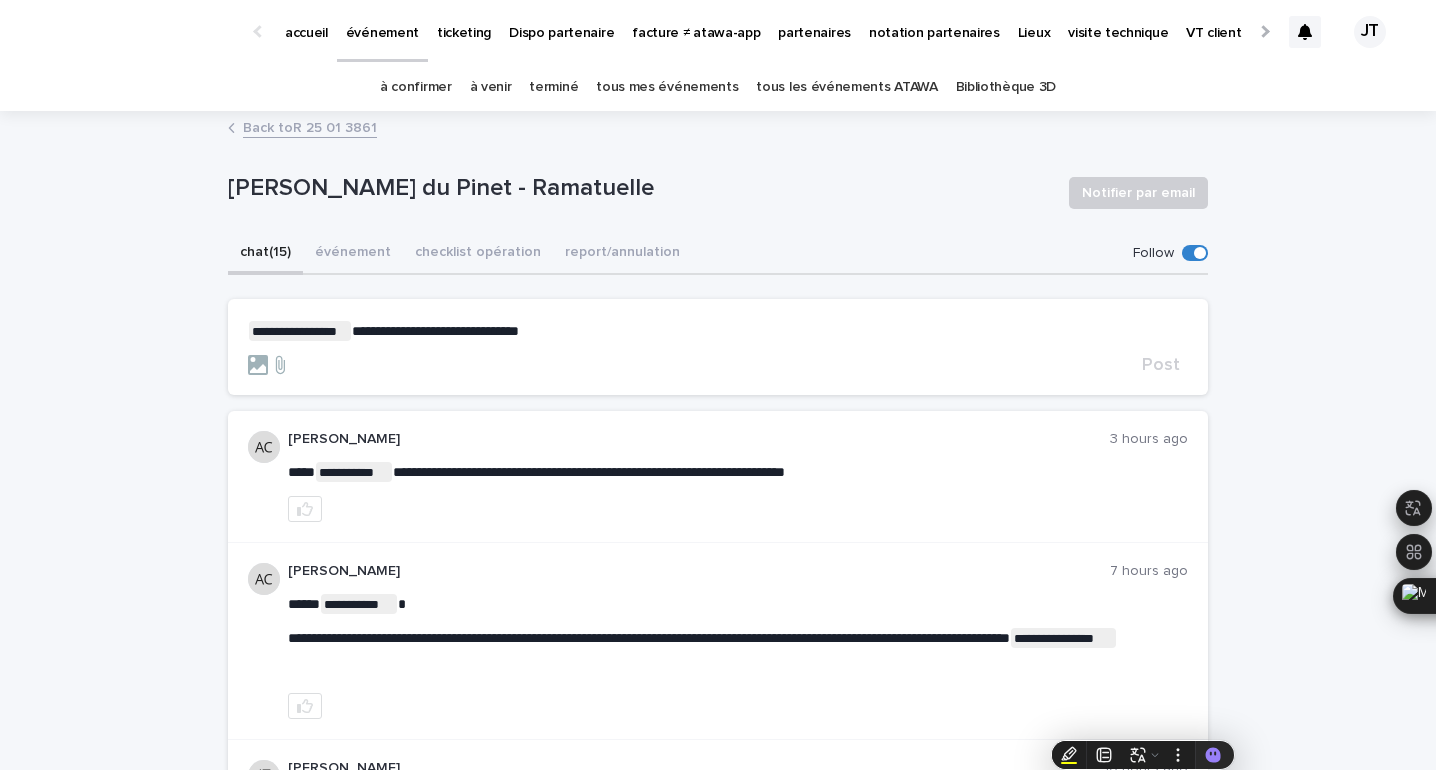 click on "**********" at bounding box center (718, 331) 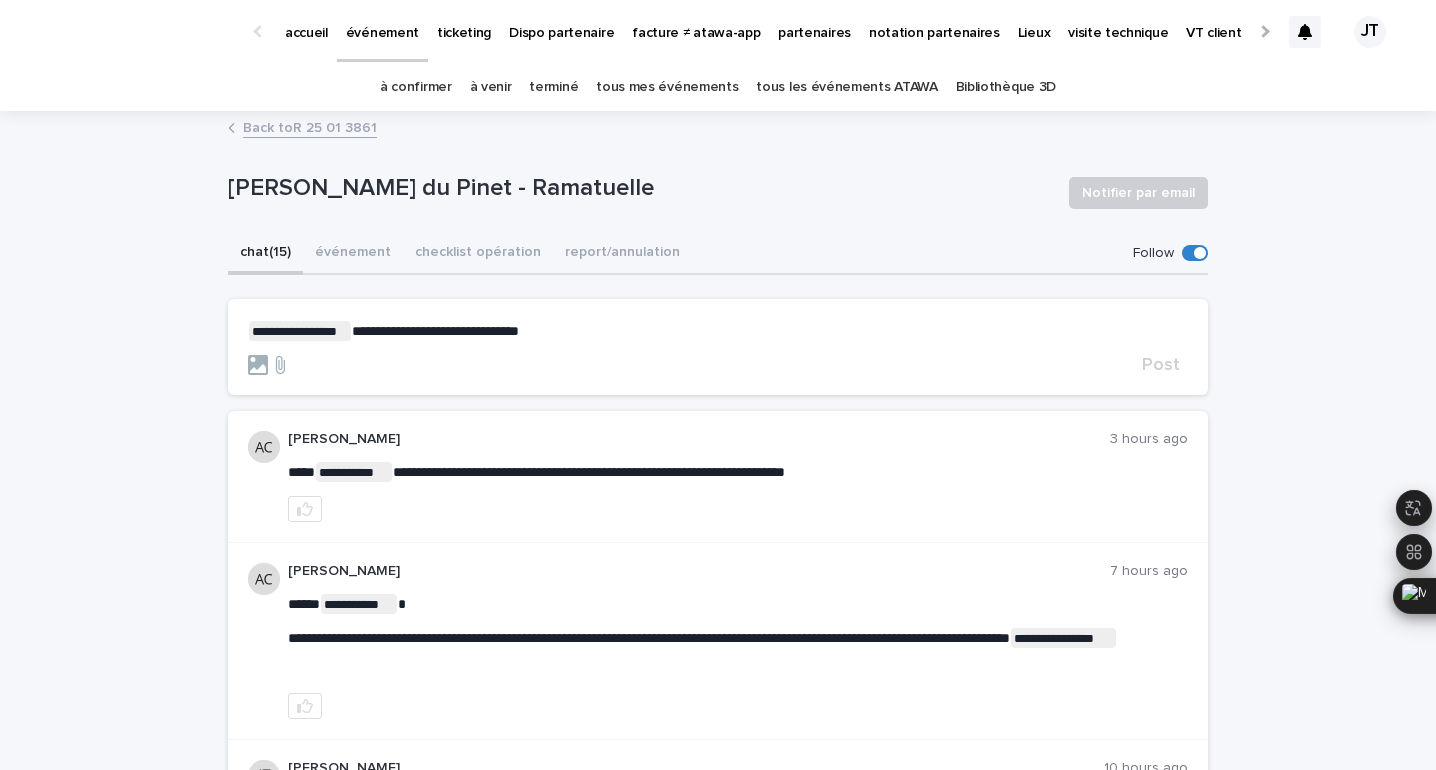 click on "**********" at bounding box center (718, 348) 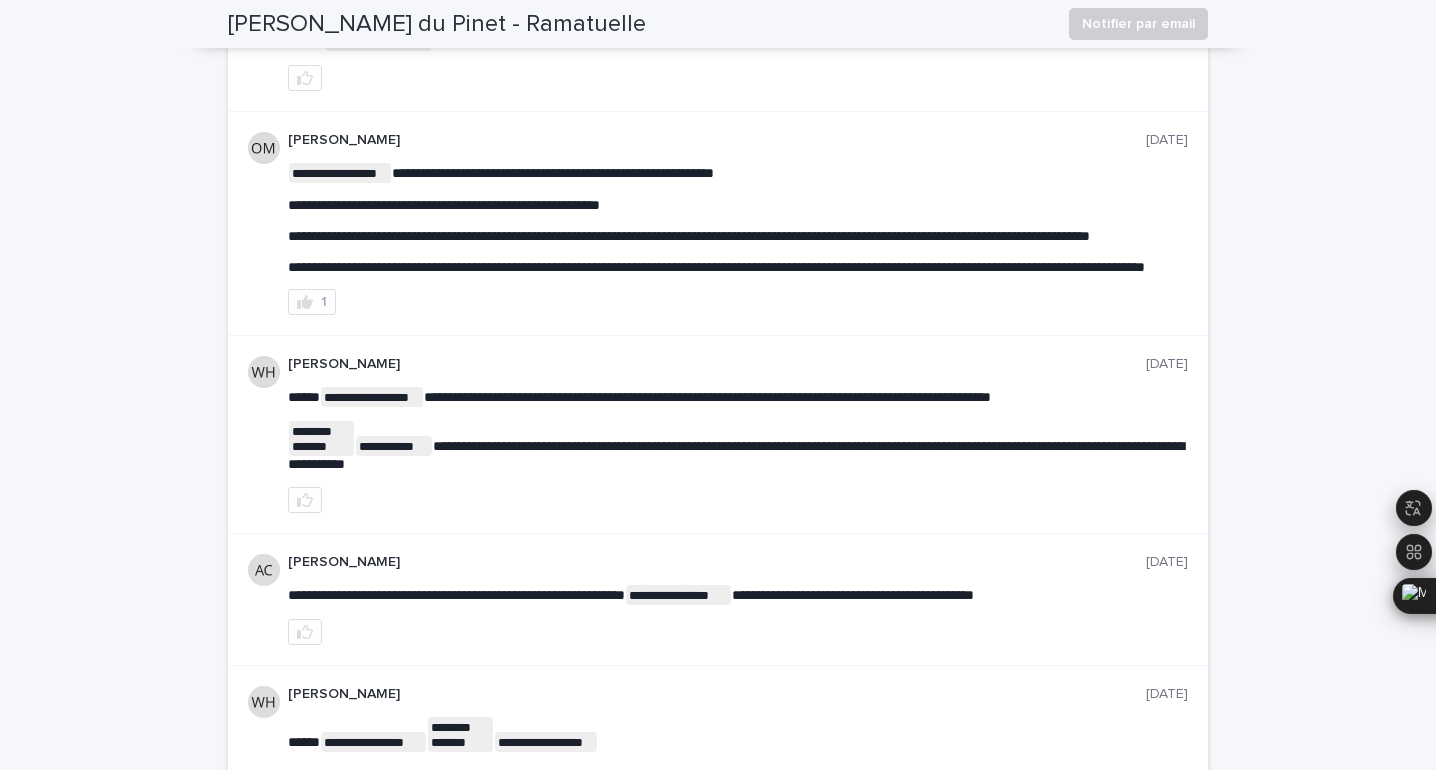 scroll, scrollTop: 1343, scrollLeft: 0, axis: vertical 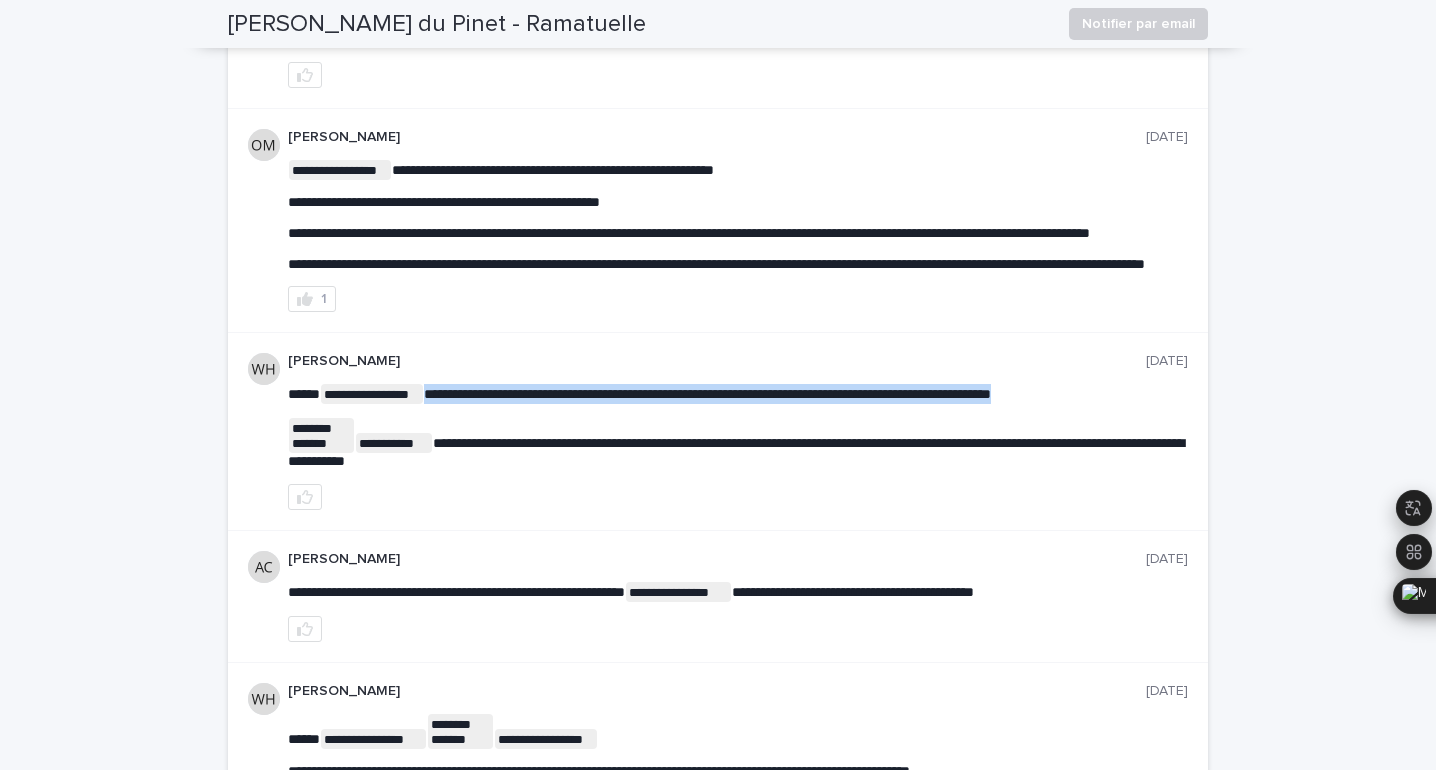 drag, startPoint x: 426, startPoint y: 457, endPoint x: 1147, endPoint y: 472, distance: 721.156 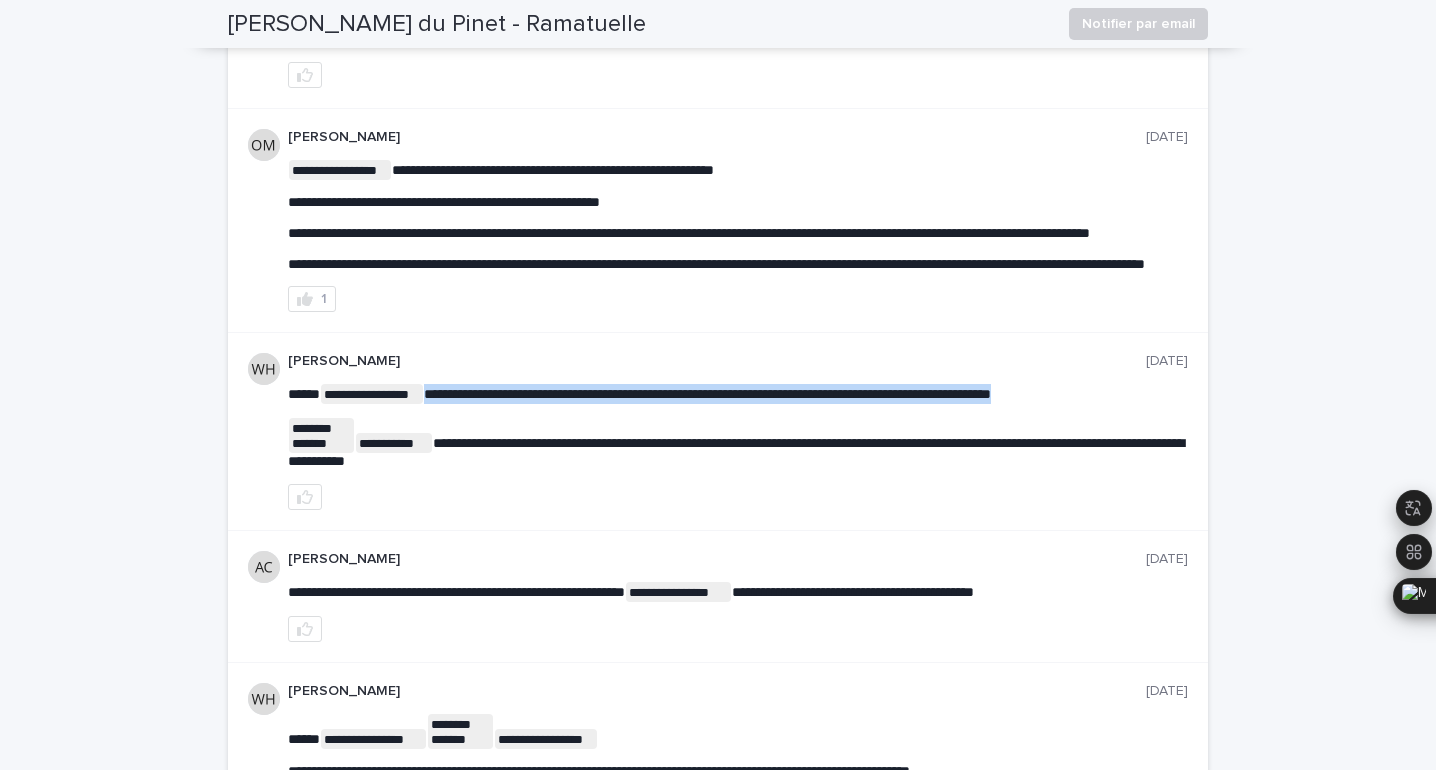 click on "**********" at bounding box center (738, 394) 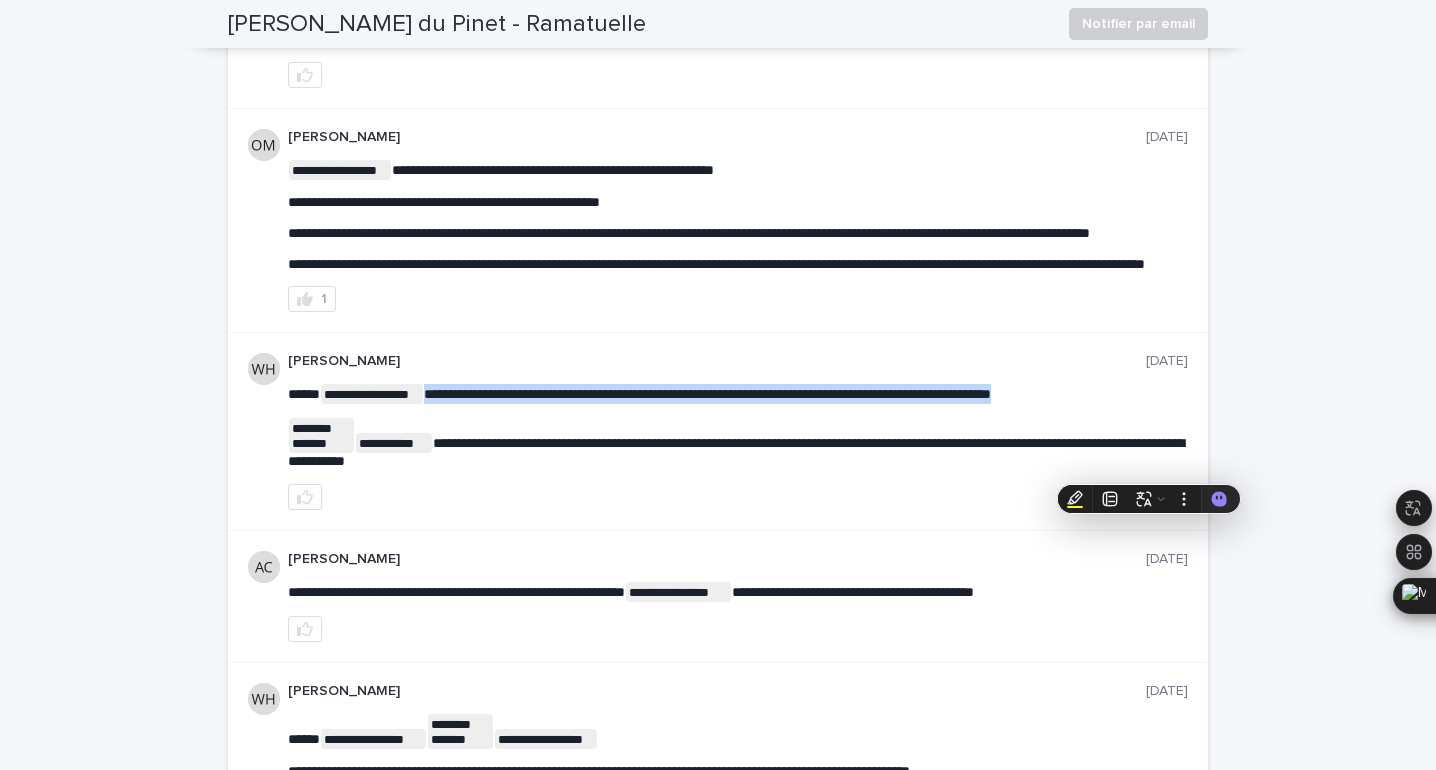 copy on "**********" 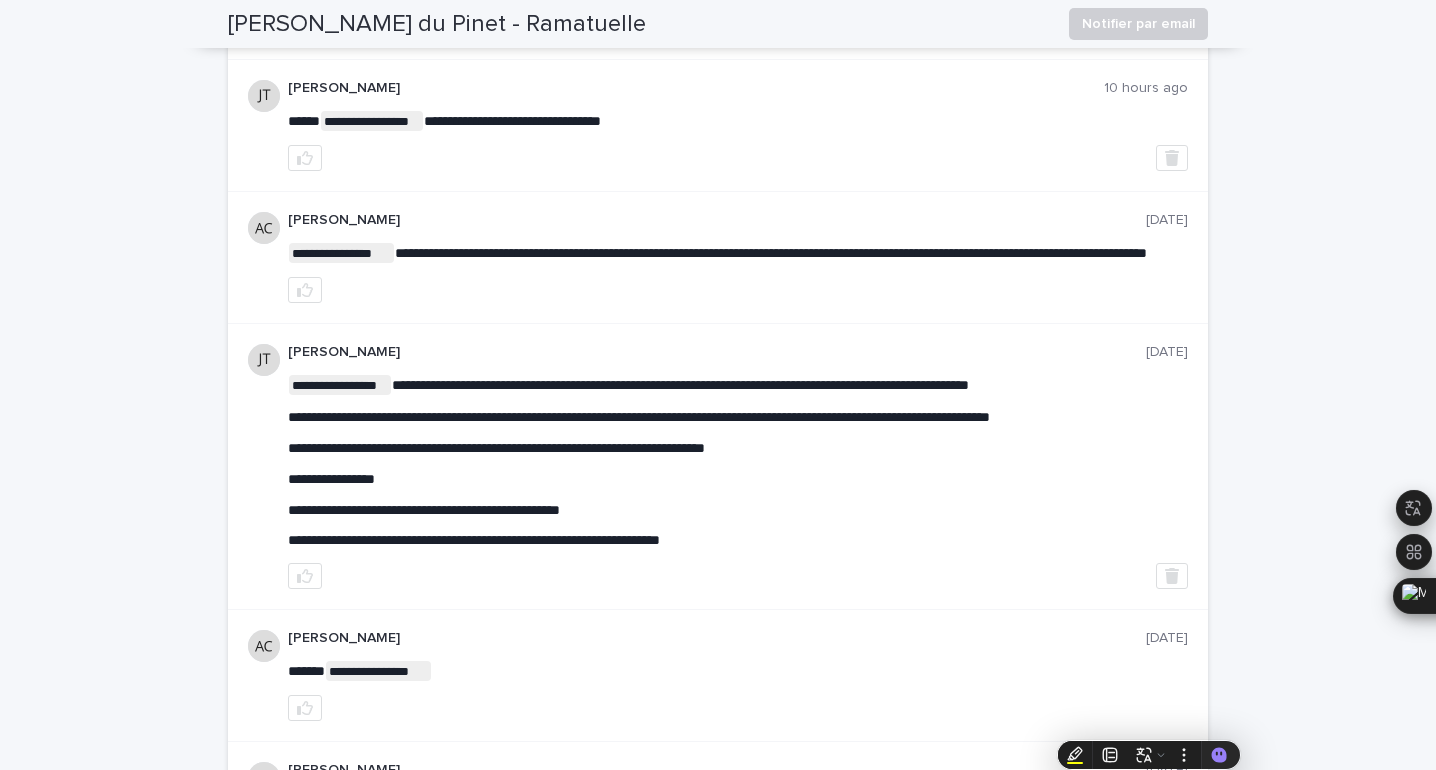 scroll, scrollTop: 0, scrollLeft: 0, axis: both 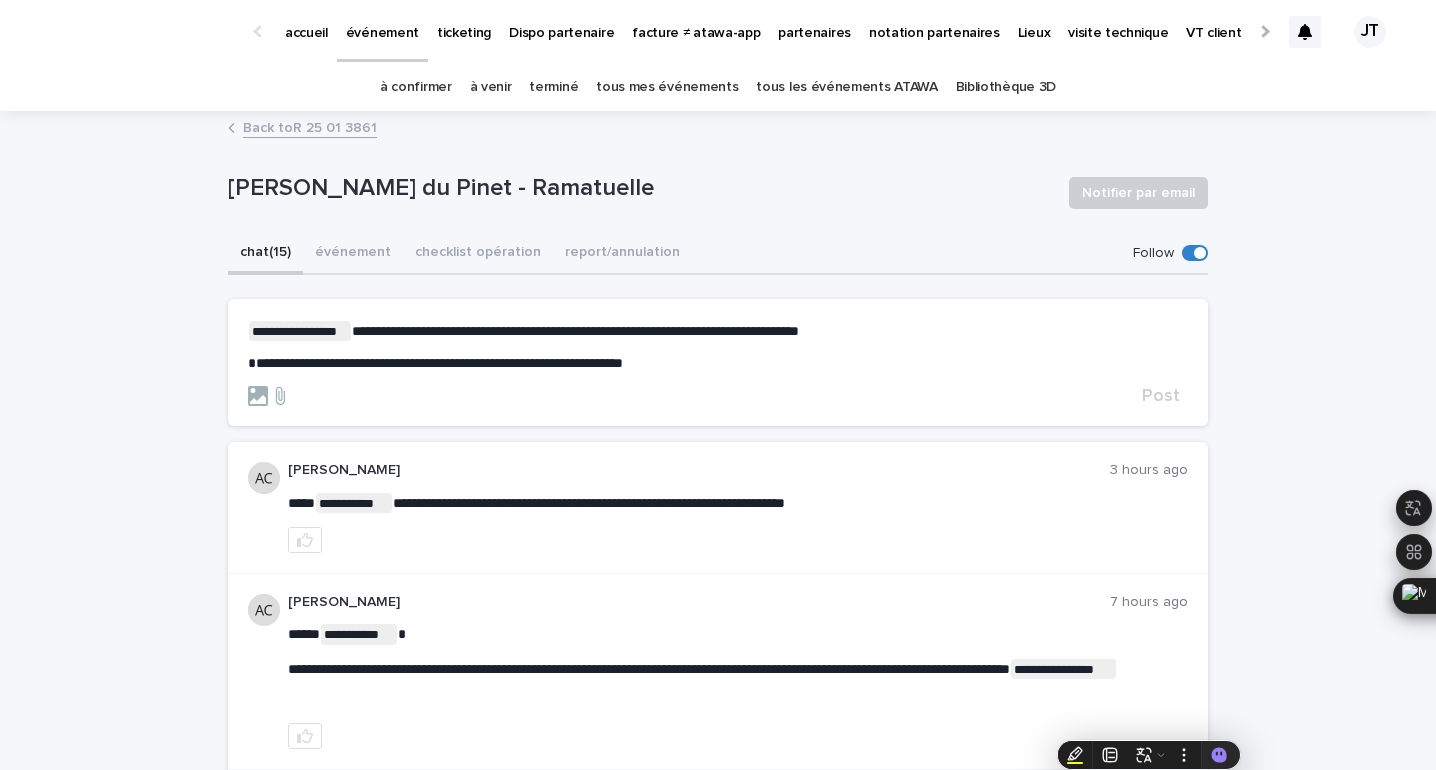 click on "**********" at bounding box center (435, 363) 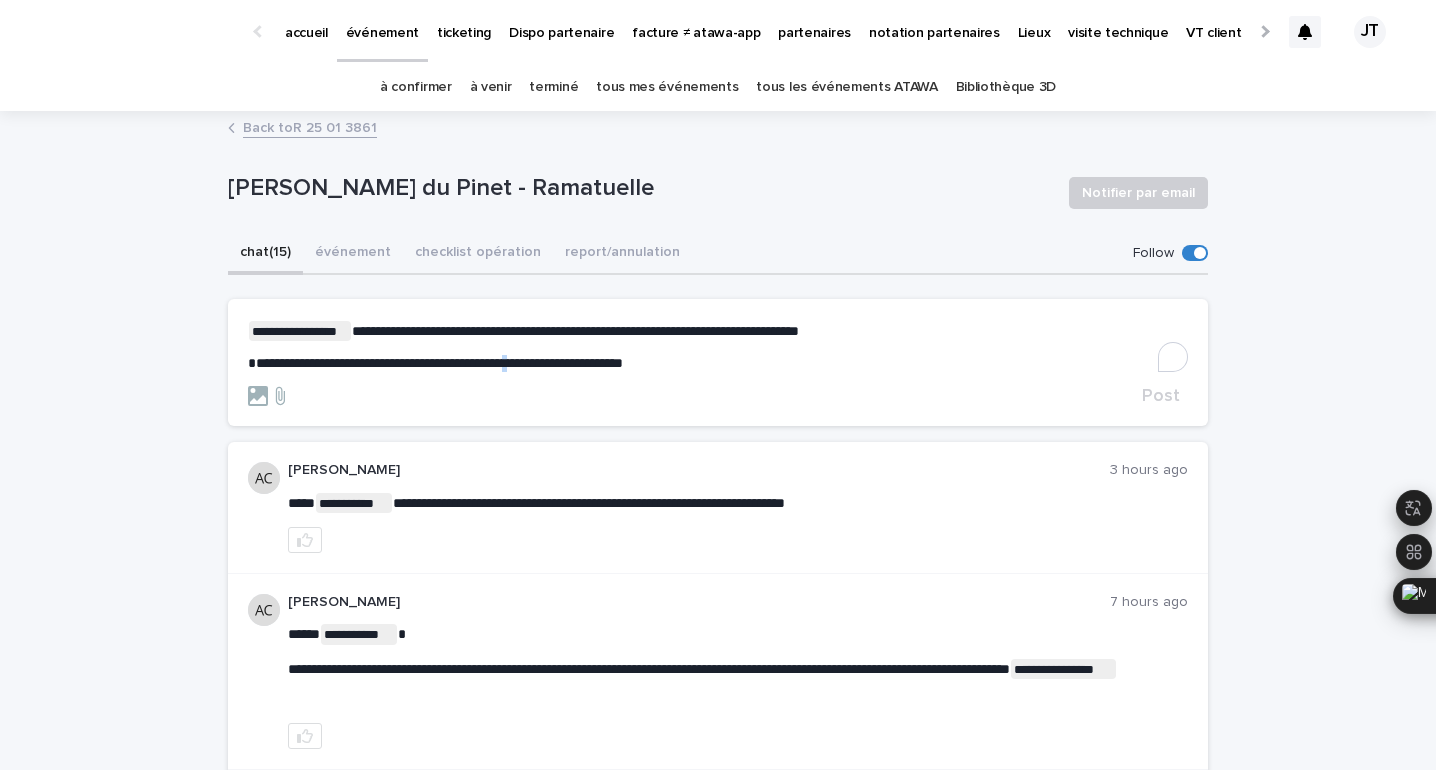 click on "**********" at bounding box center [435, 363] 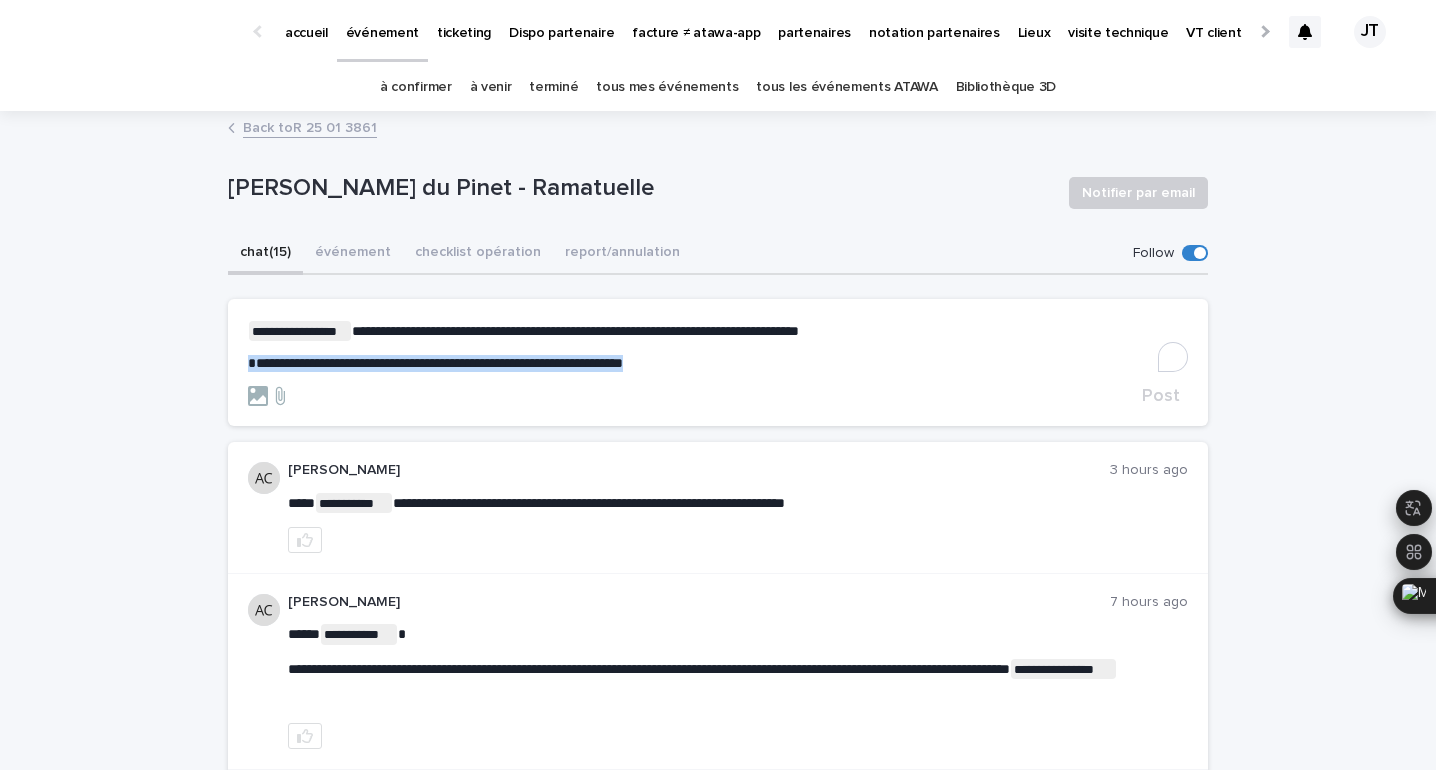 click on "**********" at bounding box center (435, 363) 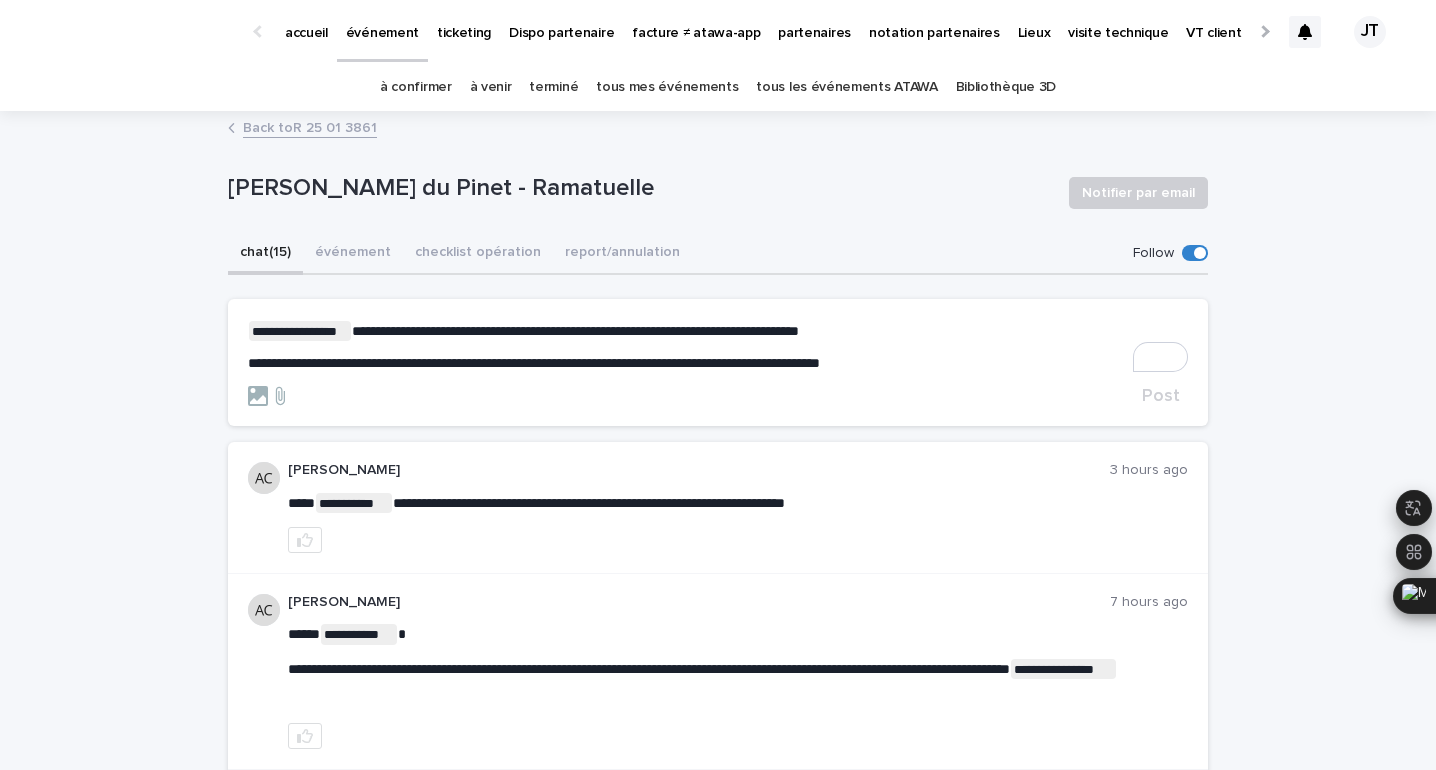 click on "**********" at bounding box center (534, 363) 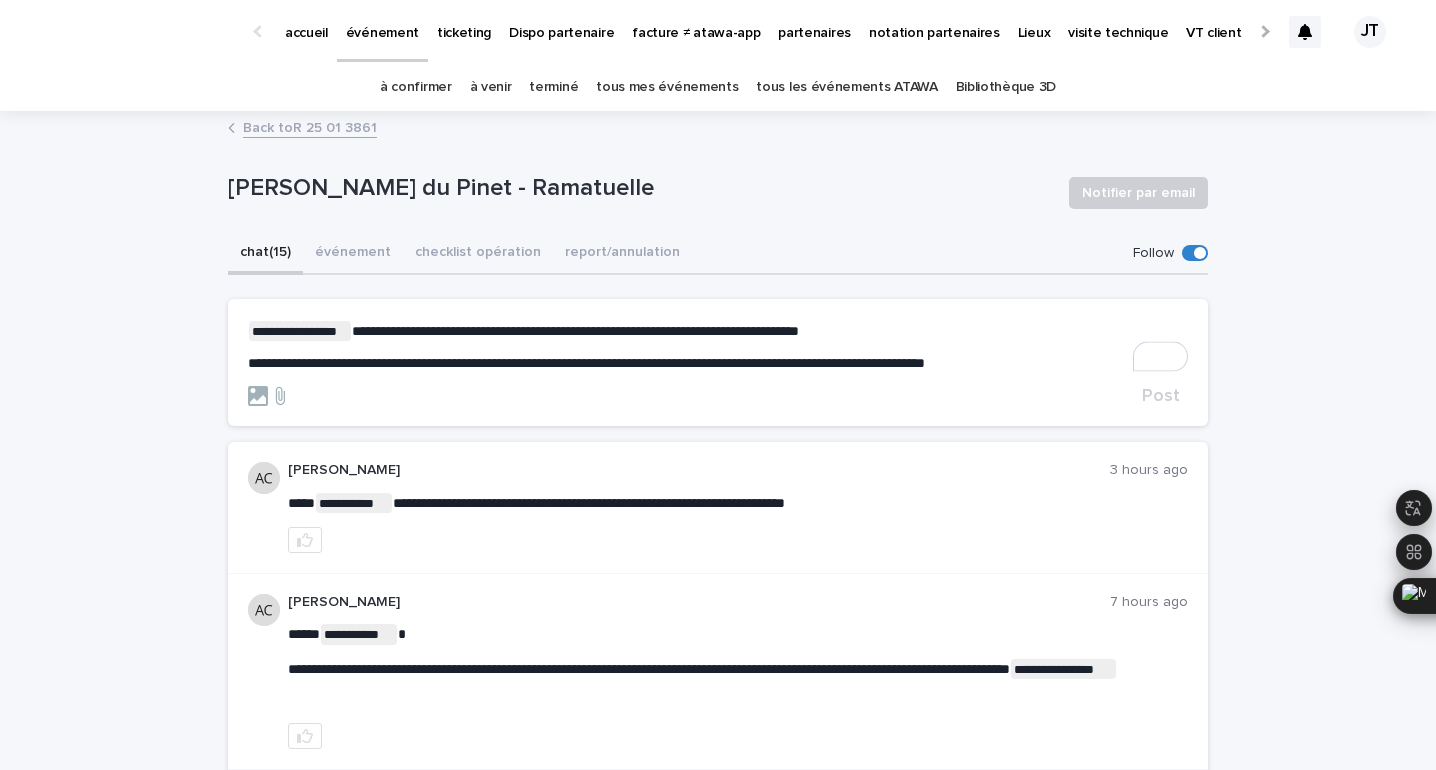 click on "**********" at bounding box center (586, 363) 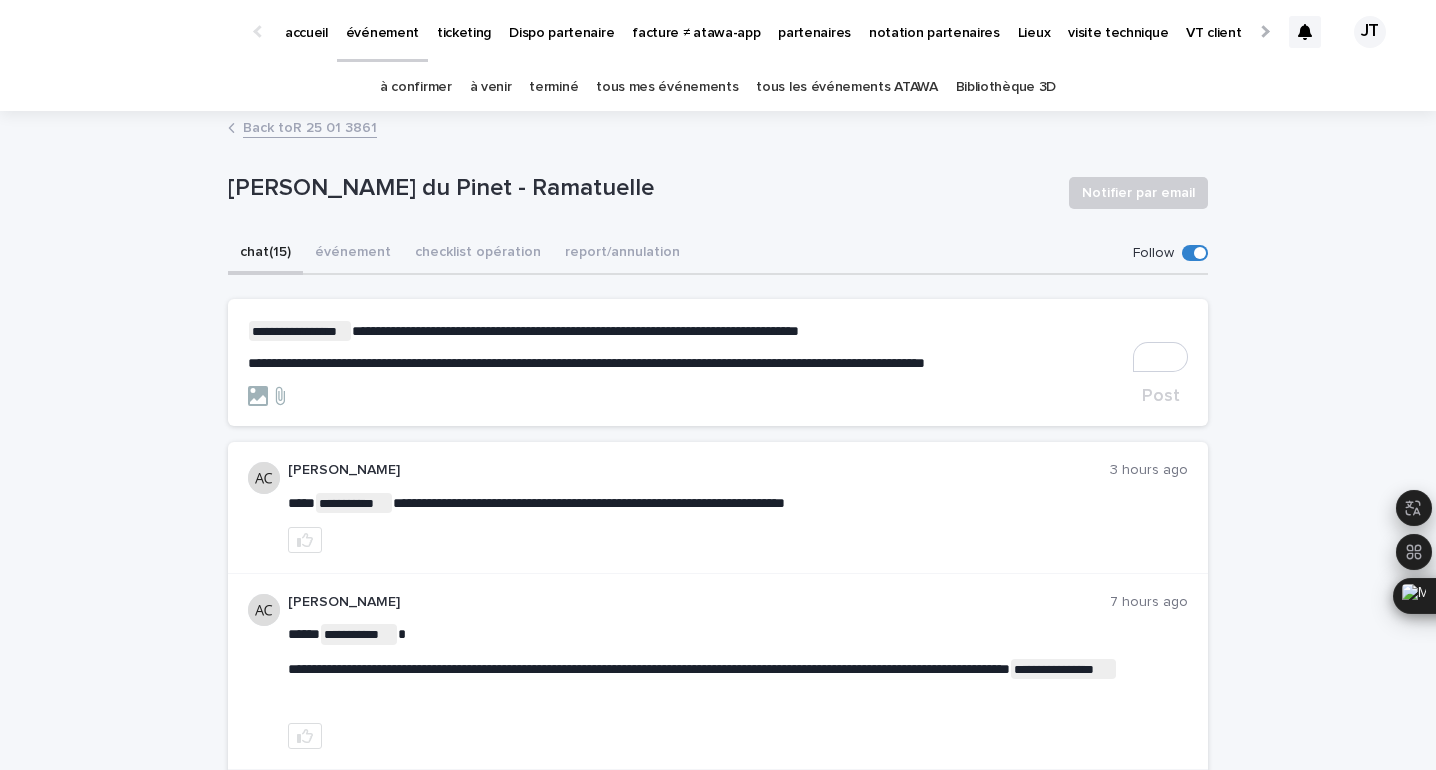 click on "**********" at bounding box center [586, 363] 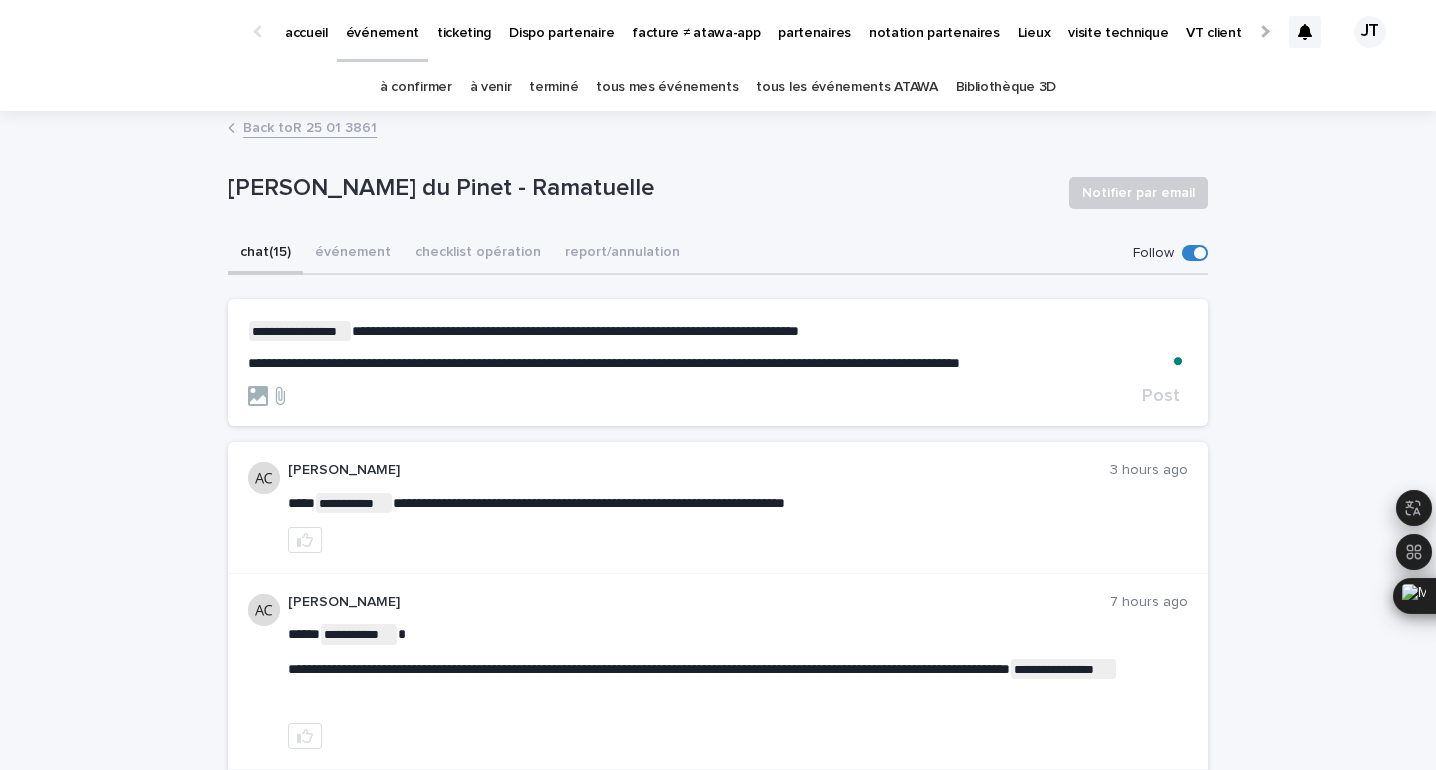 click on "**********" at bounding box center [718, 363] 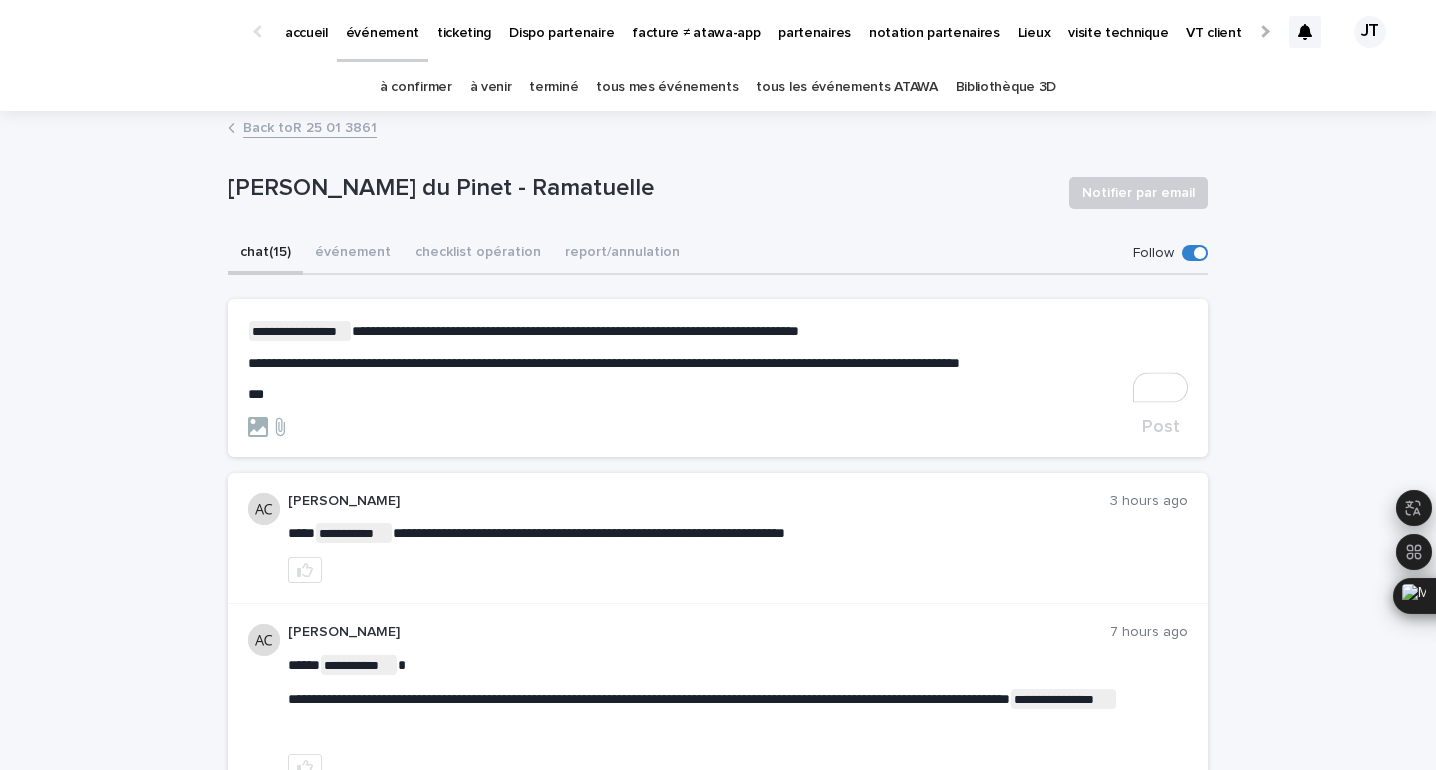 click on "**********" at bounding box center (604, 363) 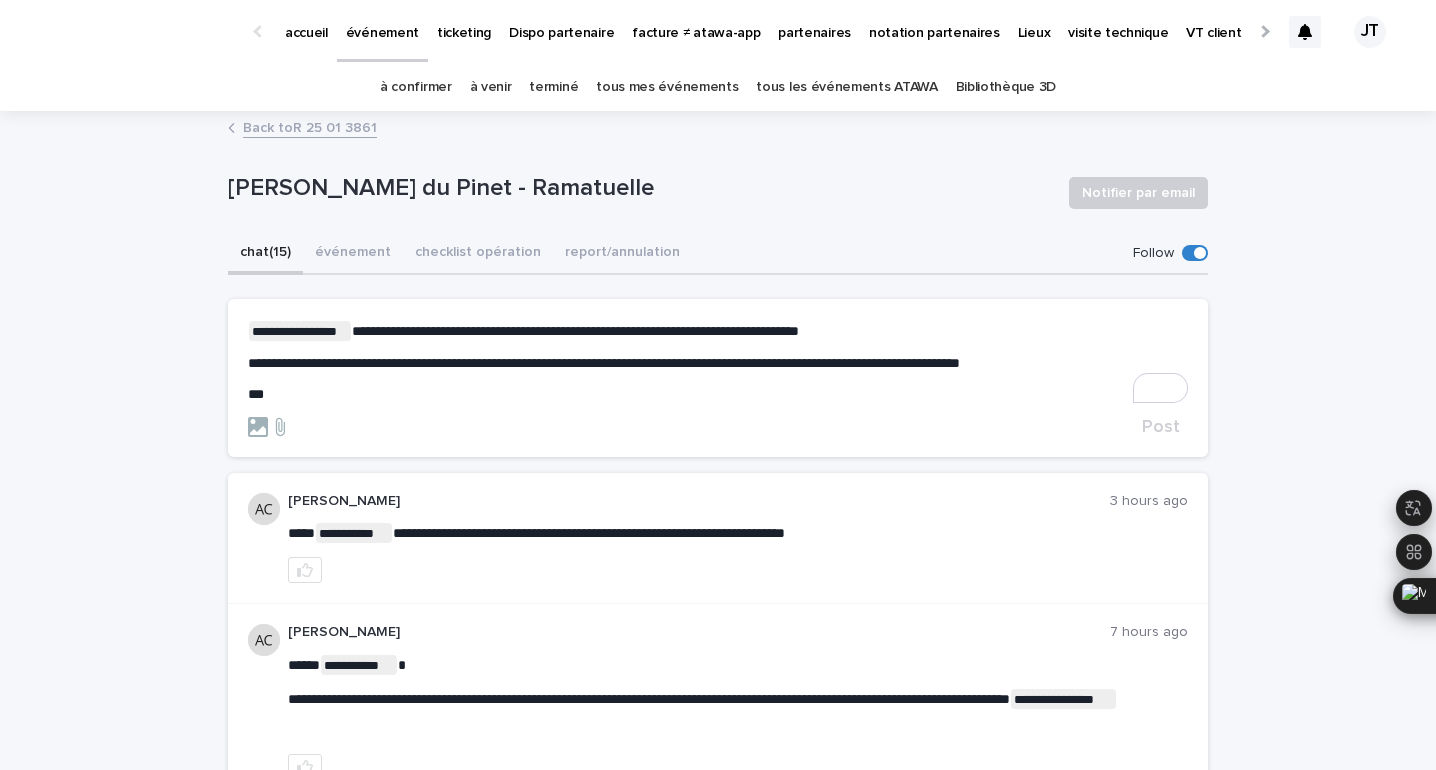 click on "**********" at bounding box center [718, 331] 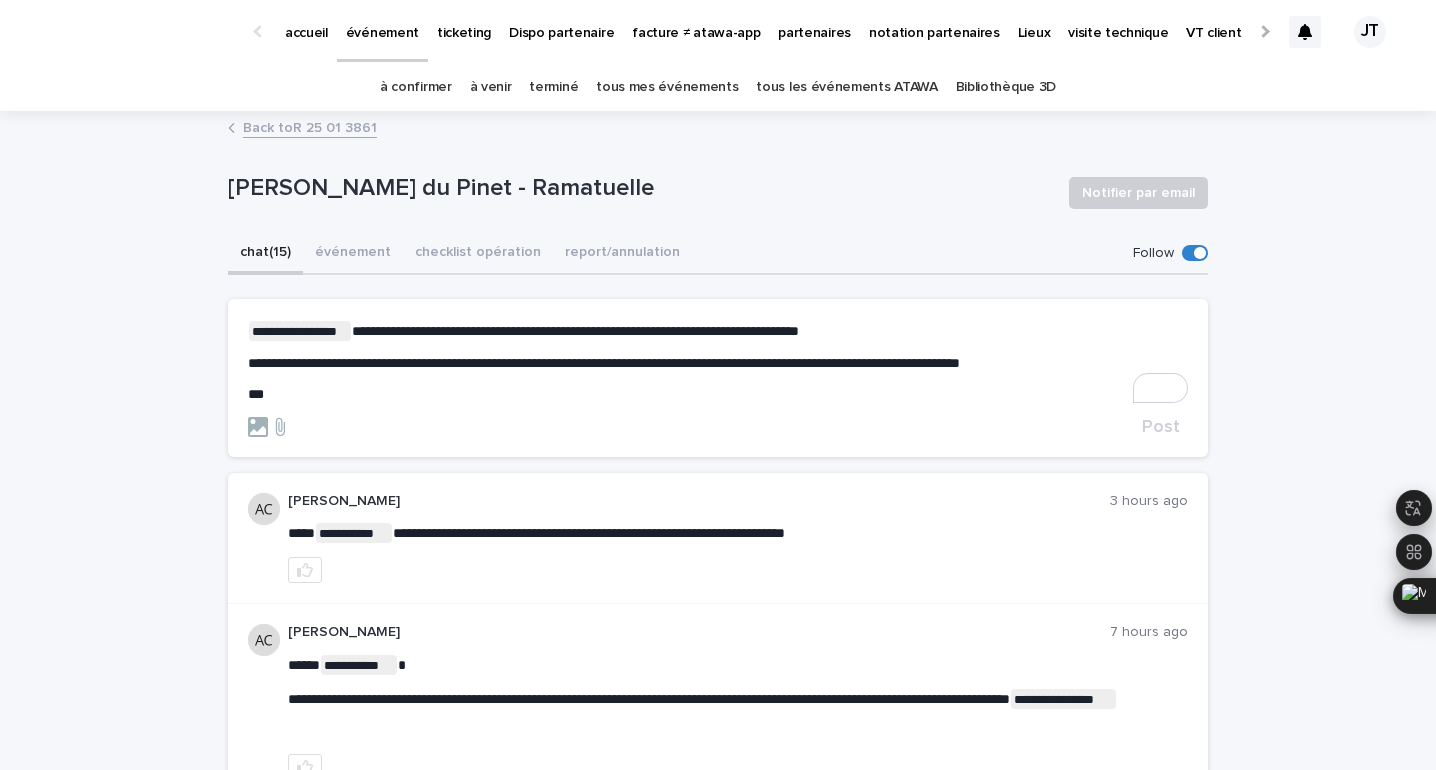 click on "** *********" 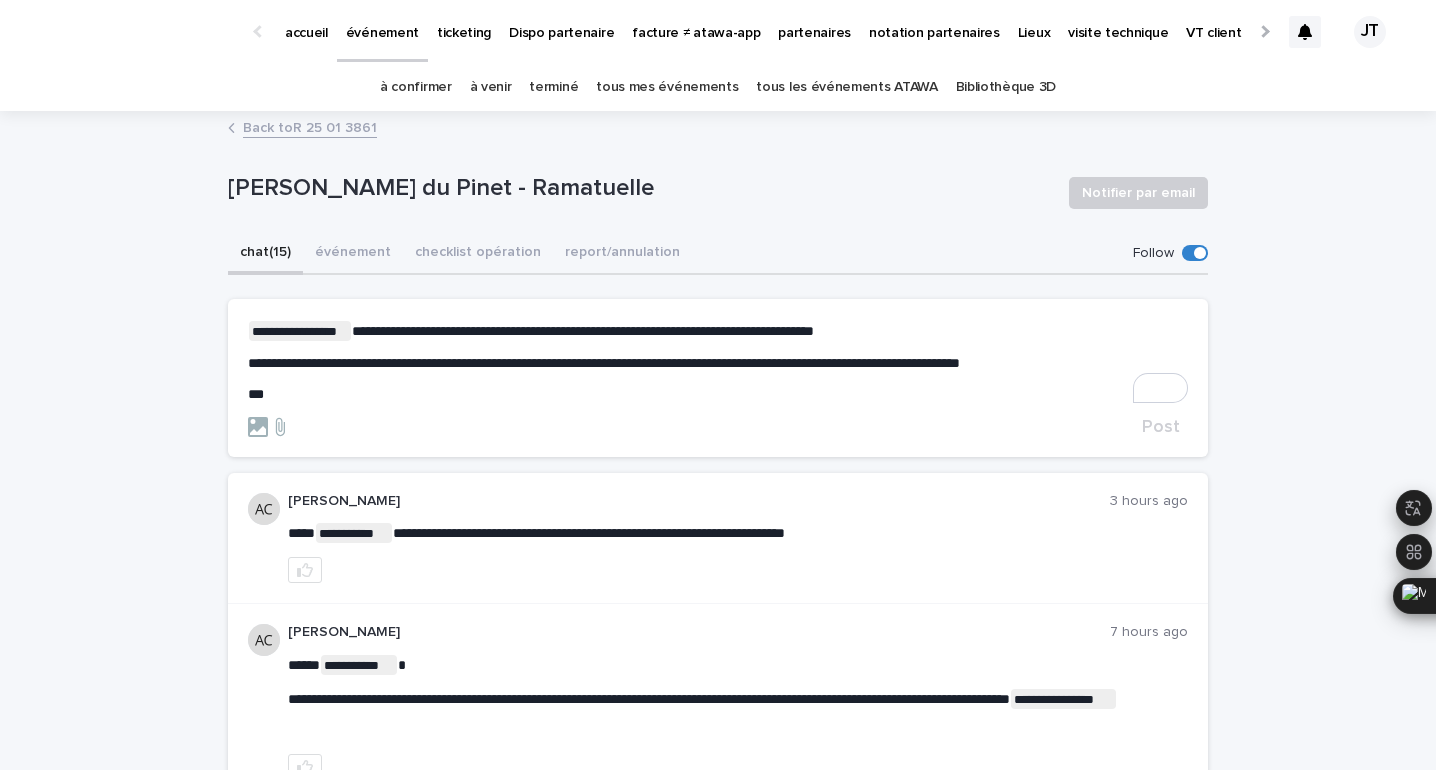 click on "**********" at bounding box center [604, 363] 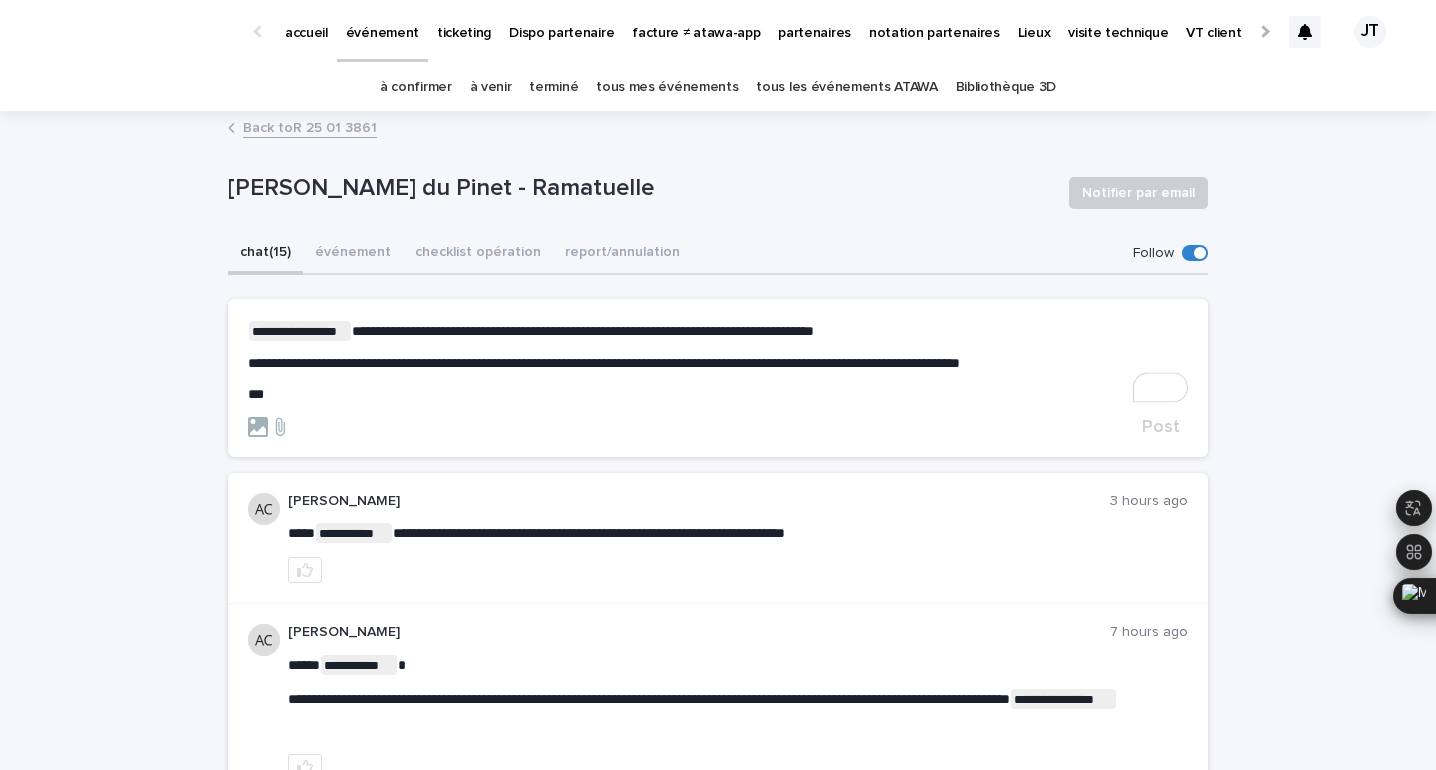 click on "**" at bounding box center (718, 394) 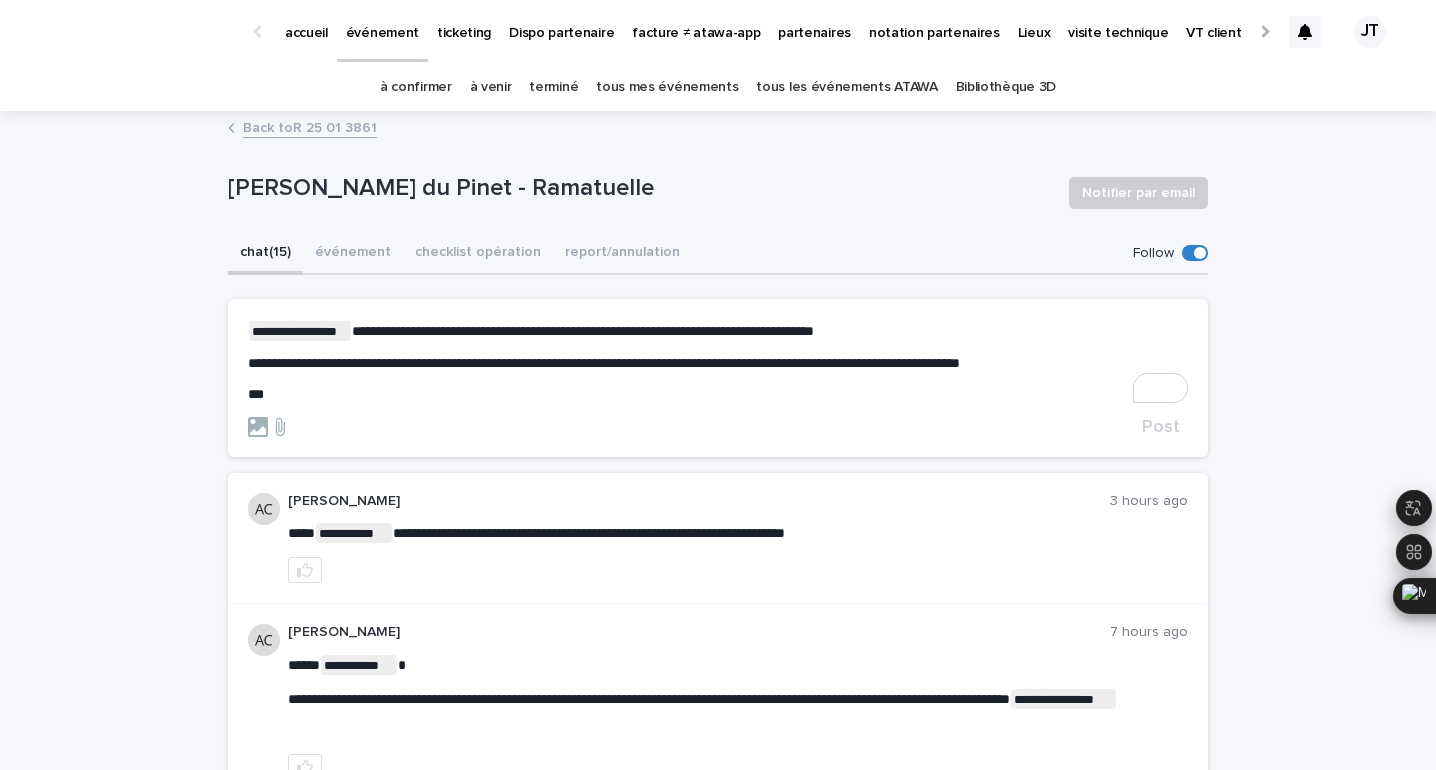 click on "**********" at bounding box center [718, 331] 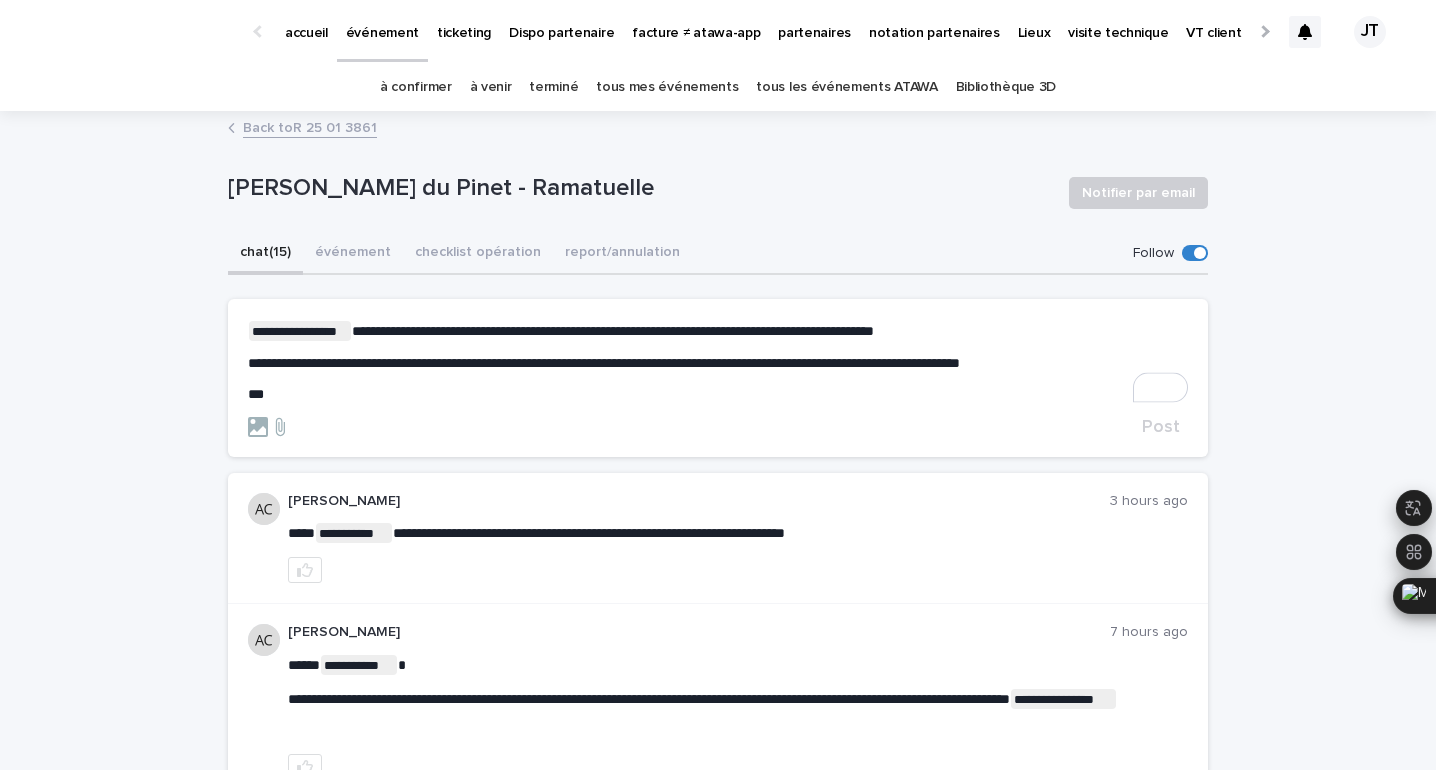 click on "**********" at bounding box center [604, 363] 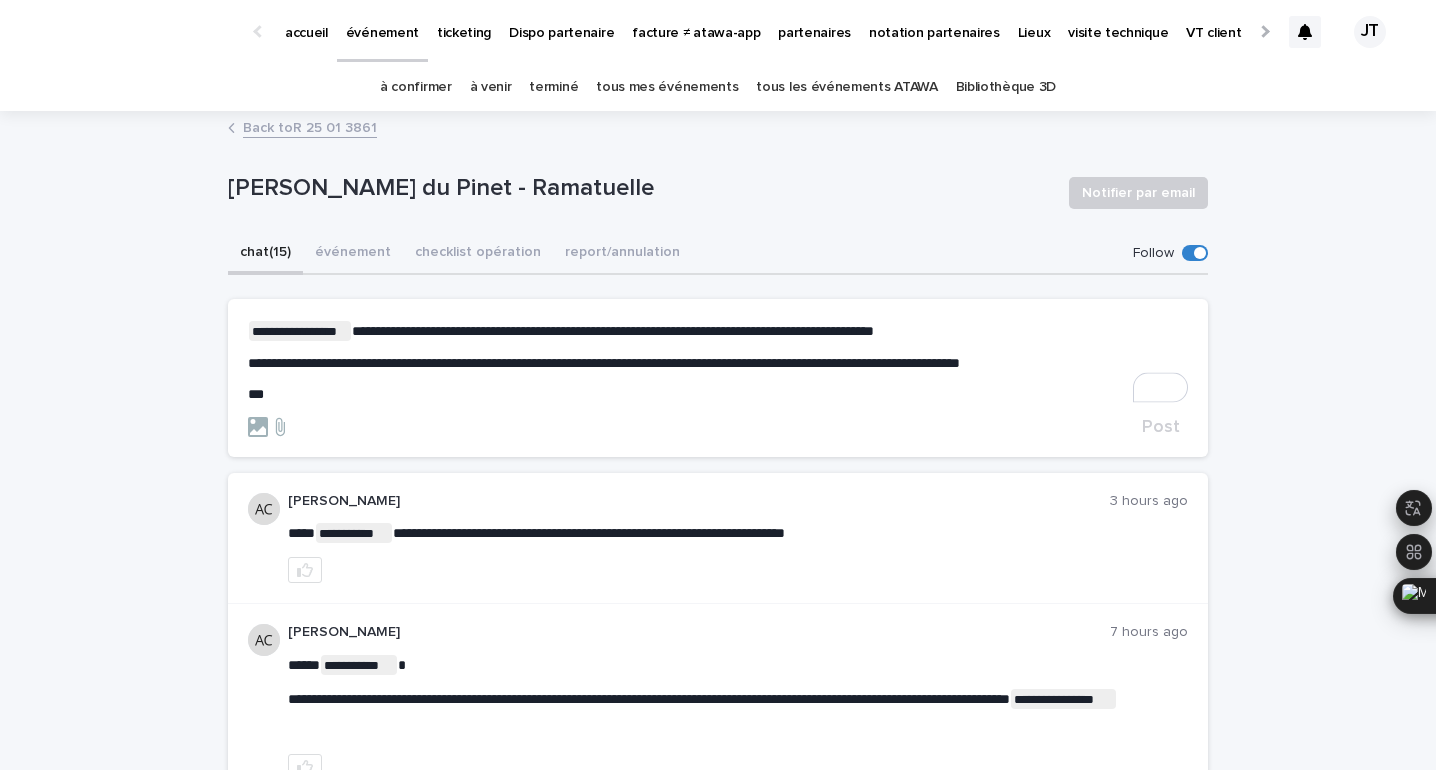 scroll, scrollTop: 27, scrollLeft: 0, axis: vertical 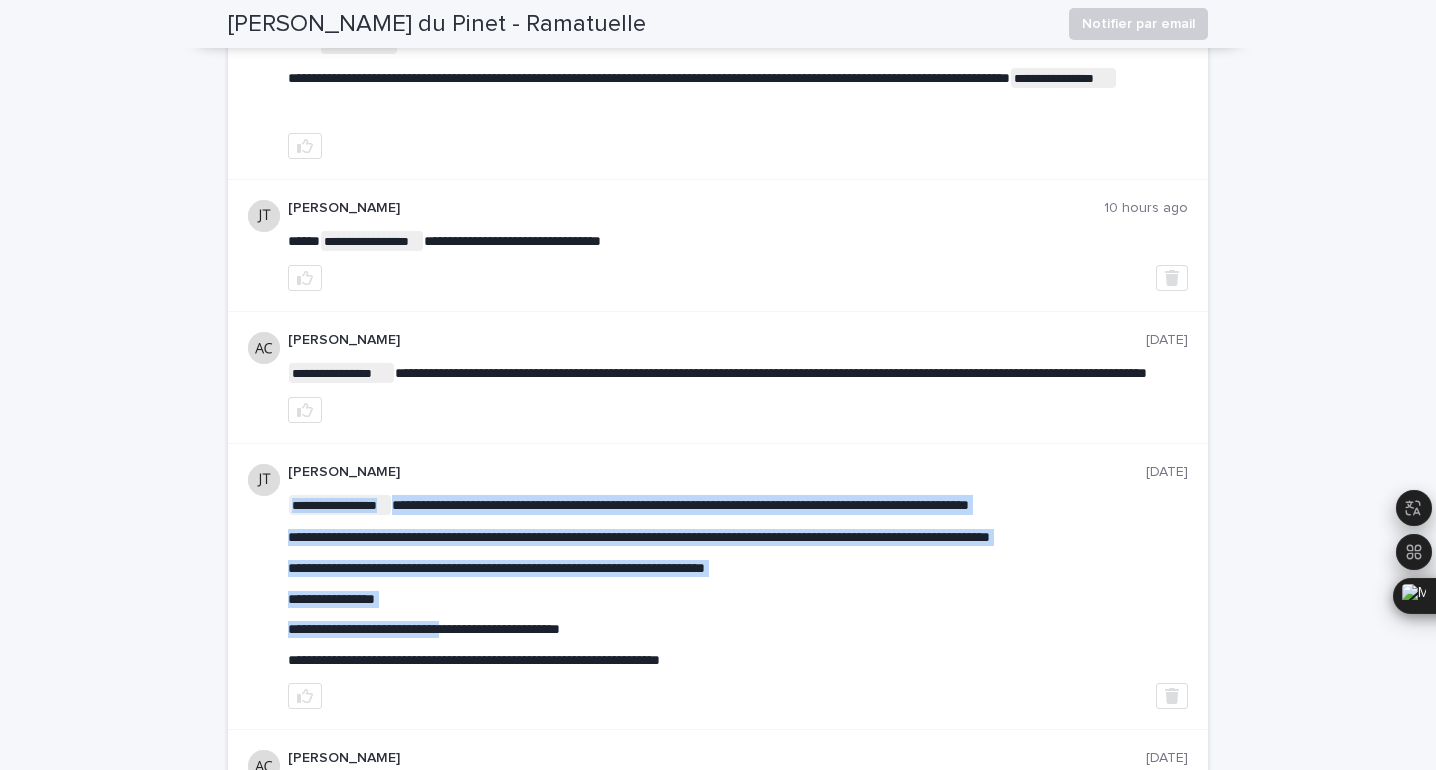 drag, startPoint x: 430, startPoint y: 661, endPoint x: 491, endPoint y: 661, distance: 61 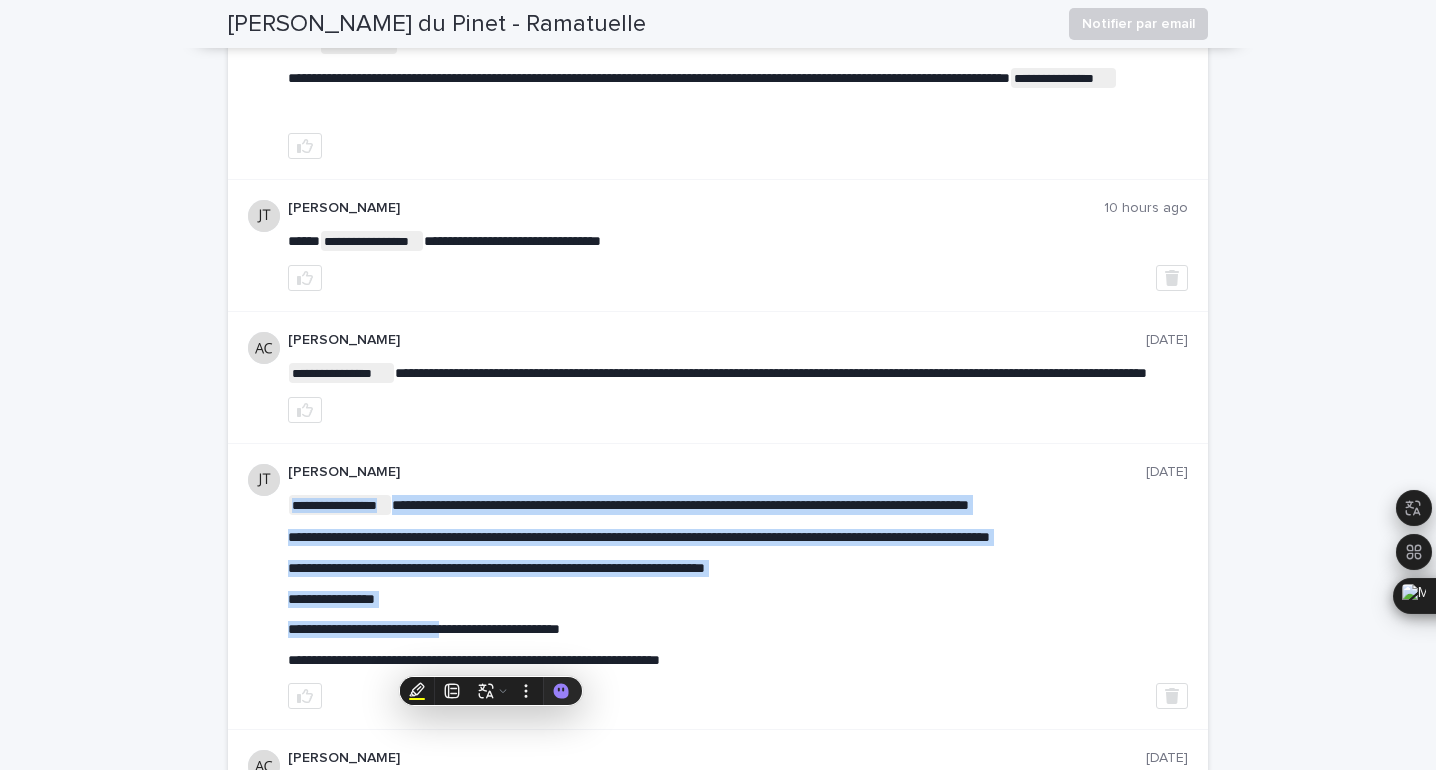 click on "**********" at bounding box center [424, 629] 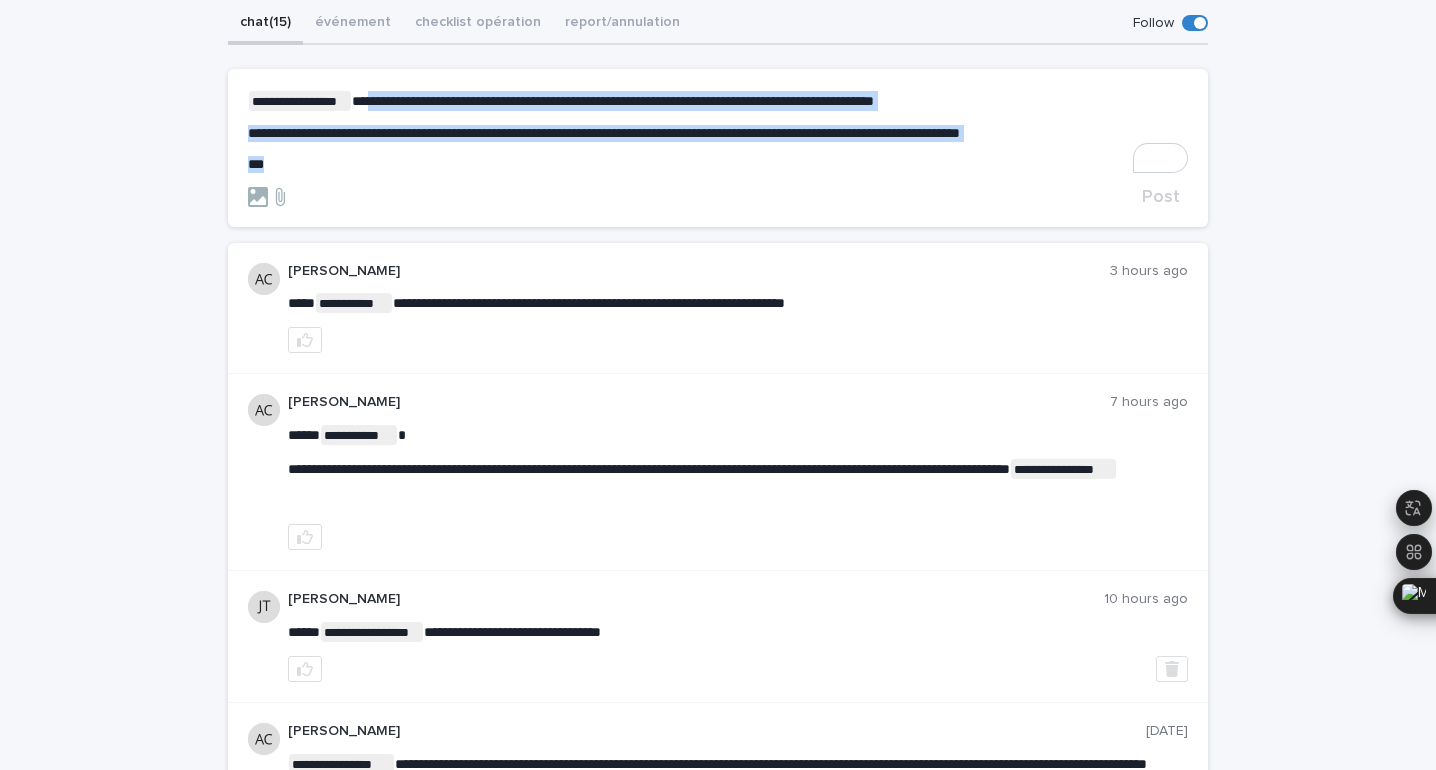 drag, startPoint x: 405, startPoint y: 159, endPoint x: 362, endPoint y: 108, distance: 66.70832 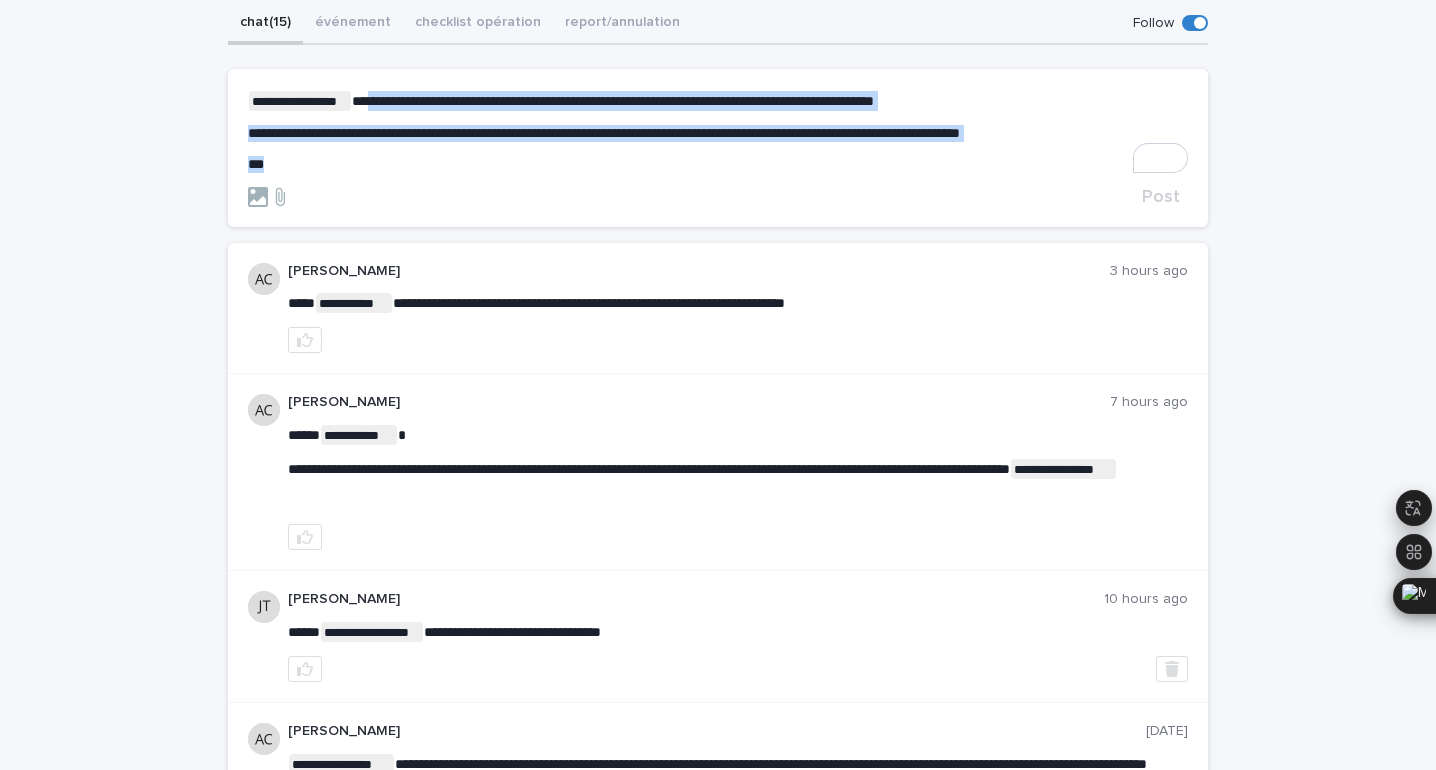 click on "**********" at bounding box center (718, 132) 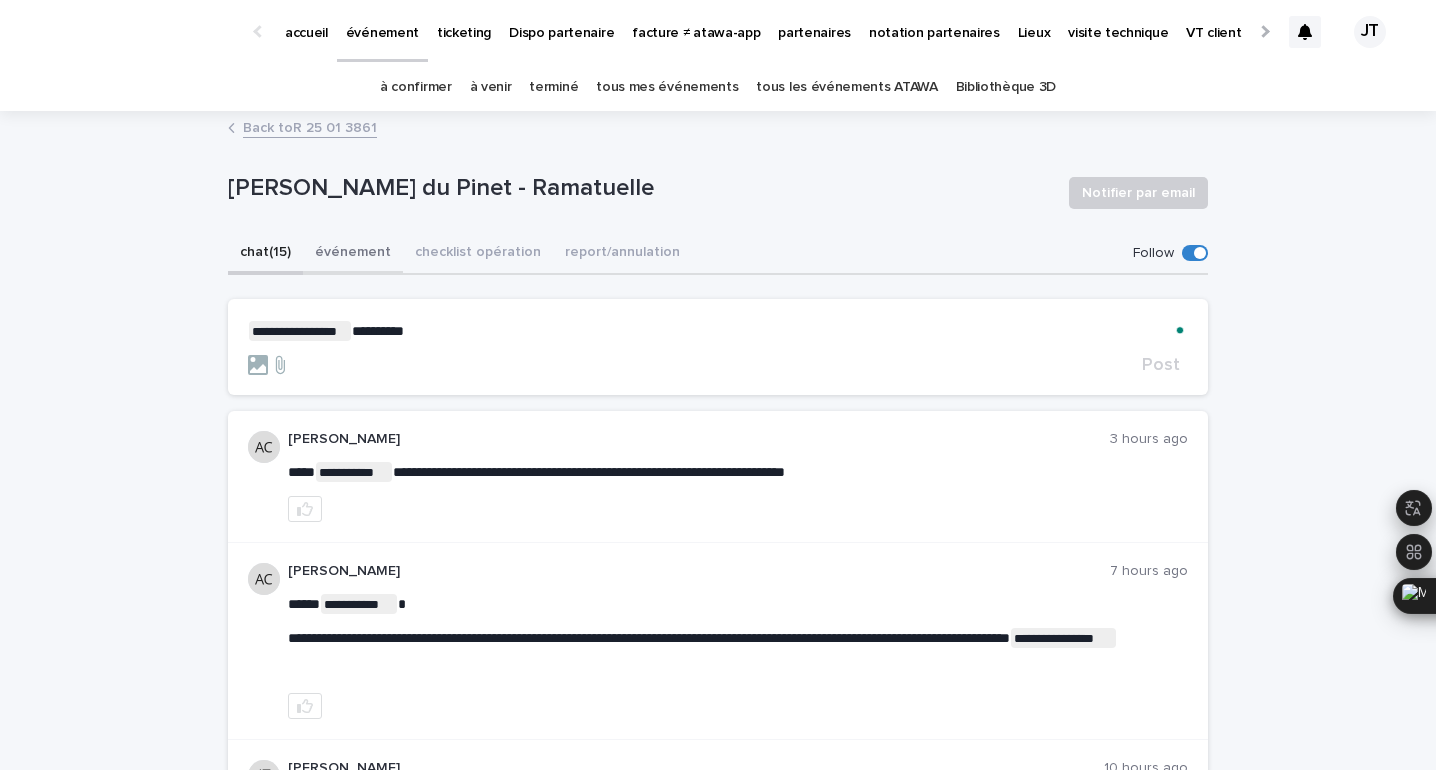 click on "événement" at bounding box center [353, 254] 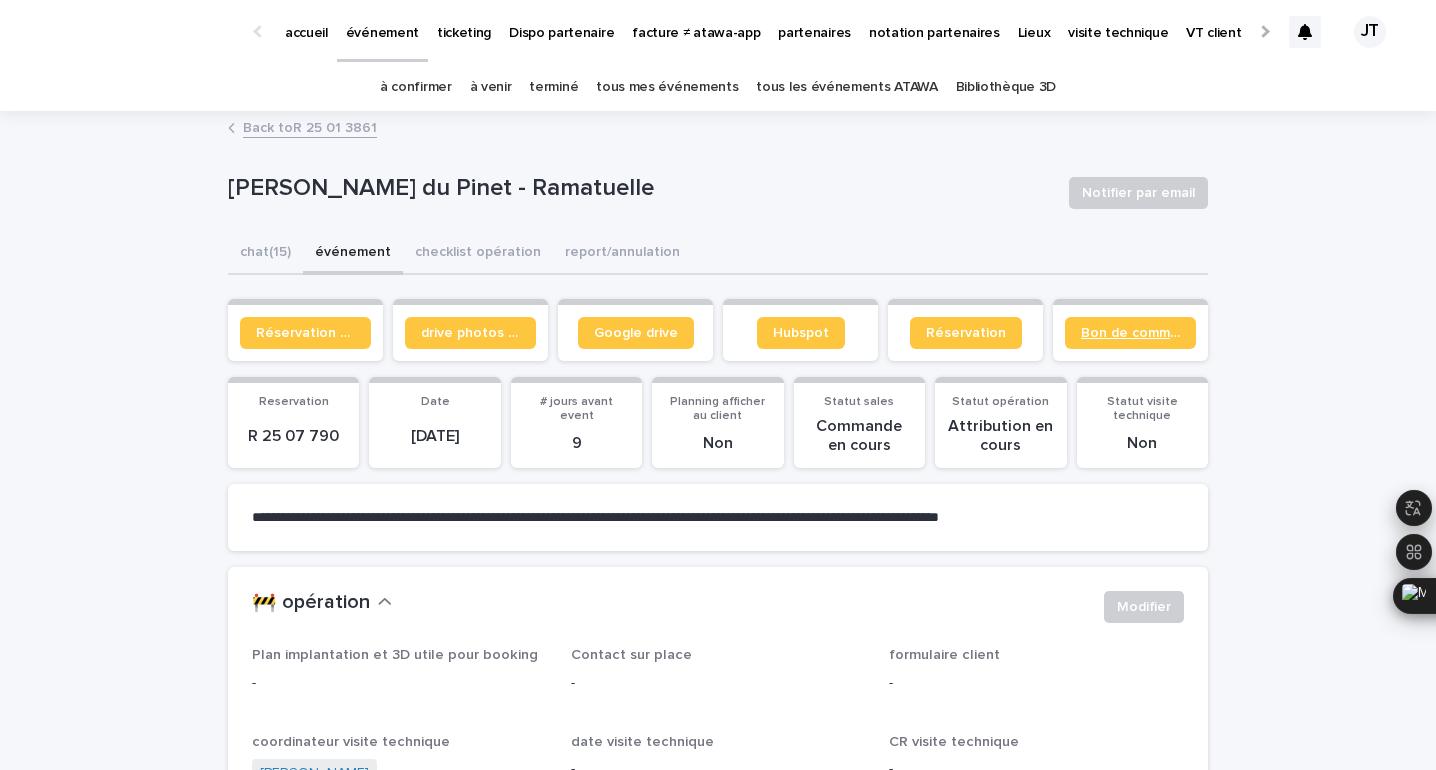 click on "Bon de commande" at bounding box center (1130, 333) 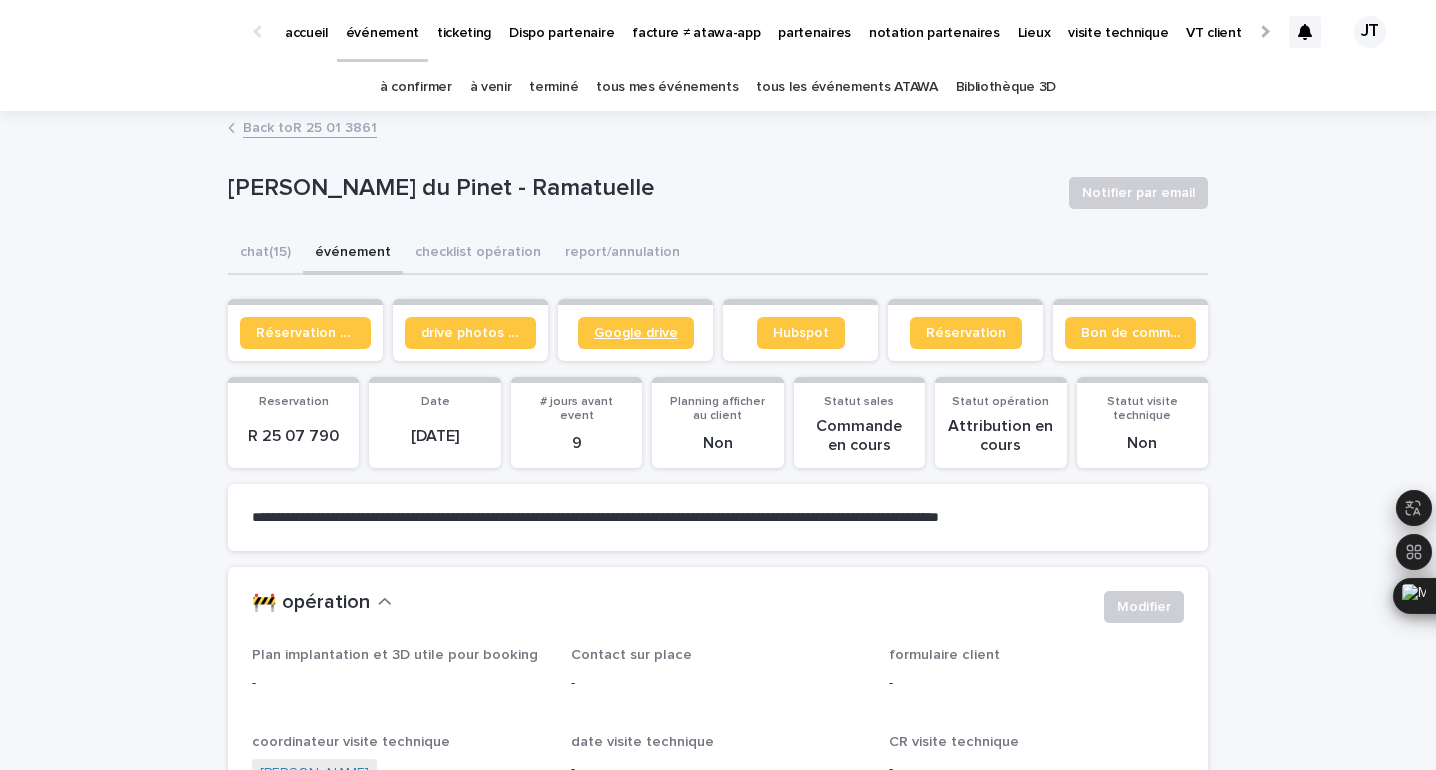 click on "Google drive" at bounding box center (636, 333) 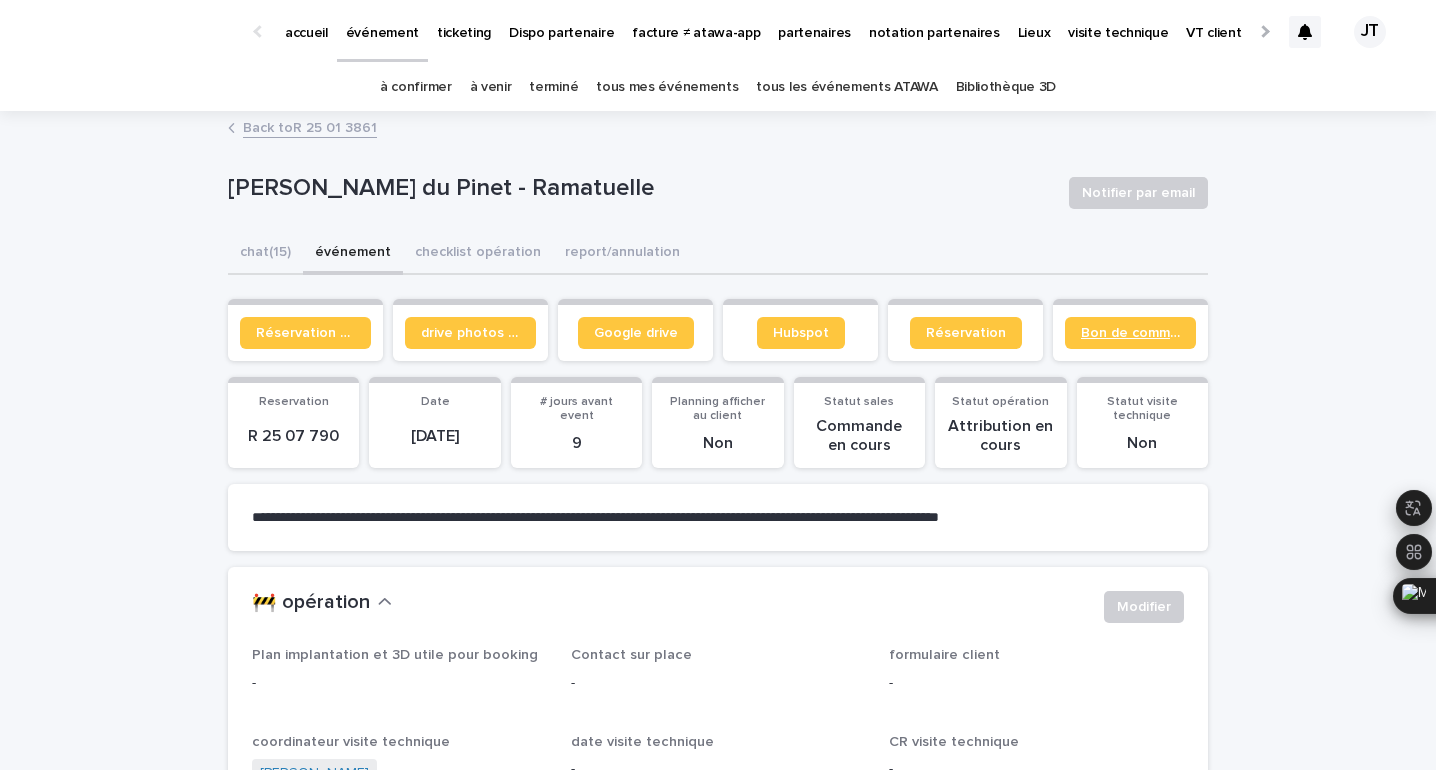 click on "Bon de commande" at bounding box center (1130, 333) 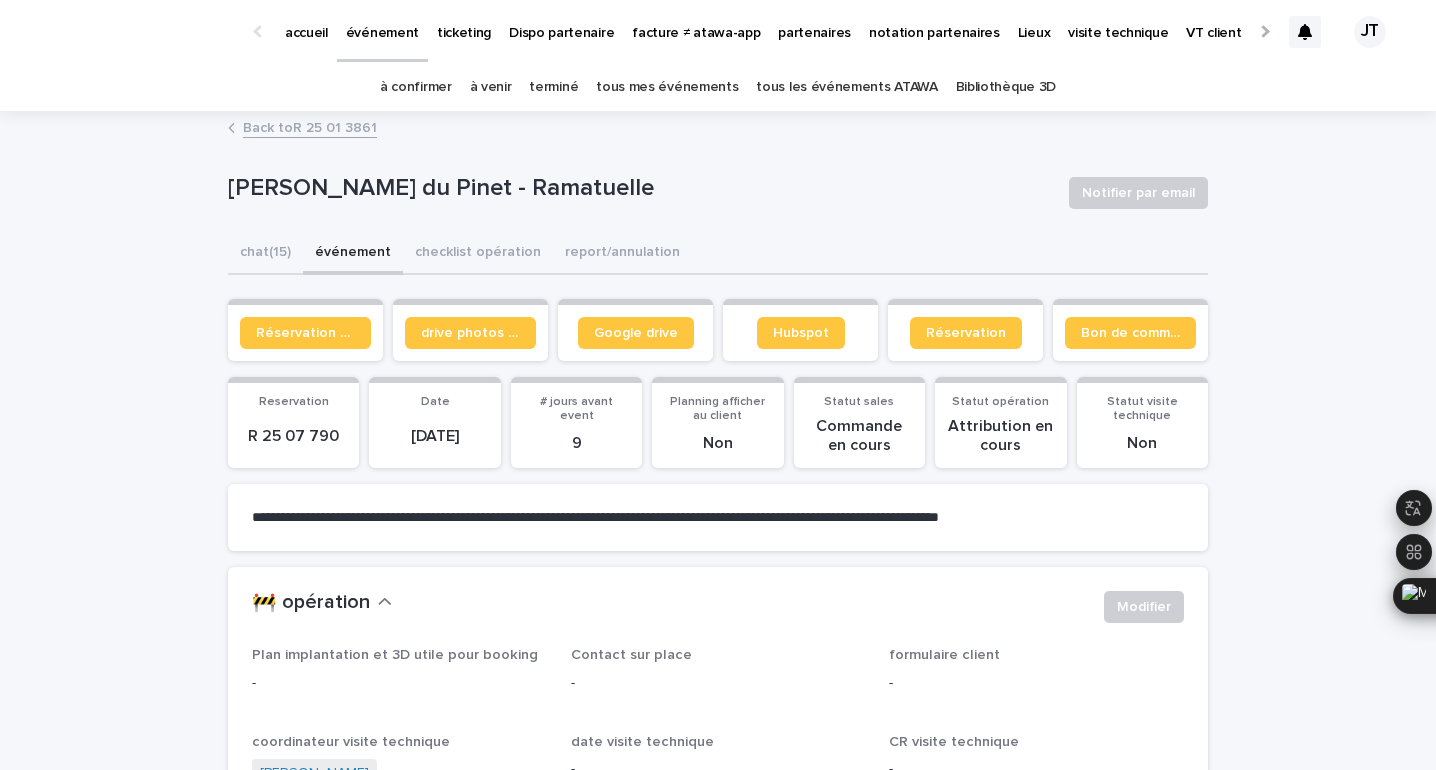 scroll, scrollTop: 763, scrollLeft: 0, axis: vertical 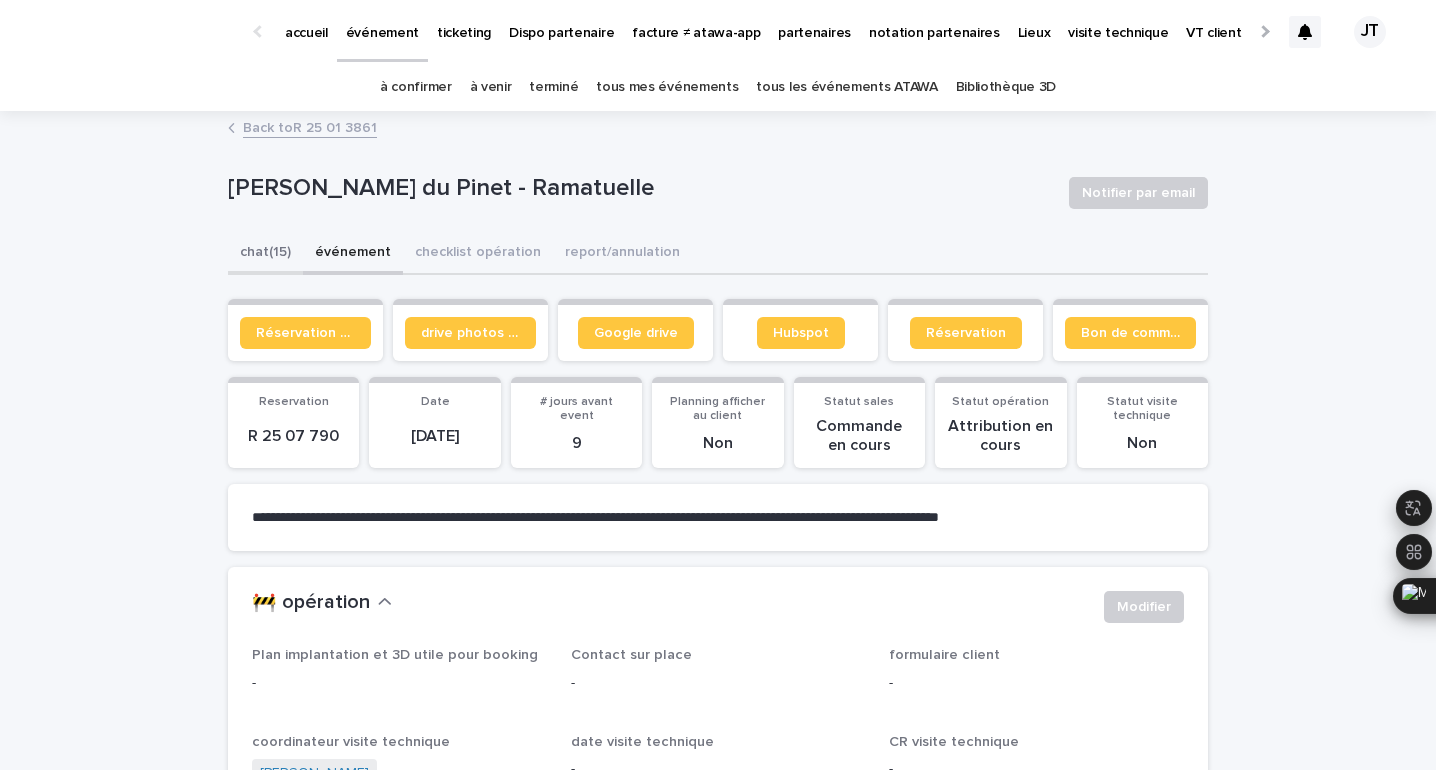 click on "chat  (15)" at bounding box center [265, 254] 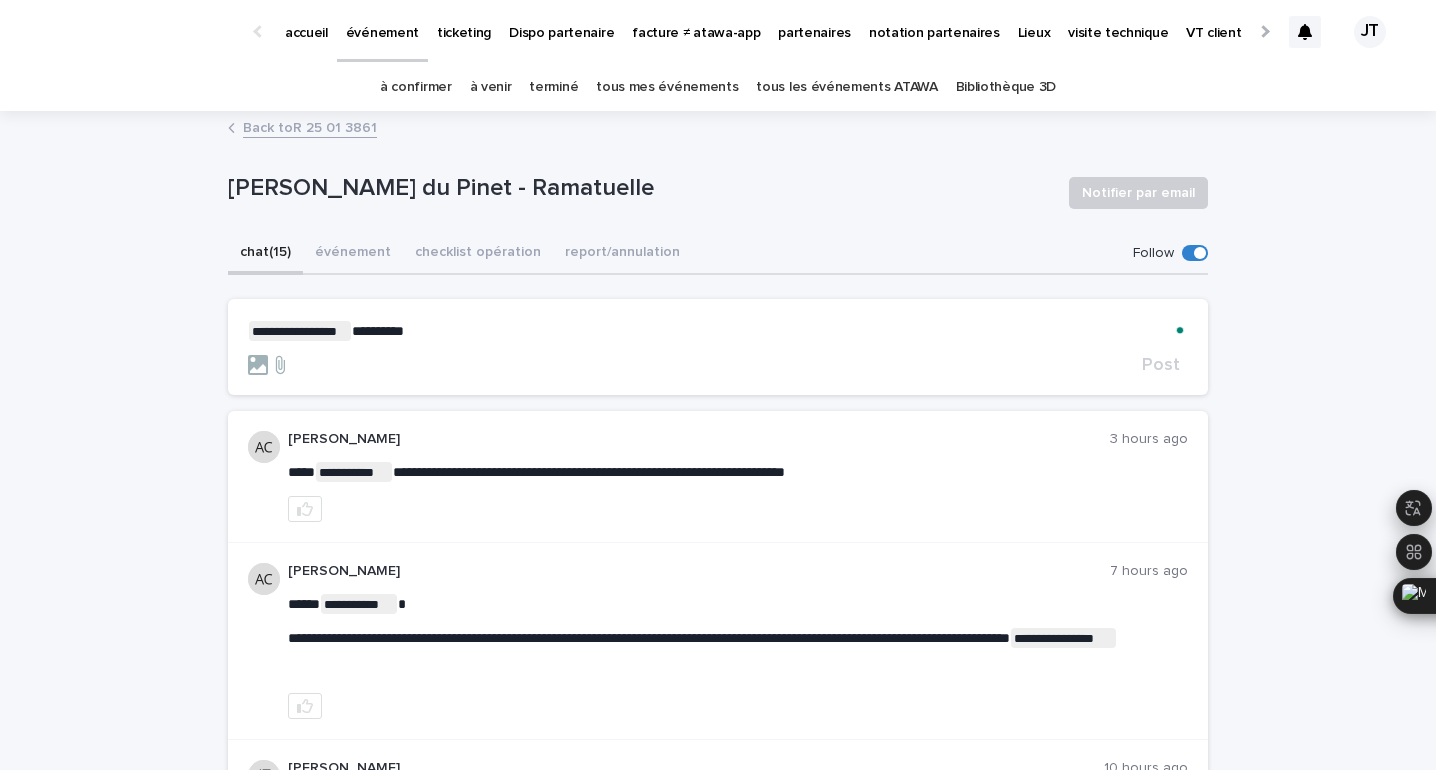 scroll, scrollTop: 361, scrollLeft: 0, axis: vertical 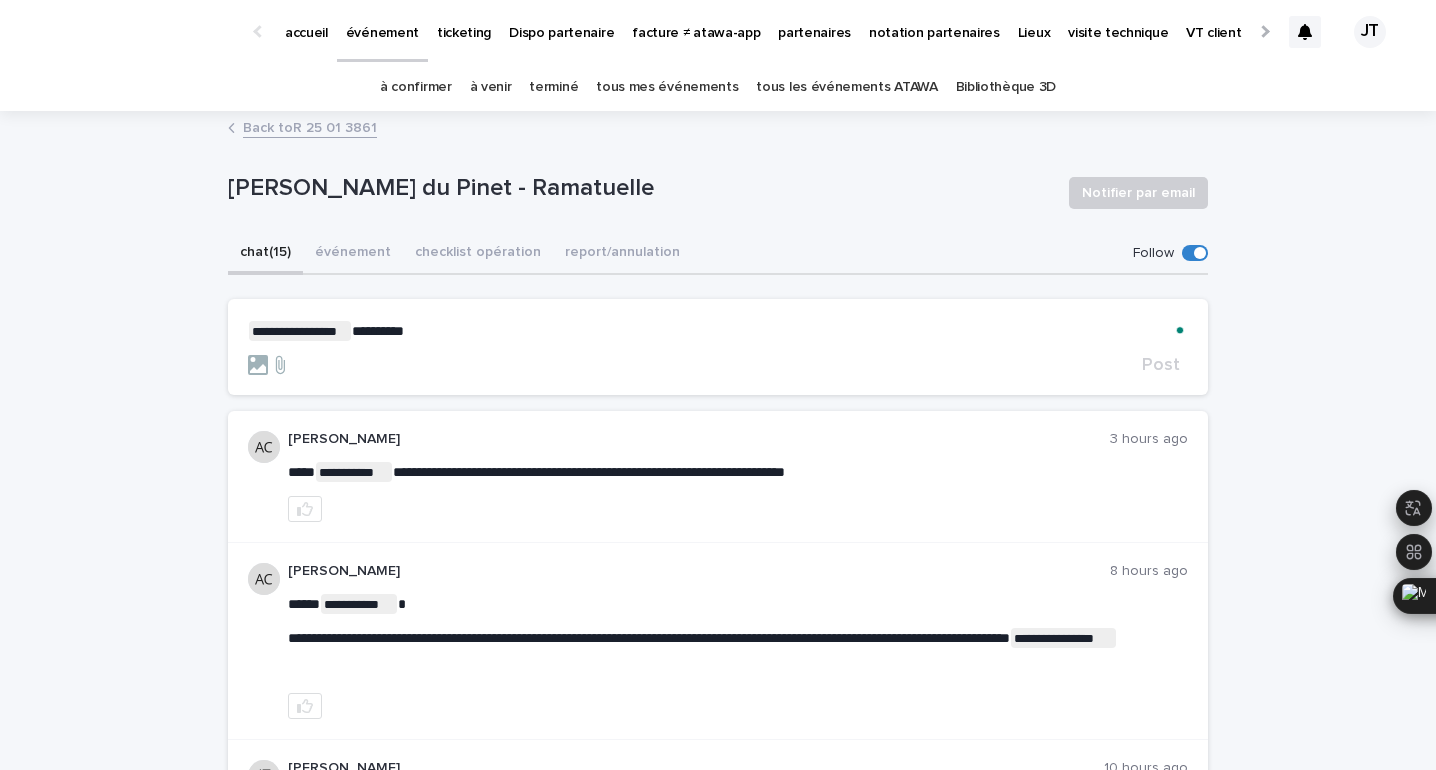 click on "**********" at bounding box center [718, 331] 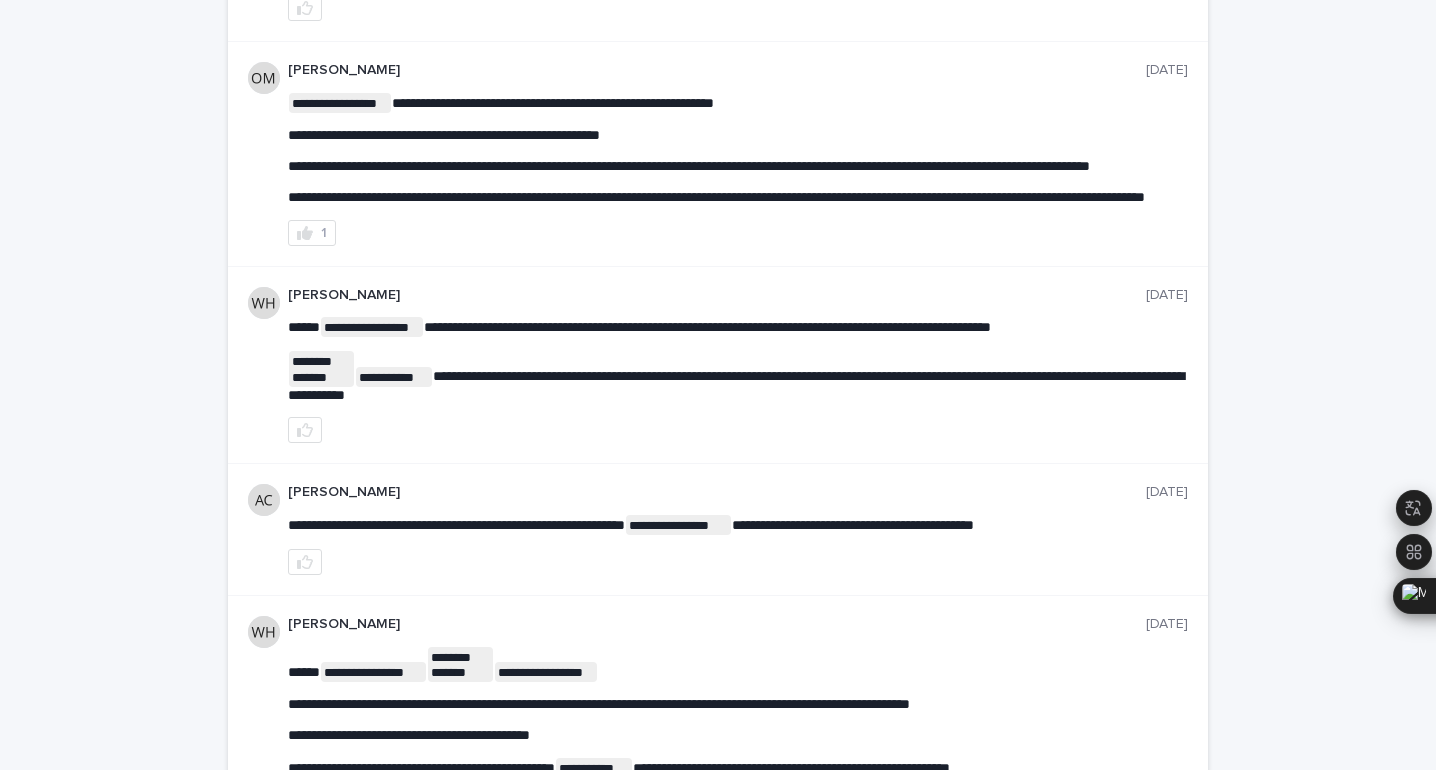 scroll, scrollTop: 2396, scrollLeft: 0, axis: vertical 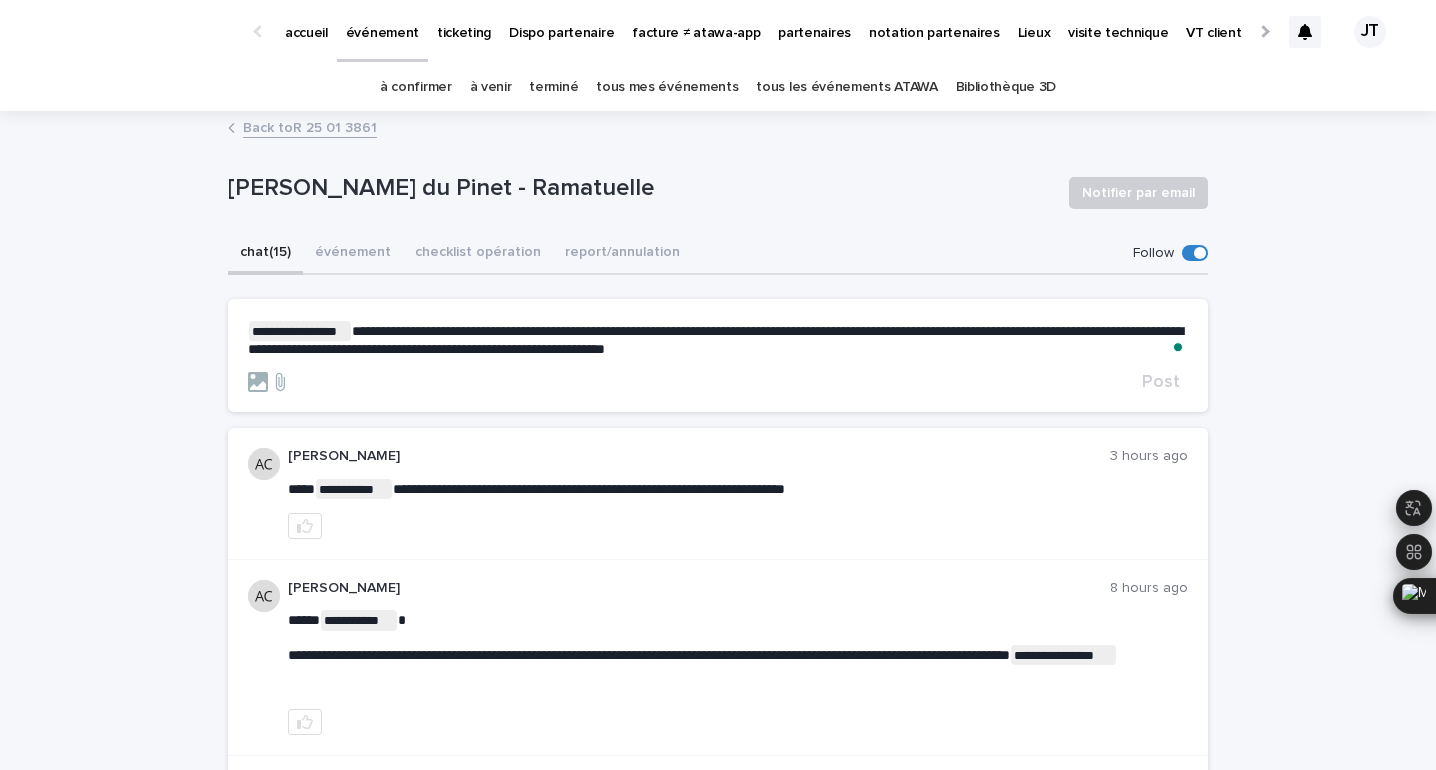 click on "**********" at bounding box center [718, 339] 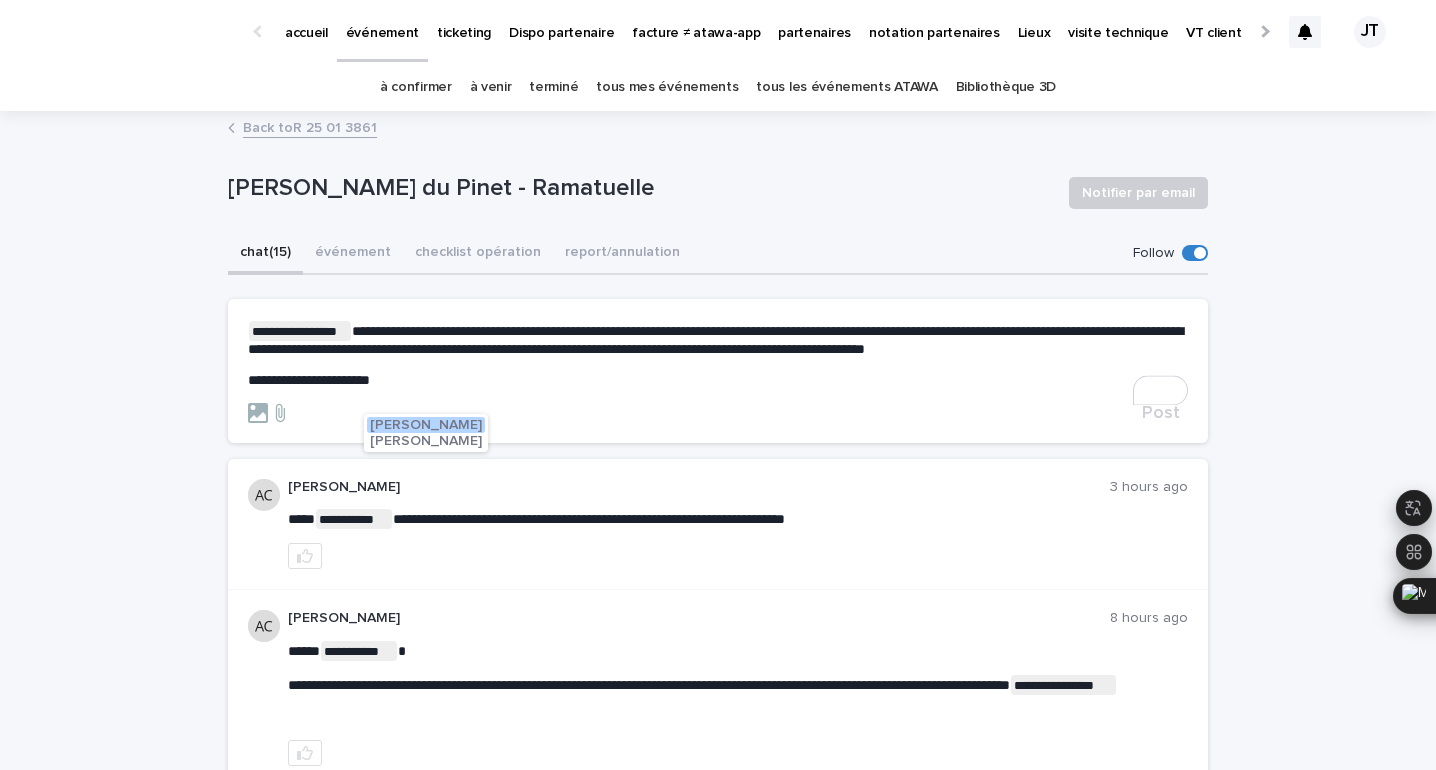 click on "[PERSON_NAME]" at bounding box center [426, 425] 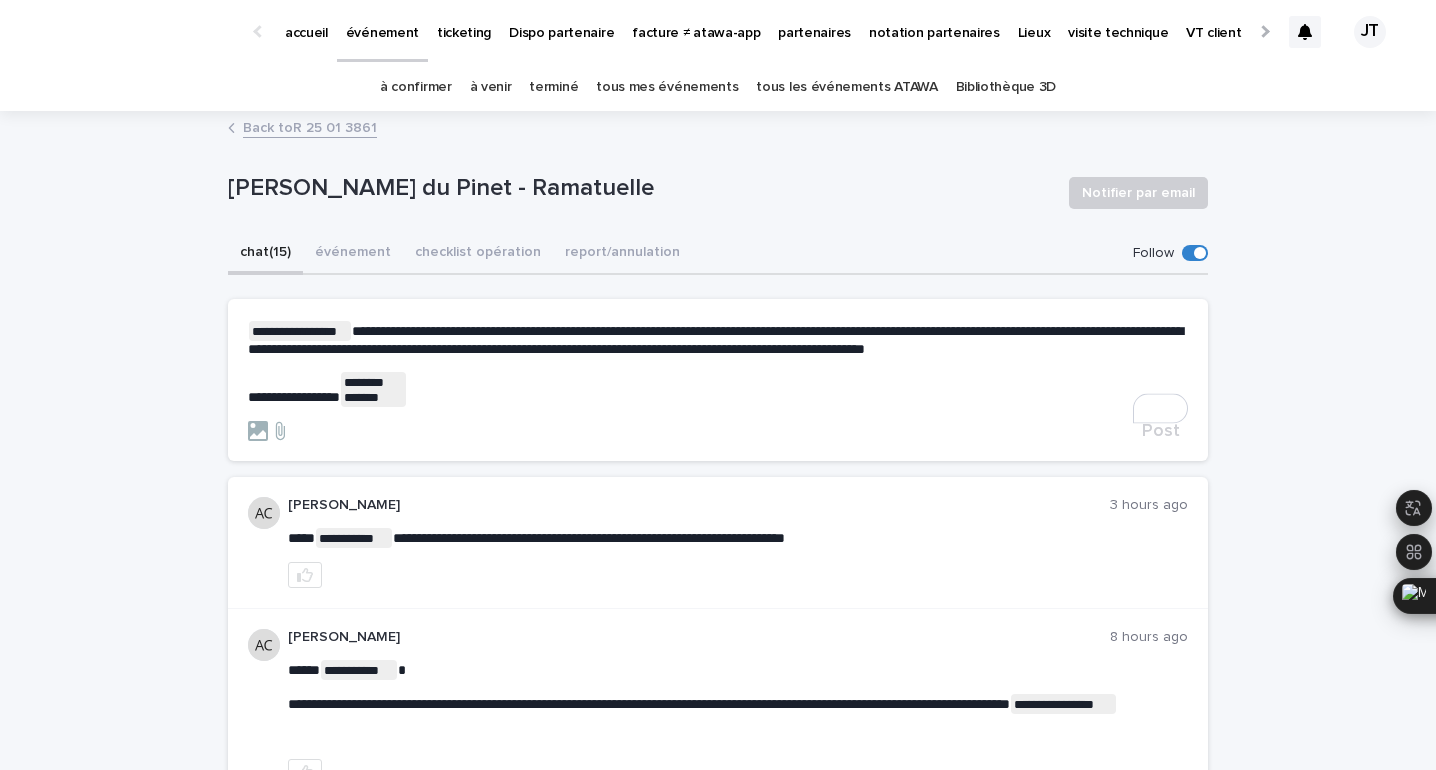 click on "**********" at bounding box center (718, 389) 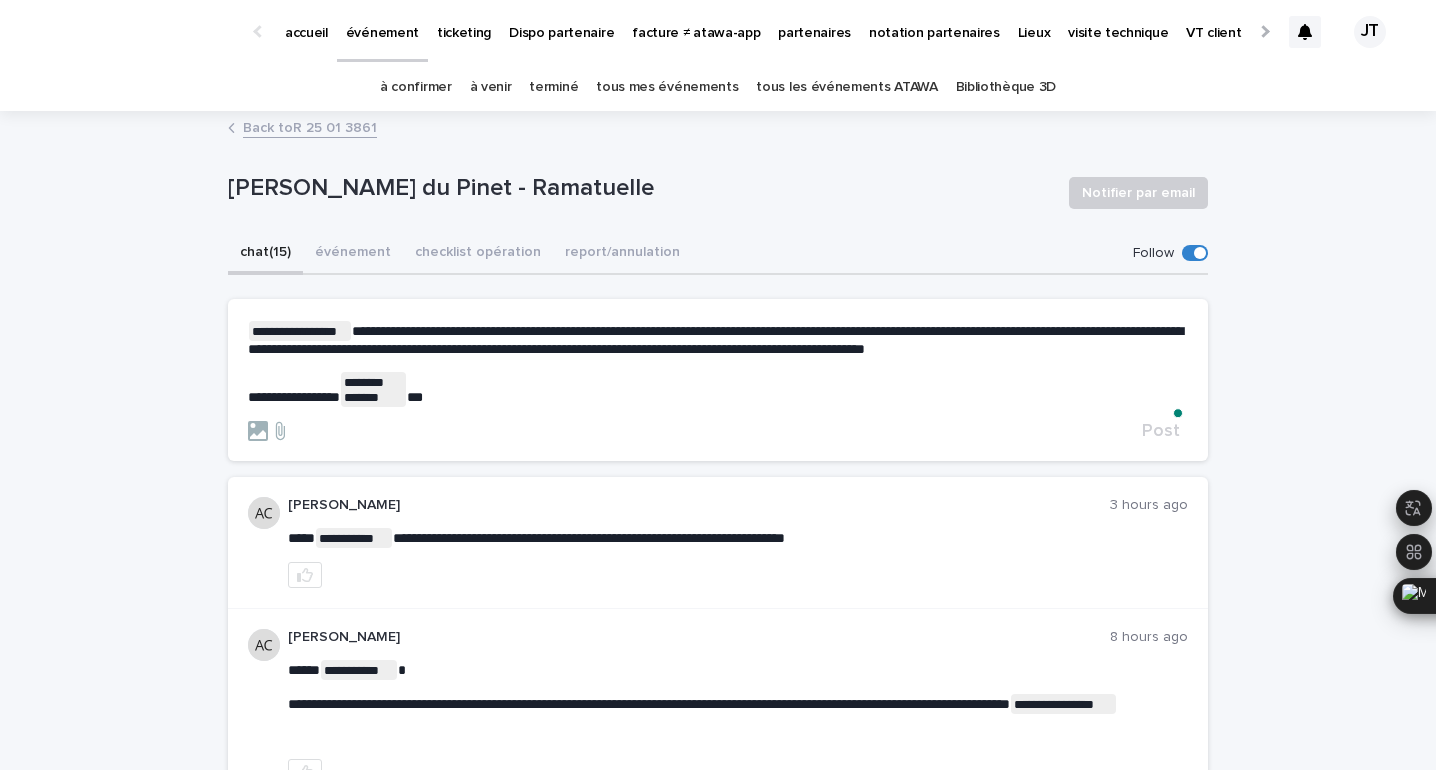 scroll, scrollTop: 122, scrollLeft: 0, axis: vertical 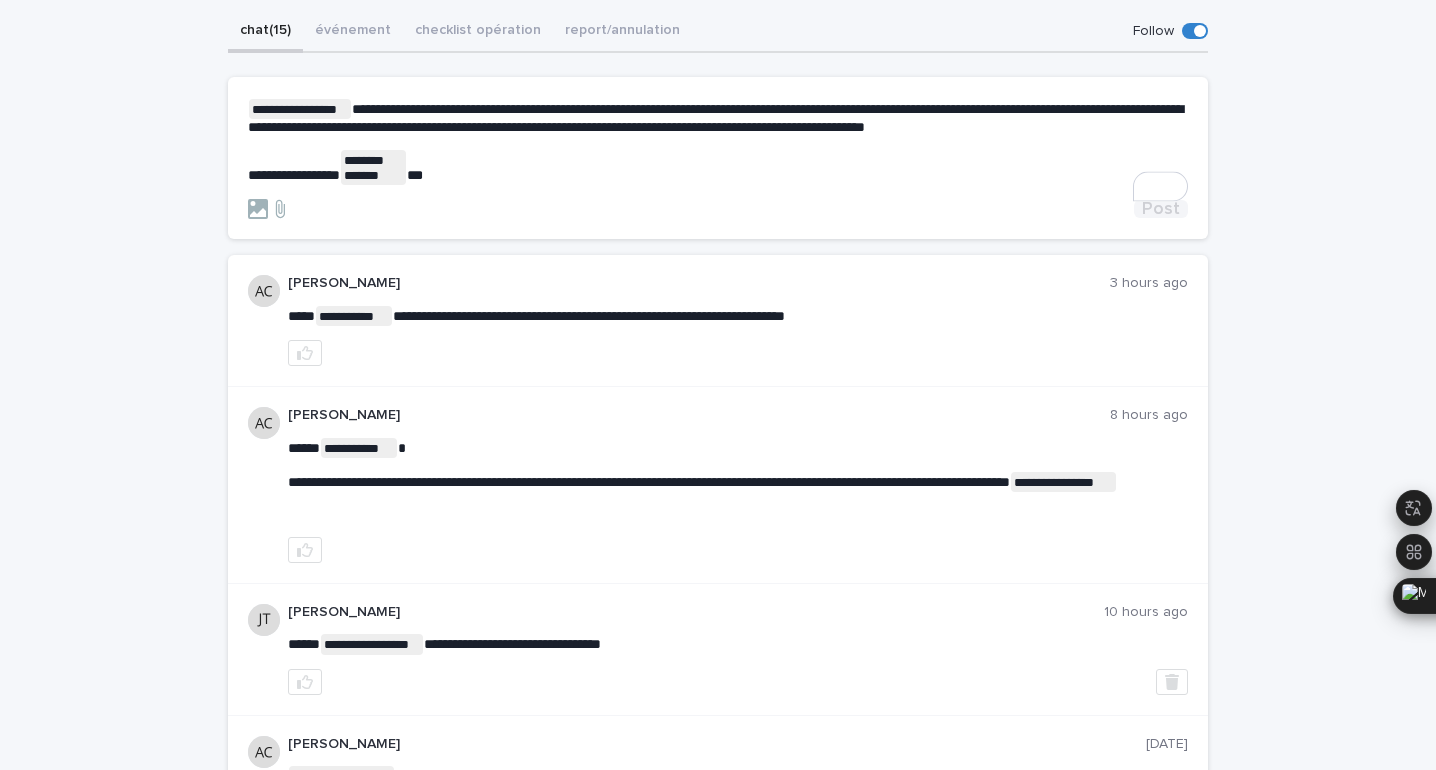 click on "Post" at bounding box center [1161, 209] 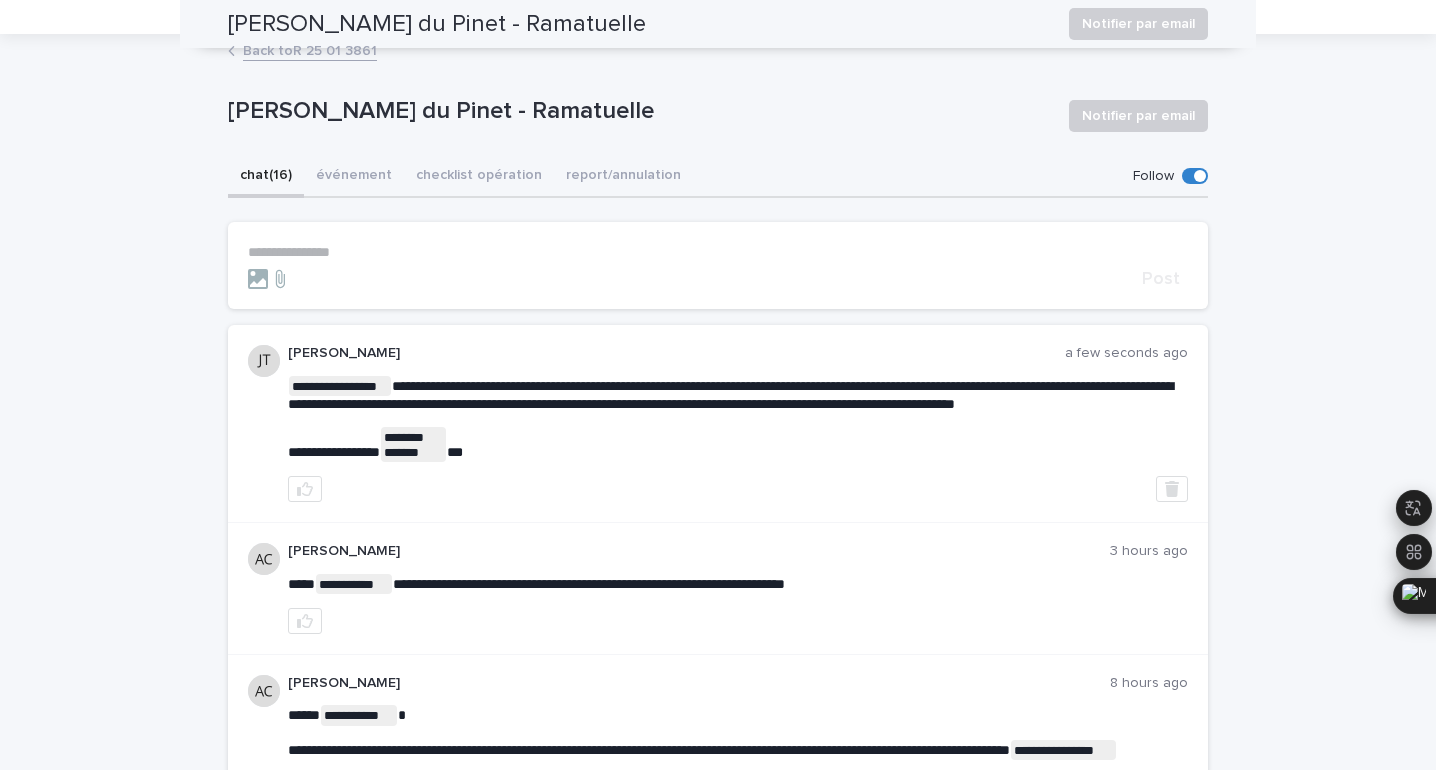 scroll, scrollTop: 0, scrollLeft: 0, axis: both 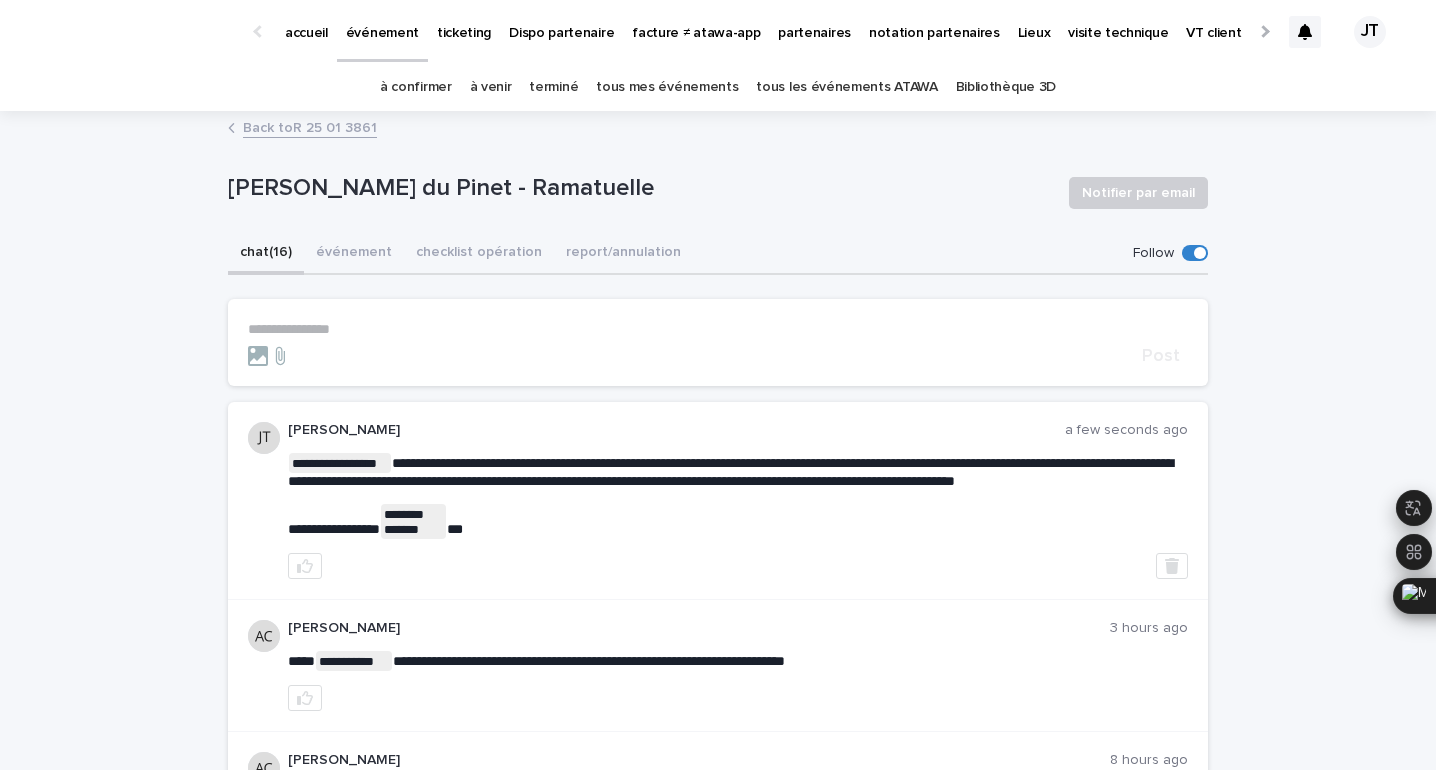 click on "Caroline Gentz - Bastide du Pinet - Ramatuelle Notifier par email" at bounding box center [718, 193] 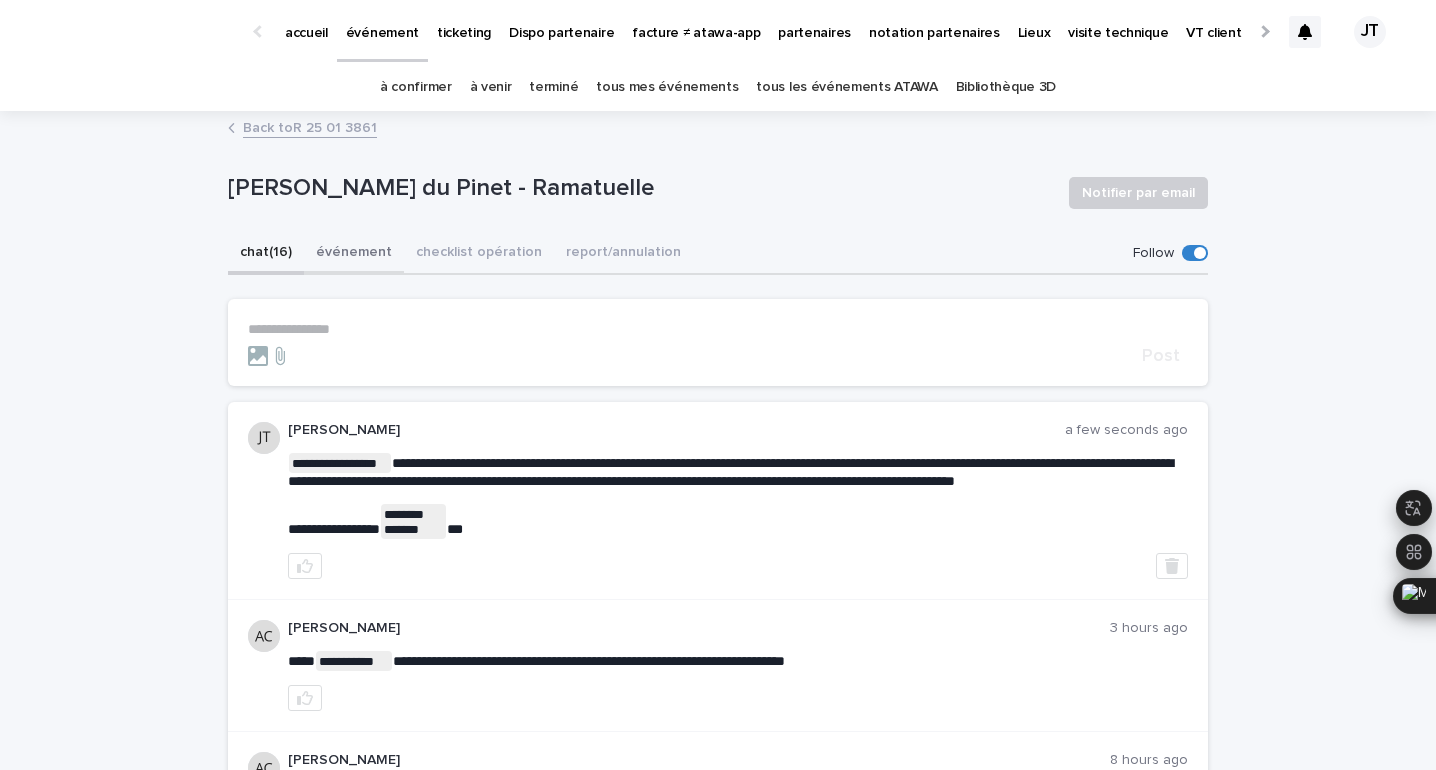 click on "événement" at bounding box center [354, 254] 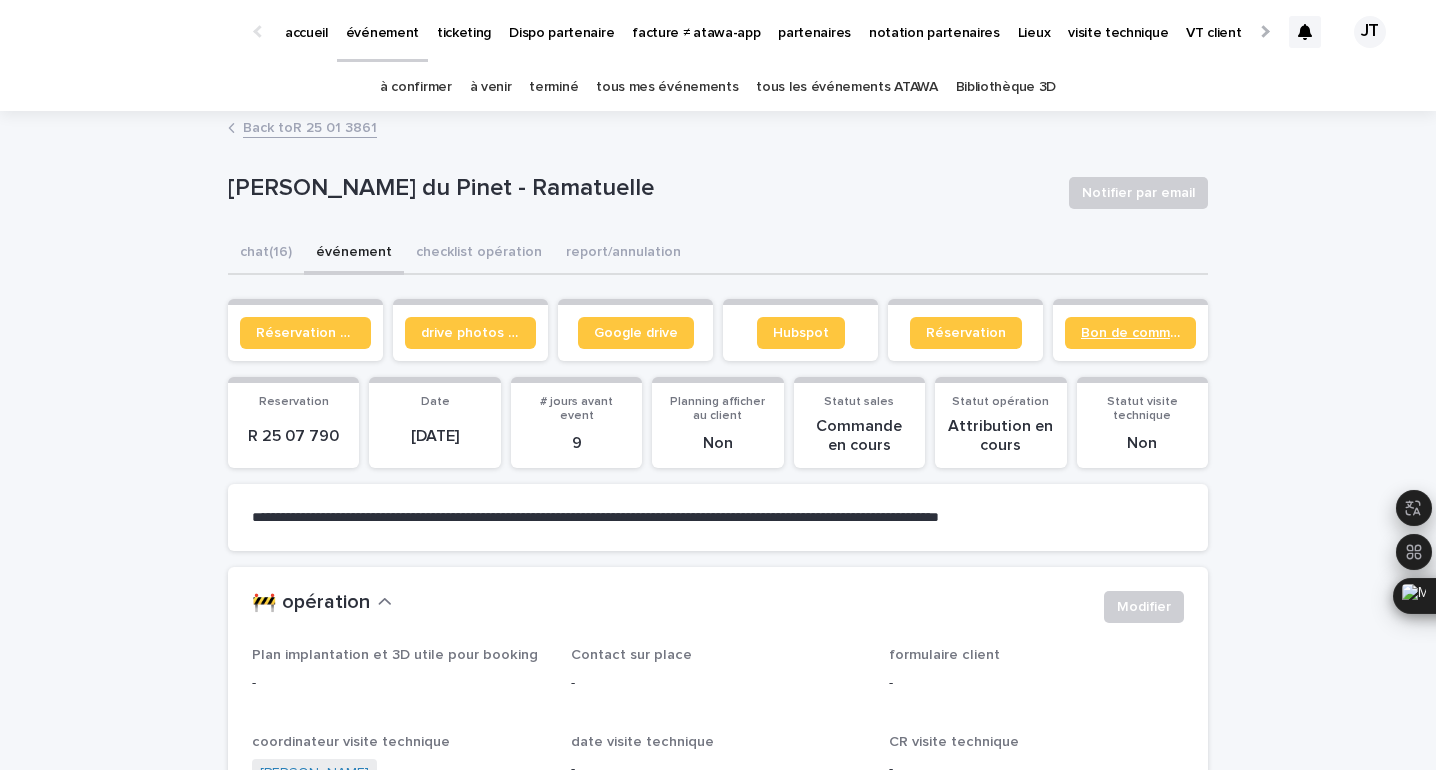 click on "Bon de commande" at bounding box center [1130, 333] 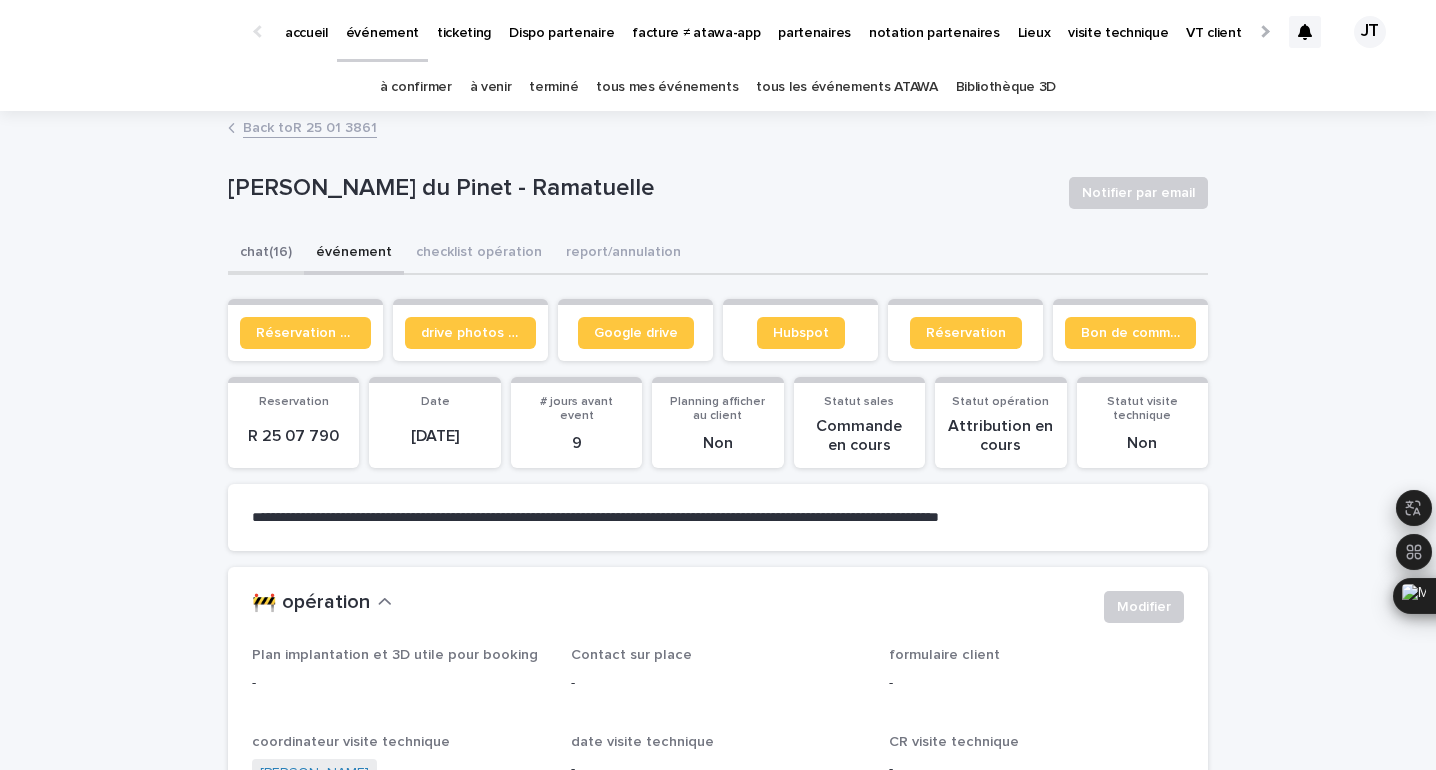 click on "chat  (16)" at bounding box center [266, 254] 